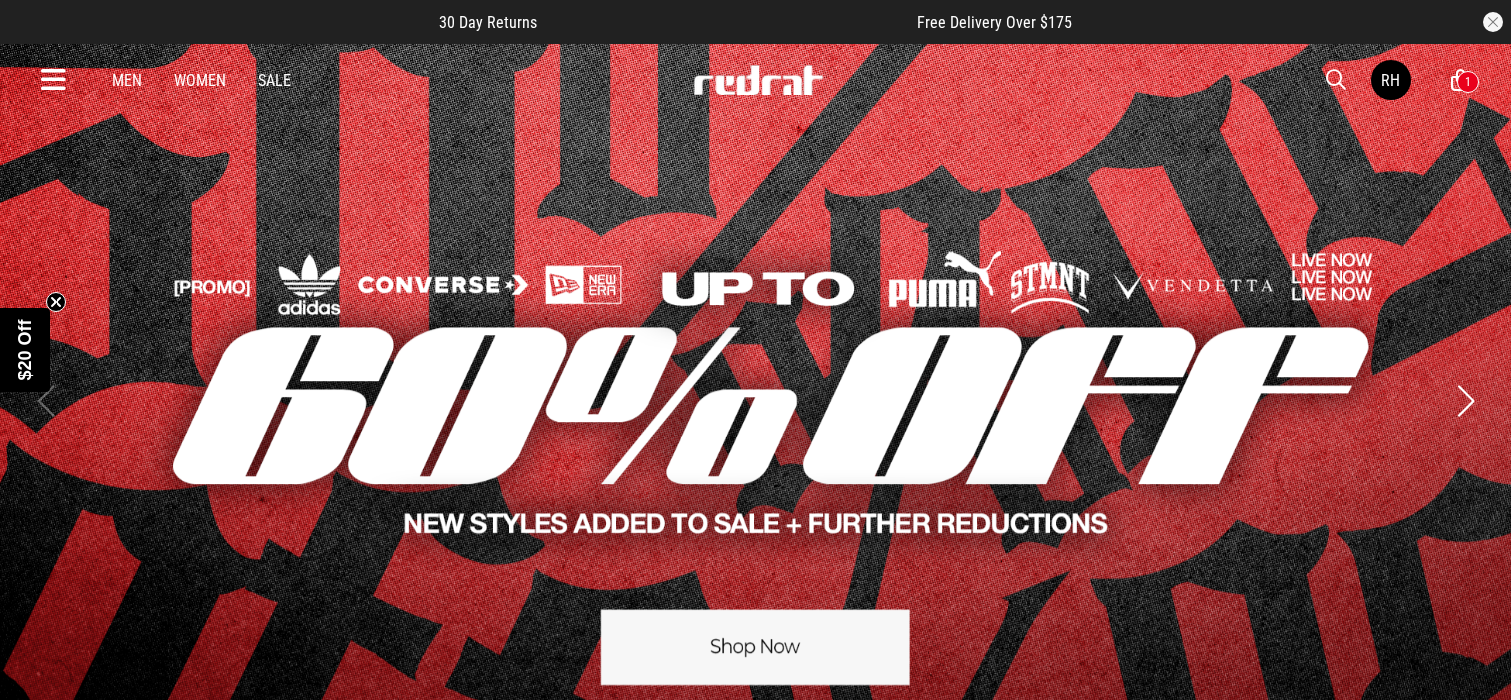 scroll, scrollTop: 0, scrollLeft: 0, axis: both 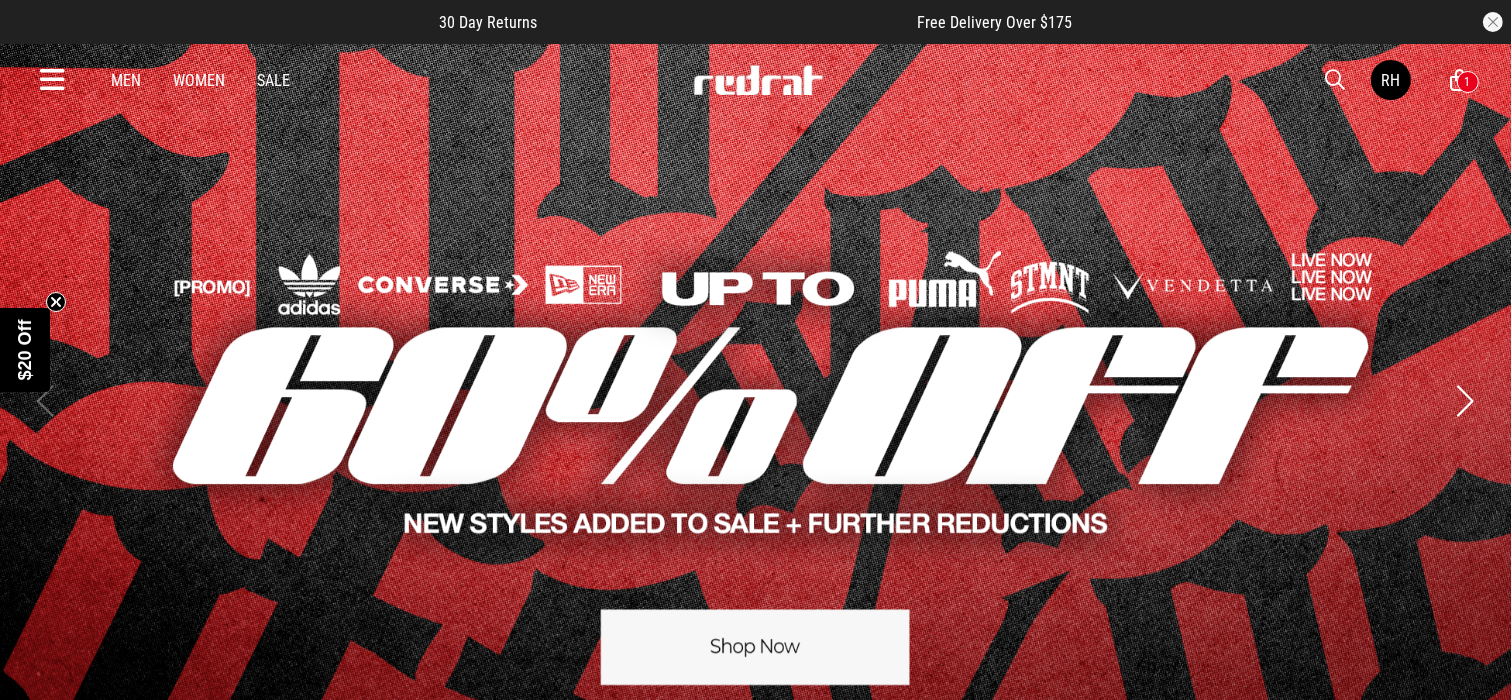 click at bounding box center (53, 80) 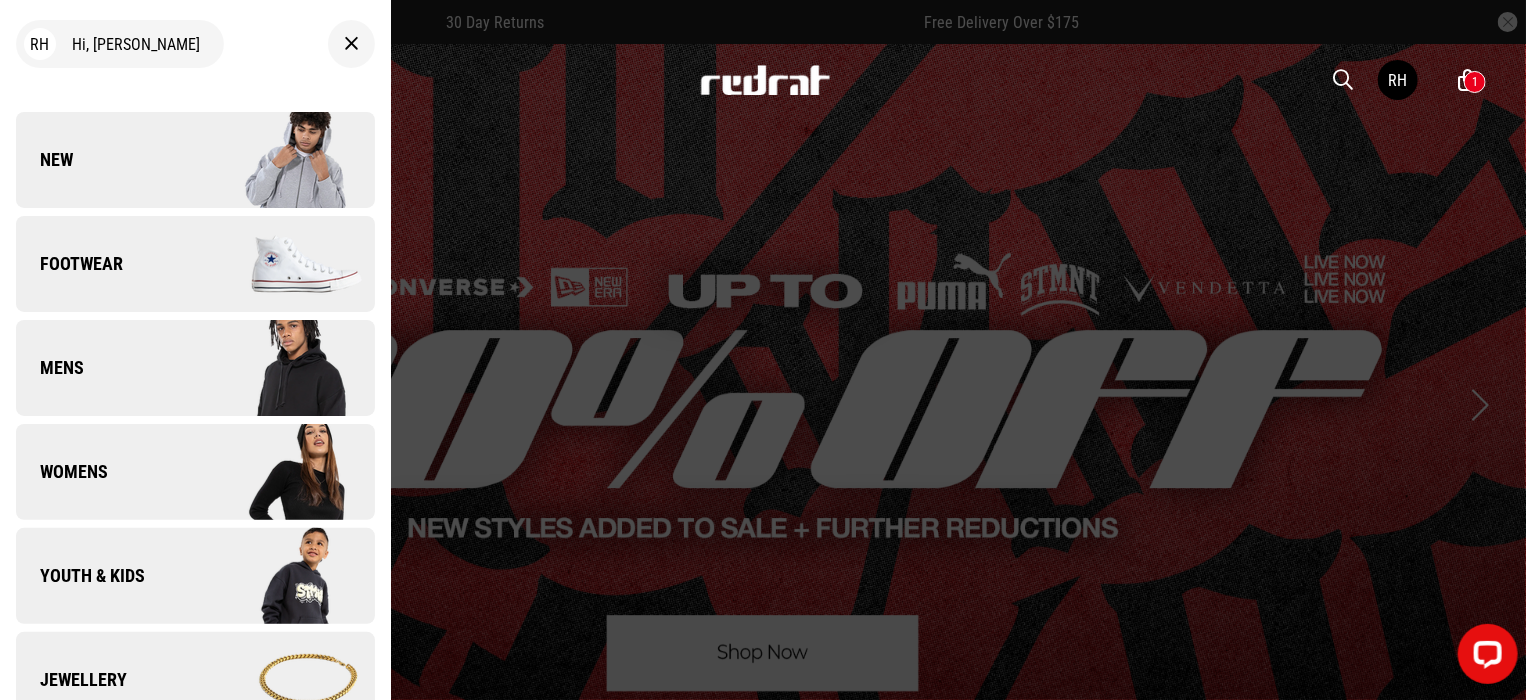 scroll, scrollTop: 0, scrollLeft: 0, axis: both 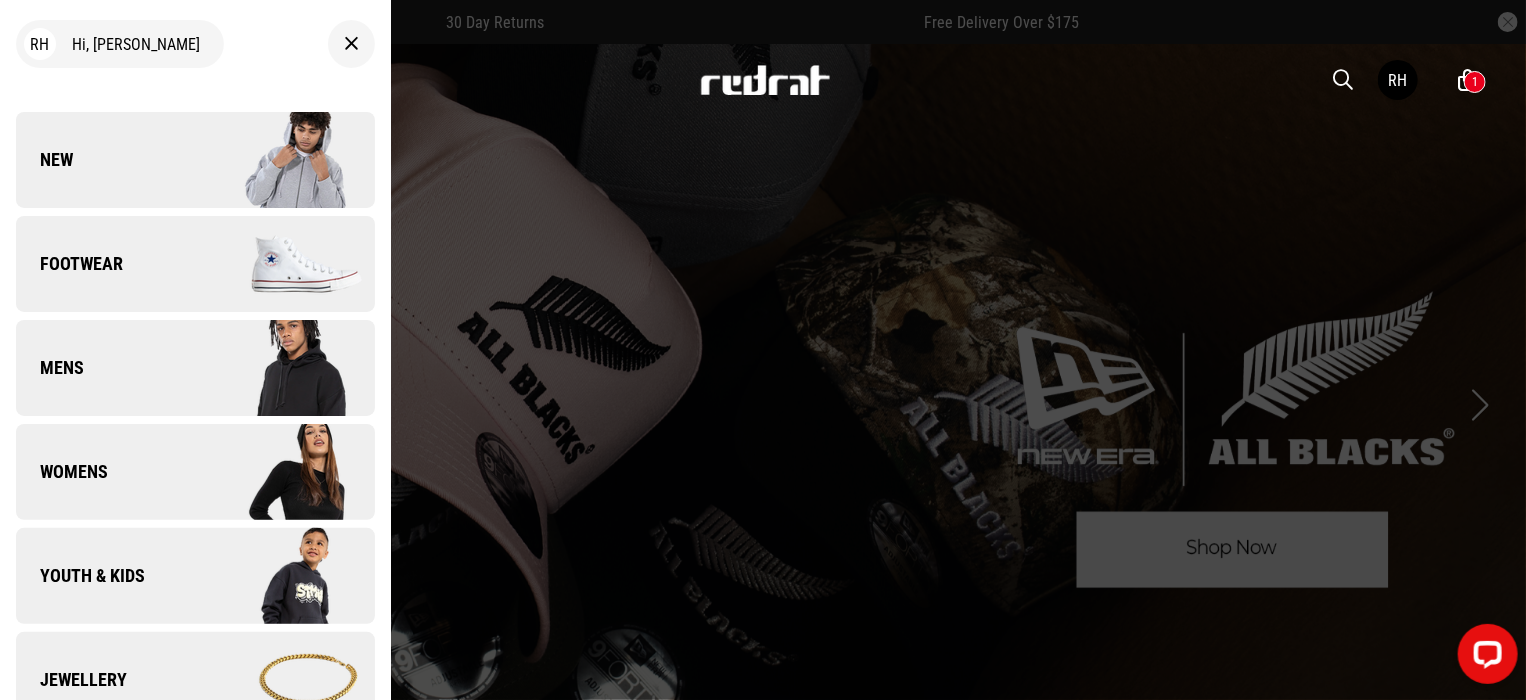 click on "Youth & Kids" at bounding box center (80, 576) 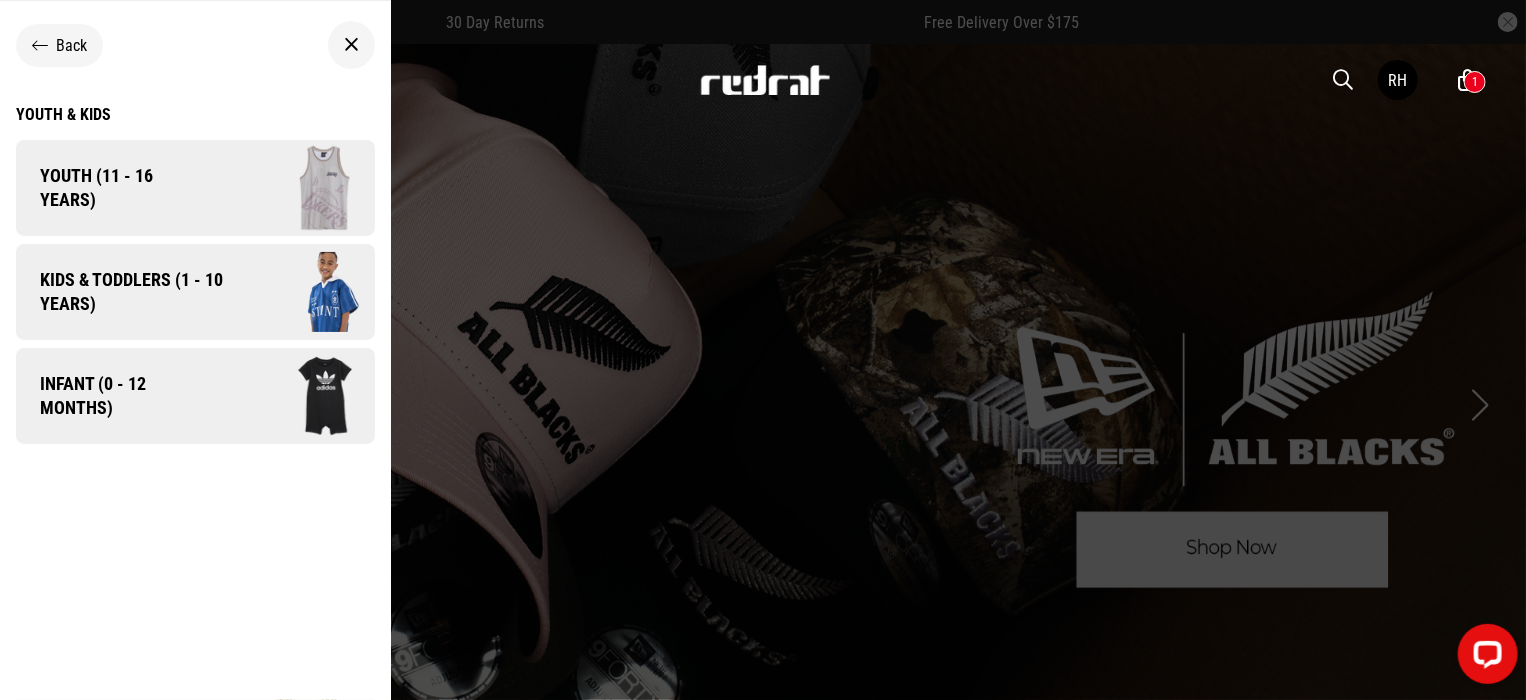 click on "Kids & Toddlers (1 - 10 years)" at bounding box center [195, 292] 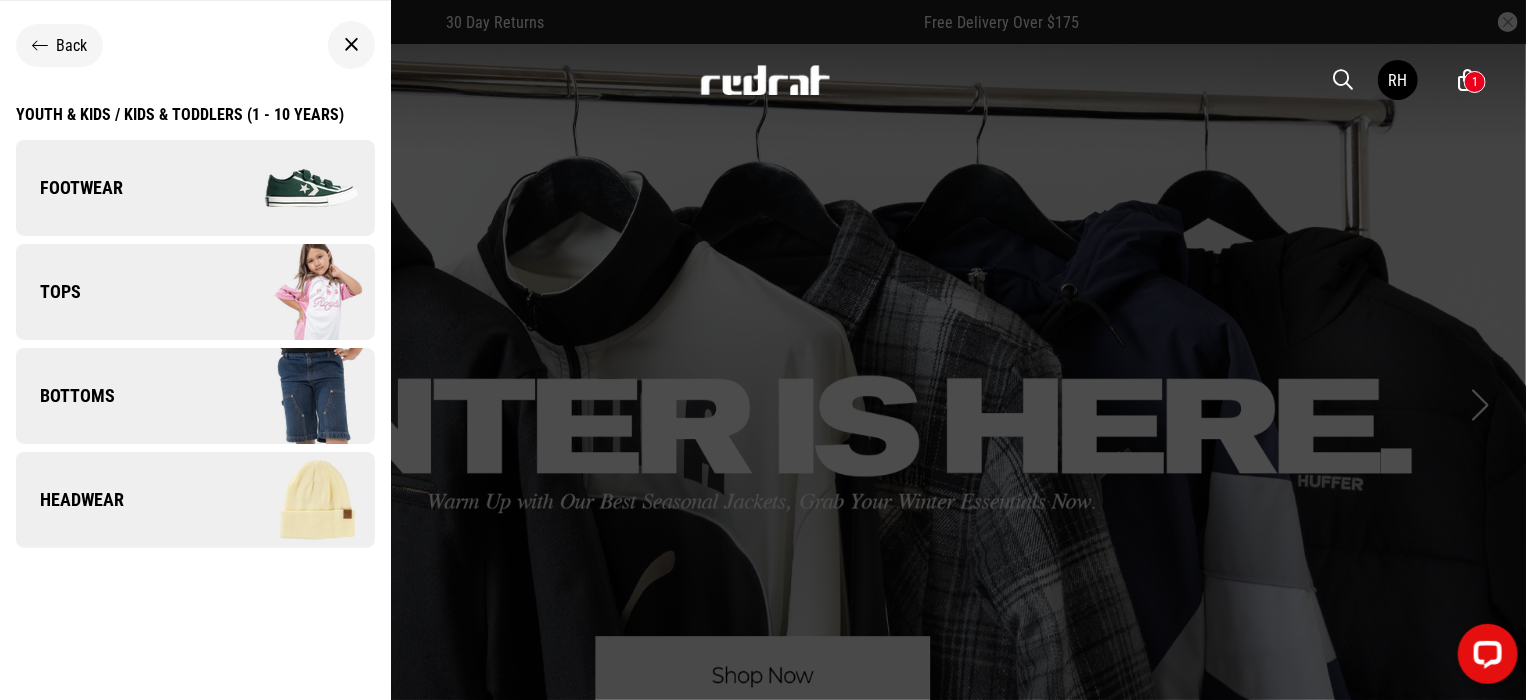 click on "Bottoms" at bounding box center (195, 396) 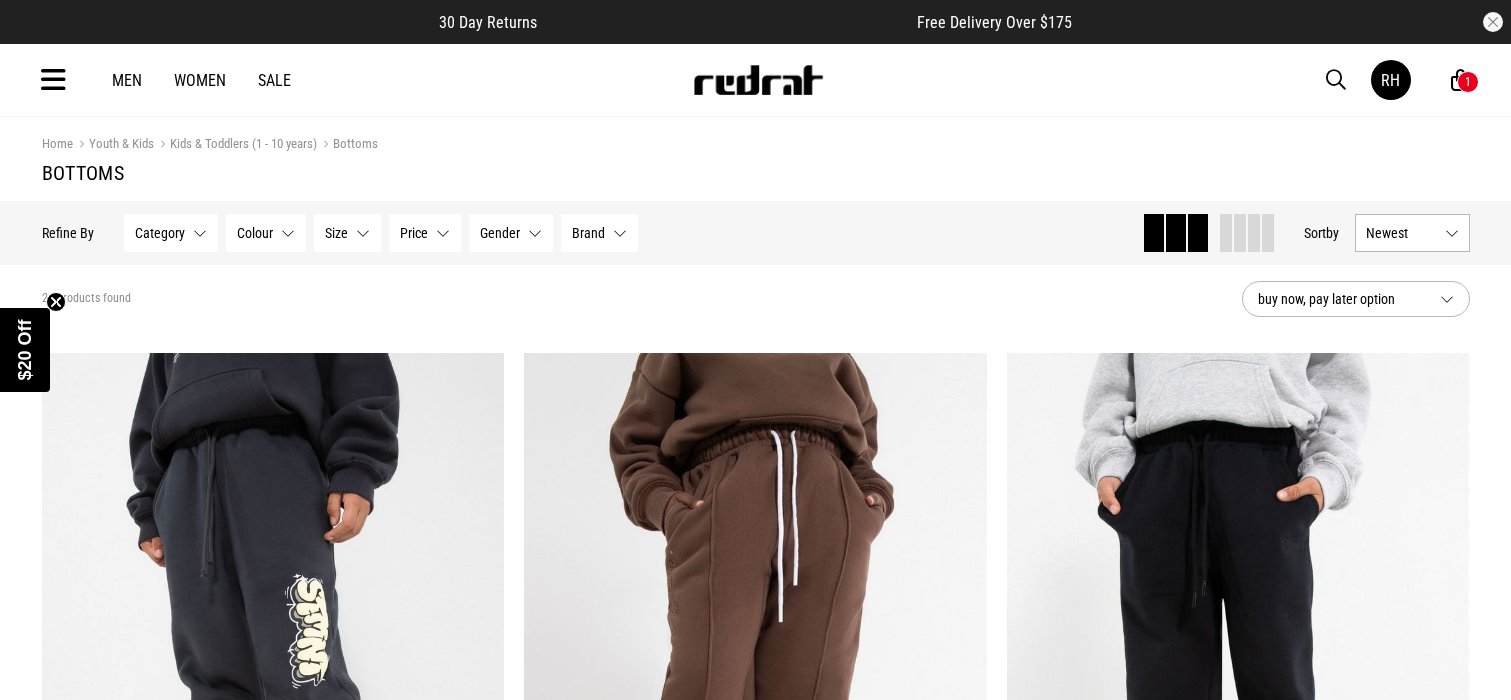 scroll, scrollTop: 0, scrollLeft: 0, axis: both 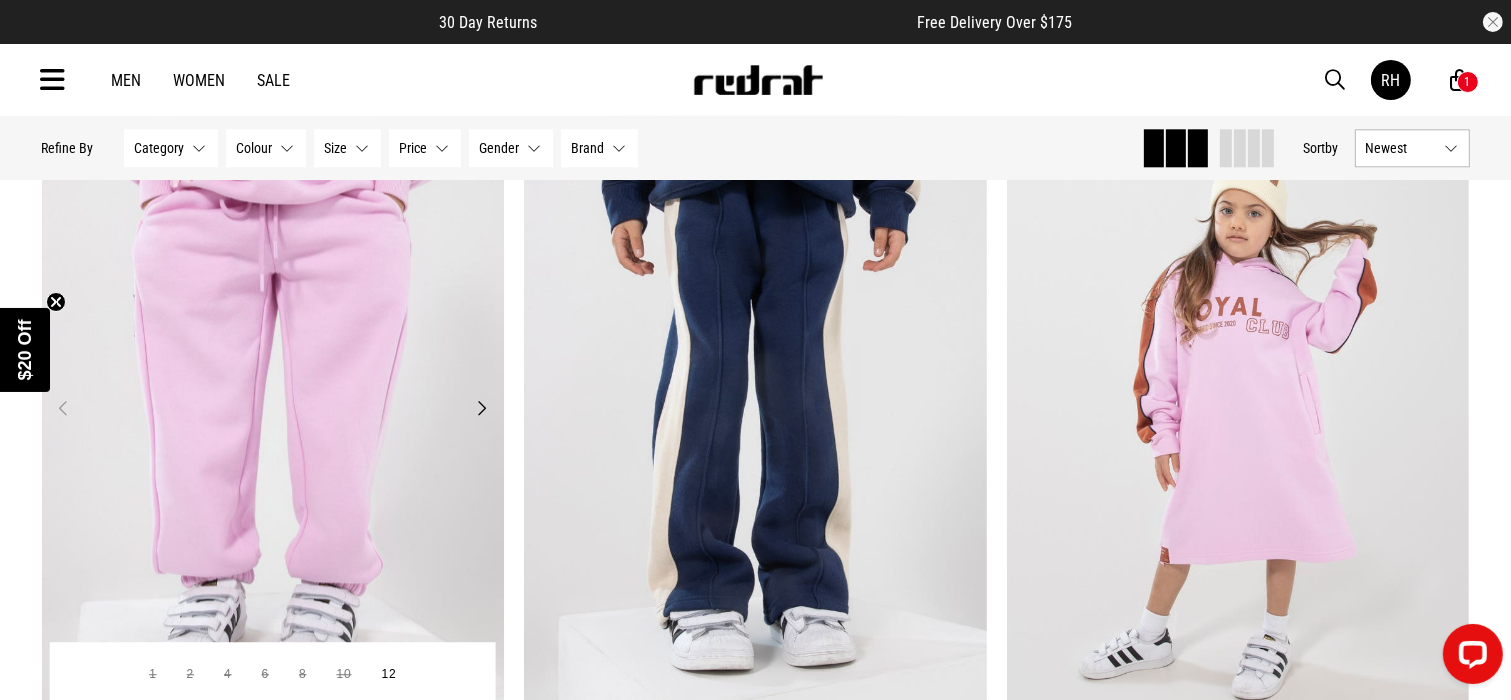 click on "Next" at bounding box center (481, 408) 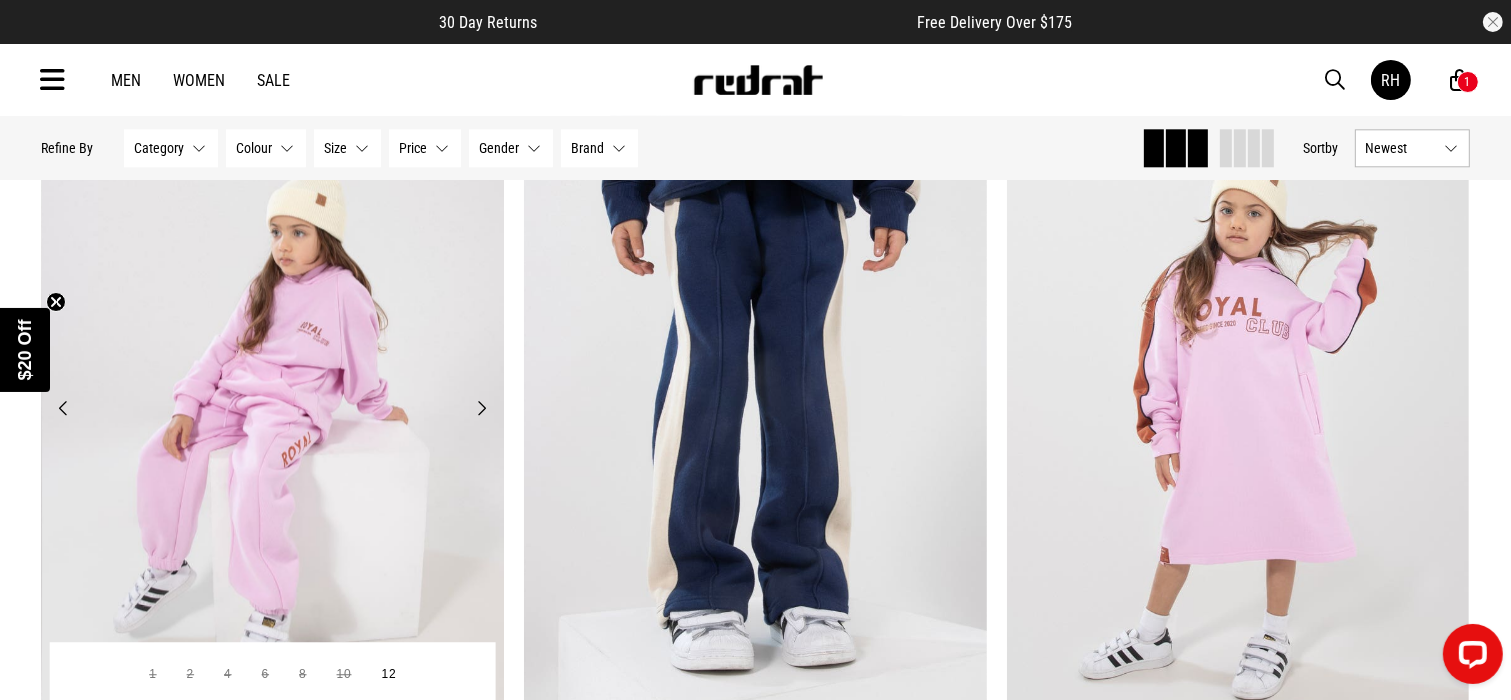 click on "Next" at bounding box center (481, 408) 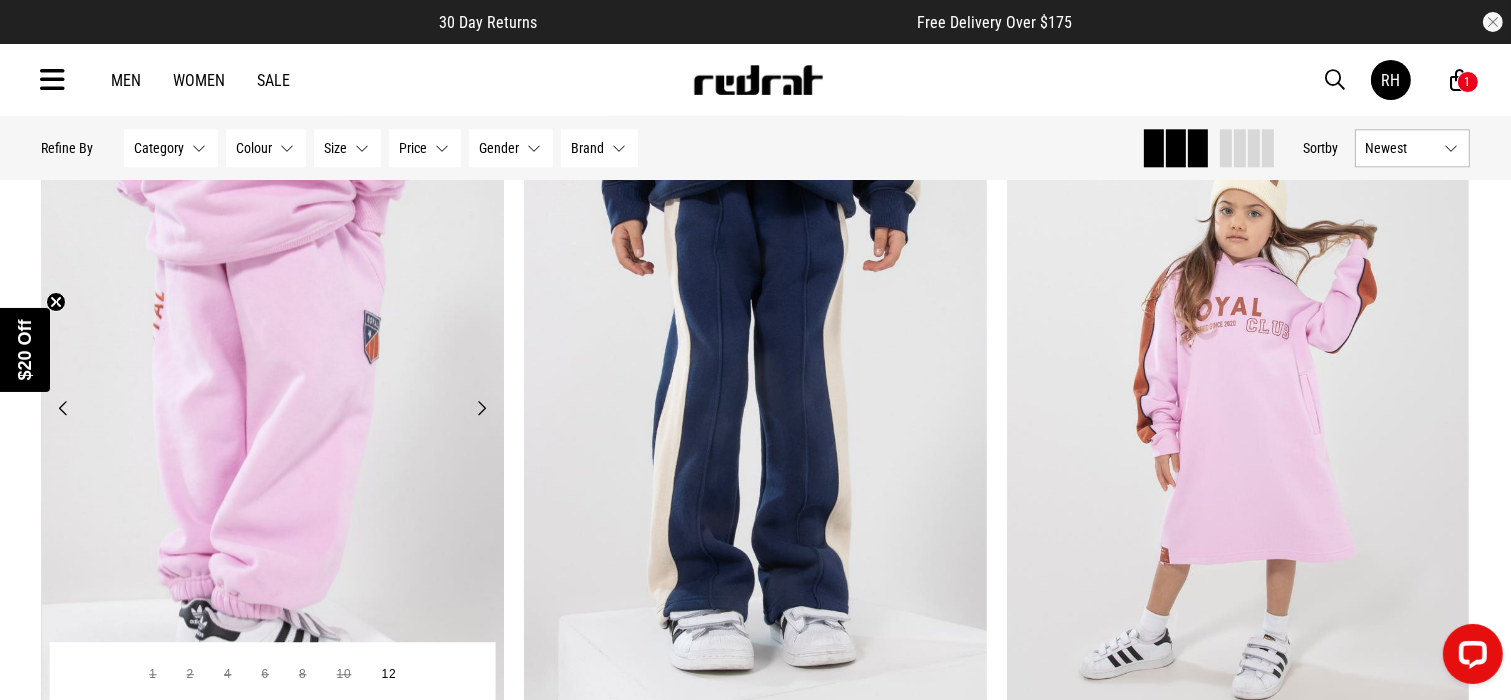 click on "Next" at bounding box center (481, 408) 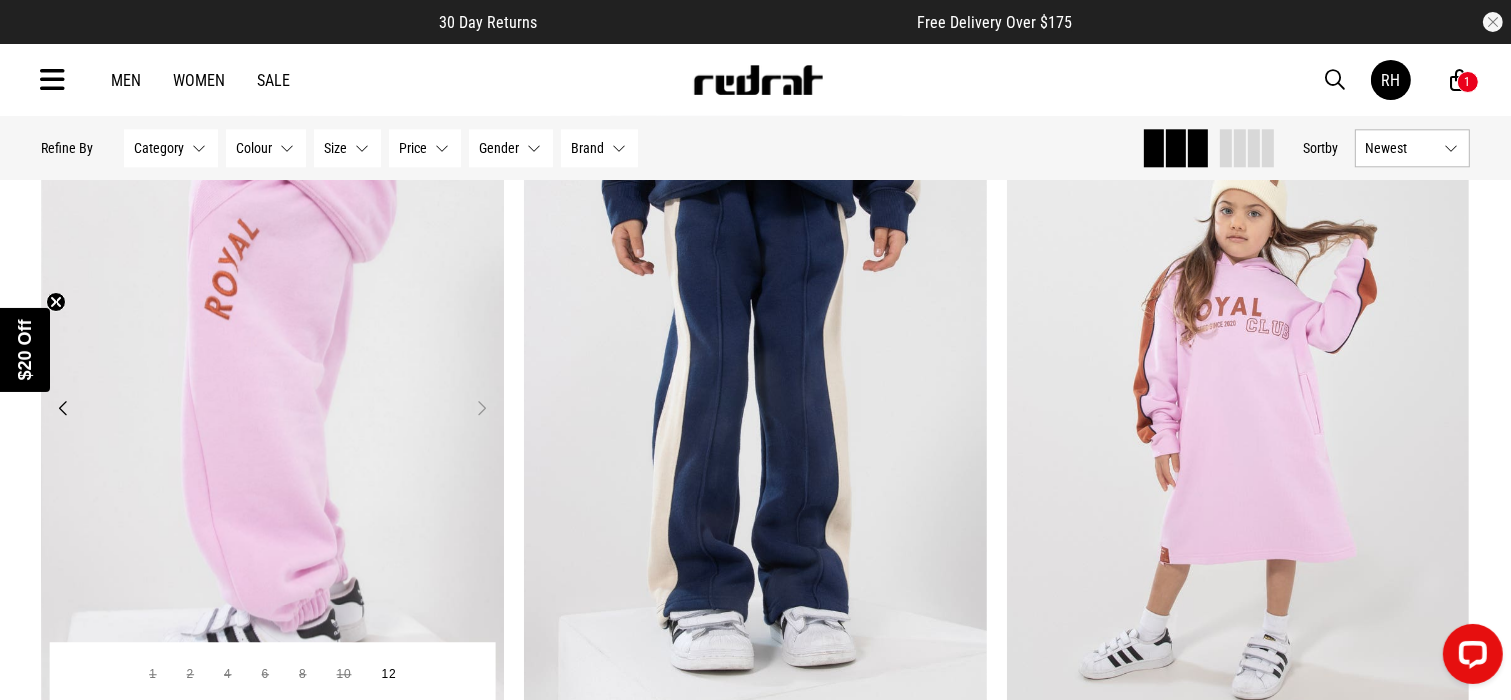 type 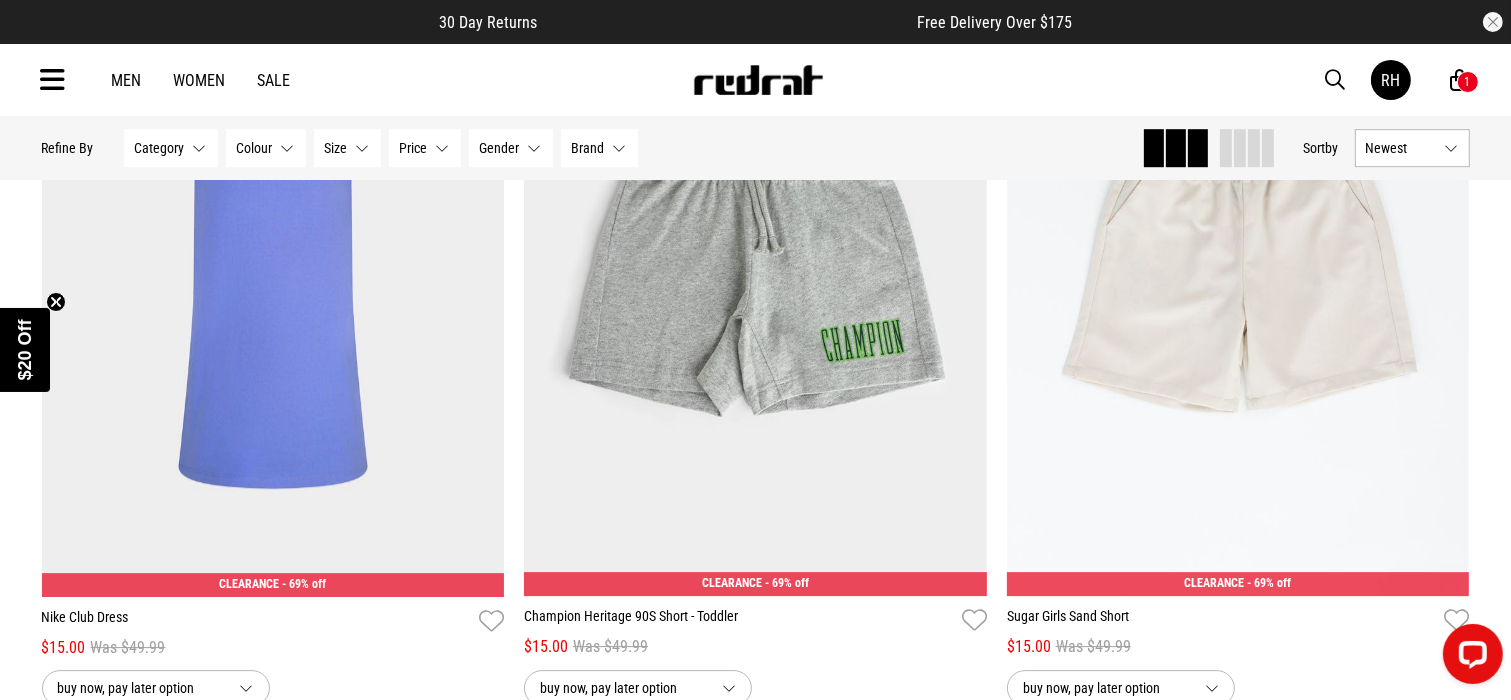 scroll, scrollTop: 5960, scrollLeft: 0, axis: vertical 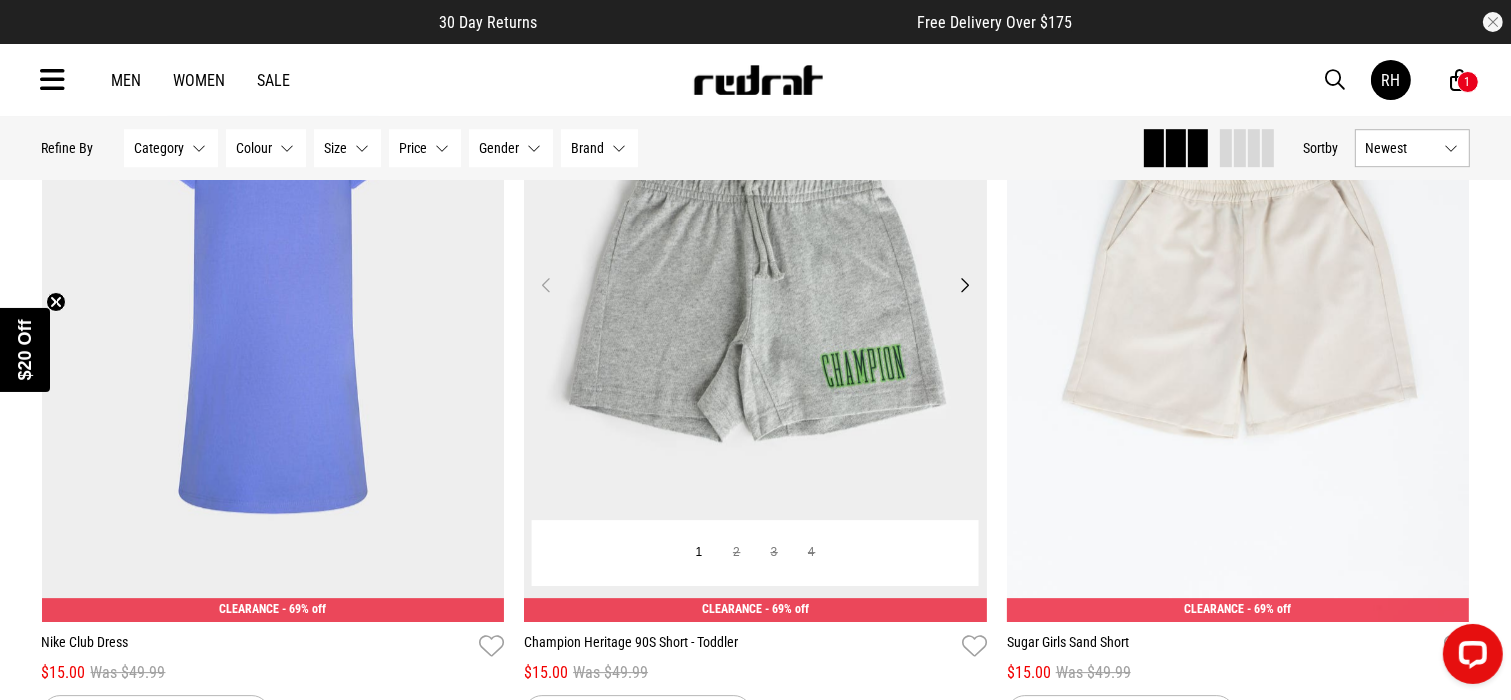 click at bounding box center [755, 297] 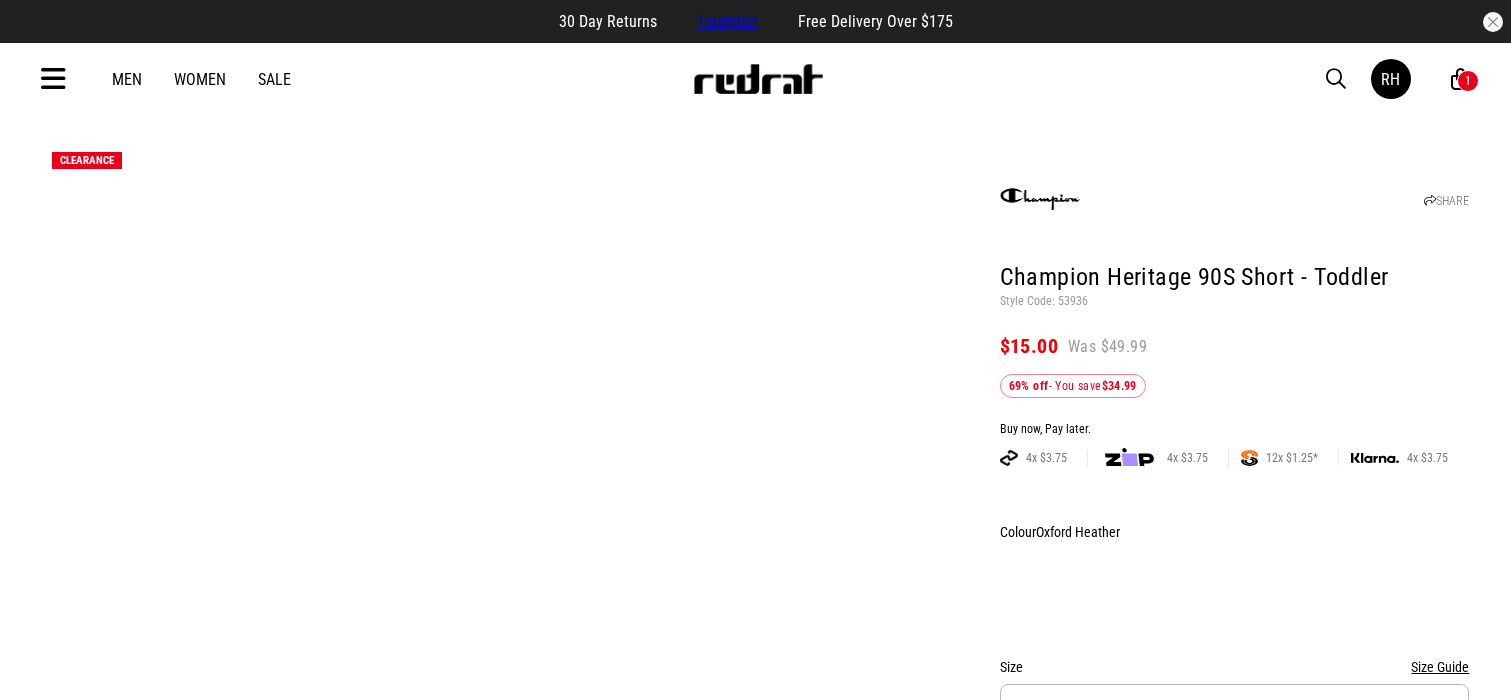 scroll, scrollTop: 0, scrollLeft: 0, axis: both 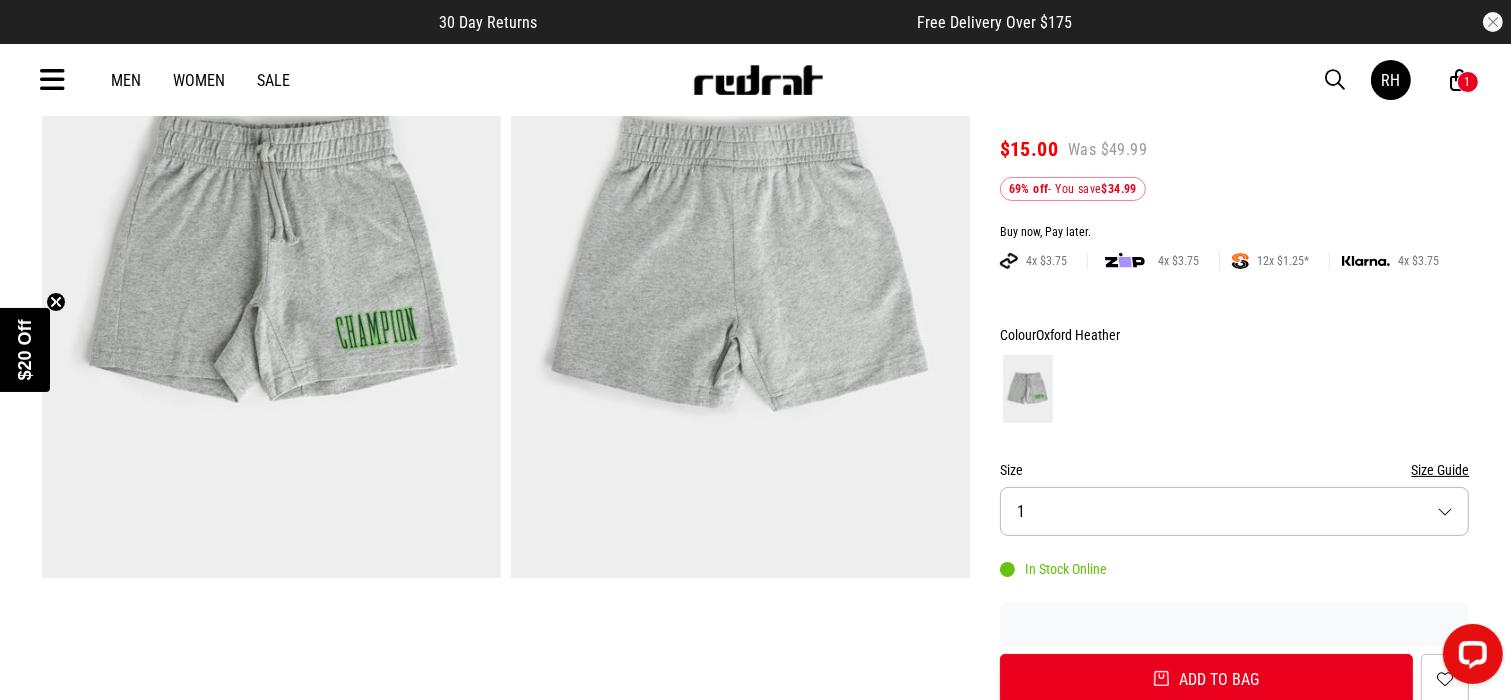 click on "Size 1" at bounding box center (1235, 511) 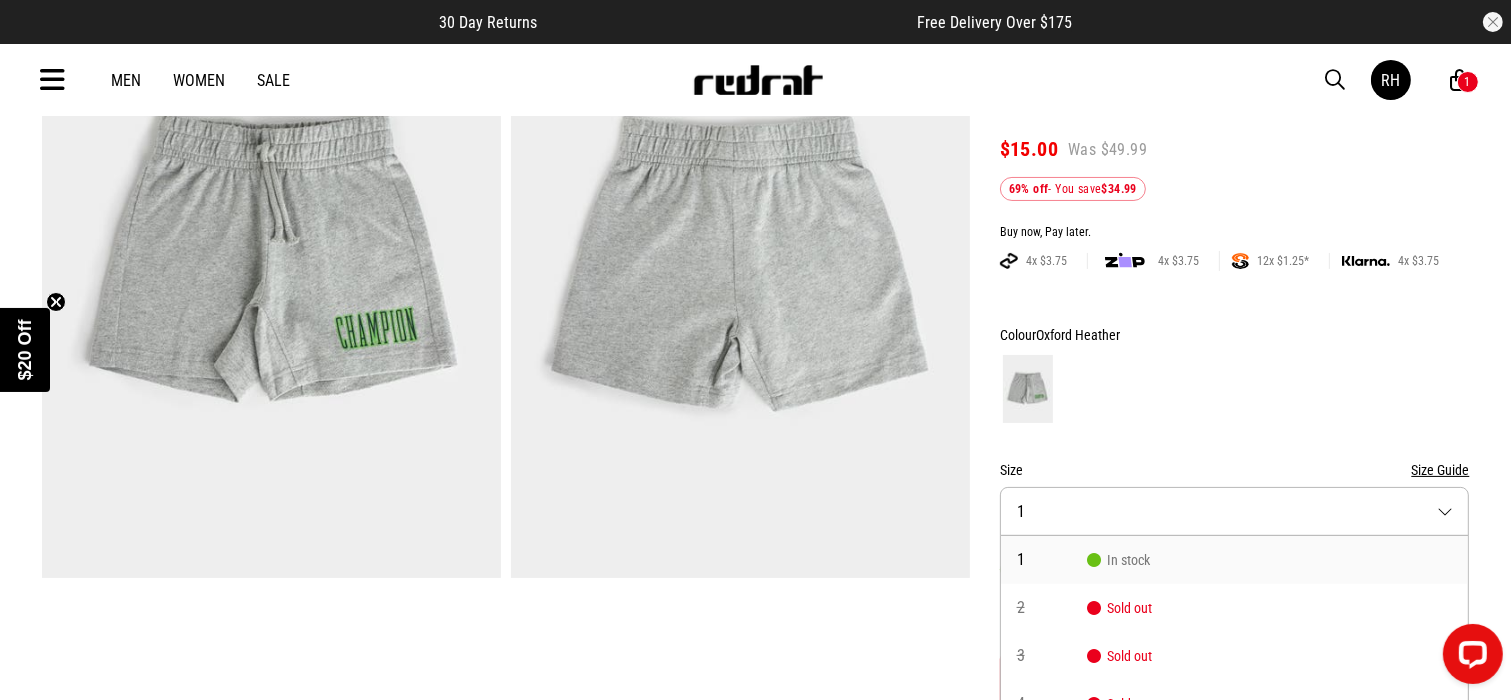 scroll, scrollTop: 267, scrollLeft: 0, axis: vertical 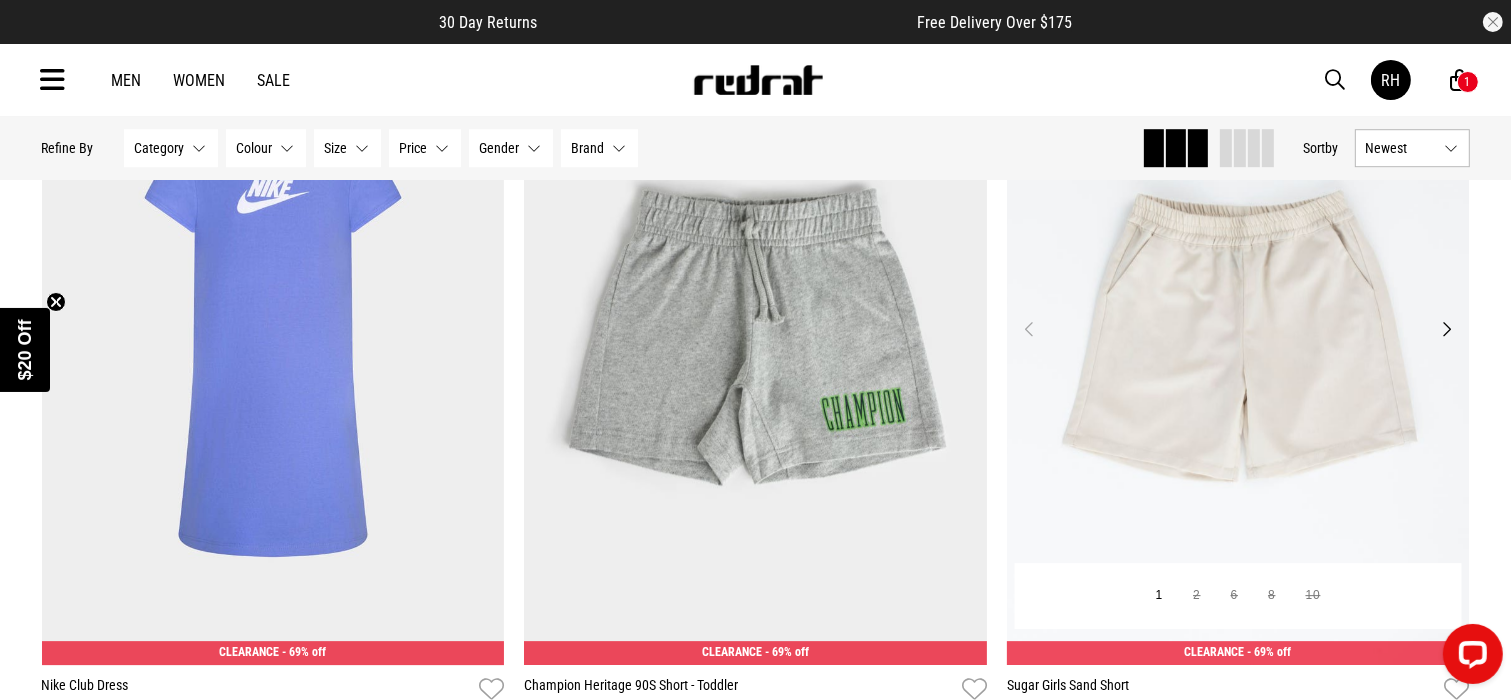 click at bounding box center [1238, 341] 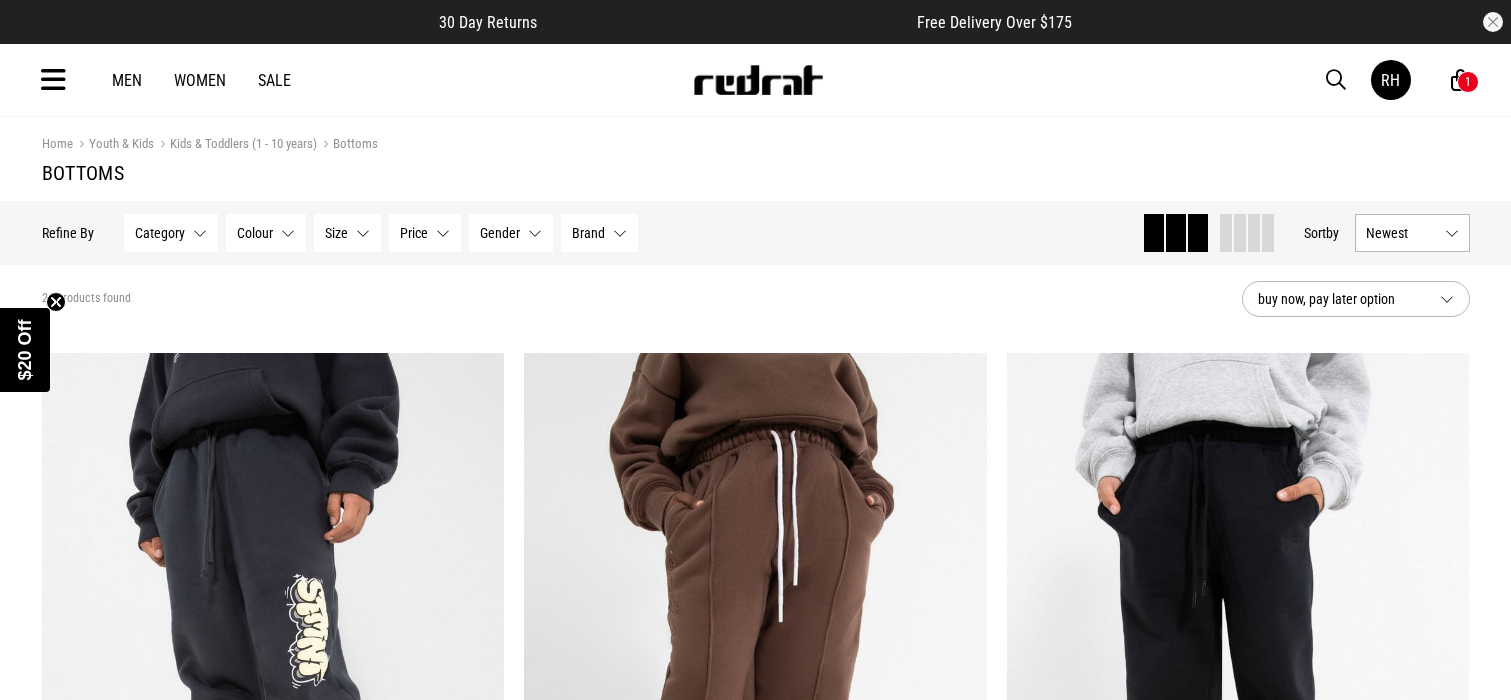scroll, scrollTop: 5870, scrollLeft: 0, axis: vertical 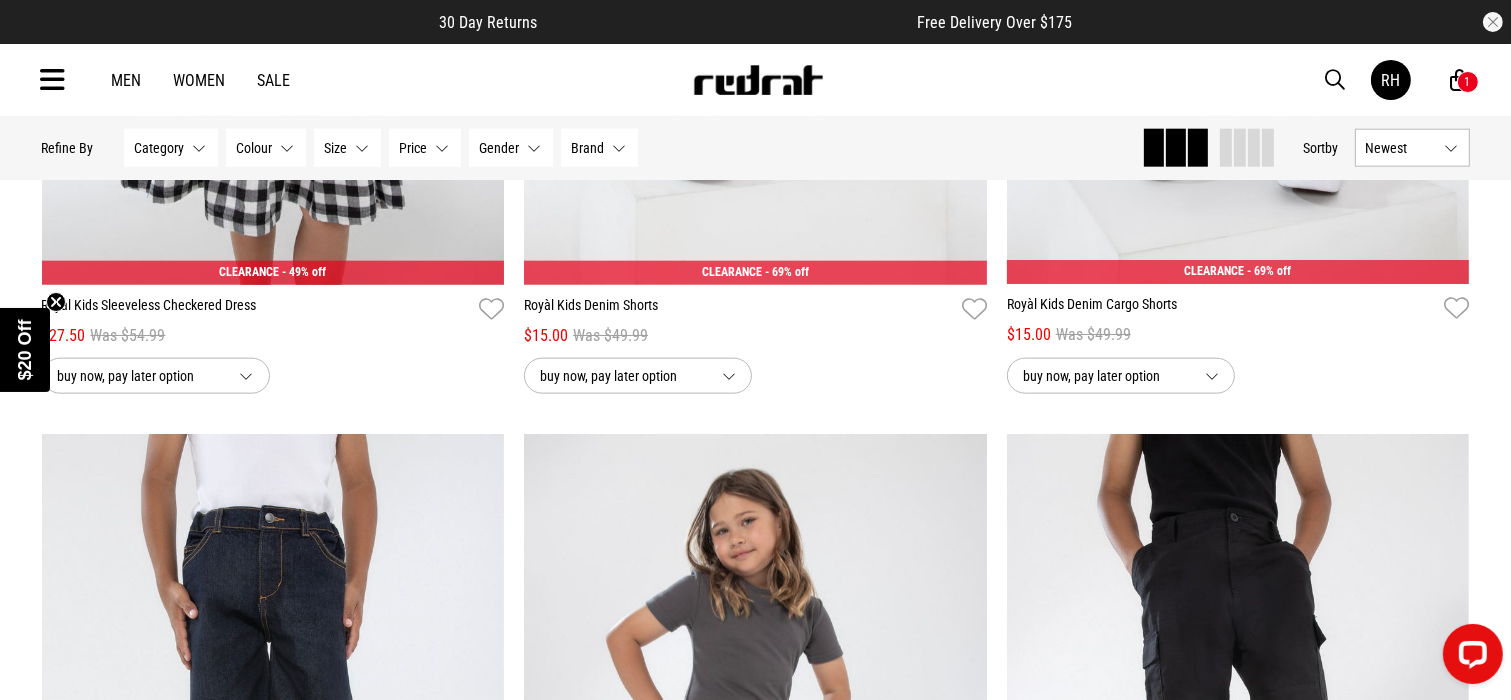 click at bounding box center (53, 80) 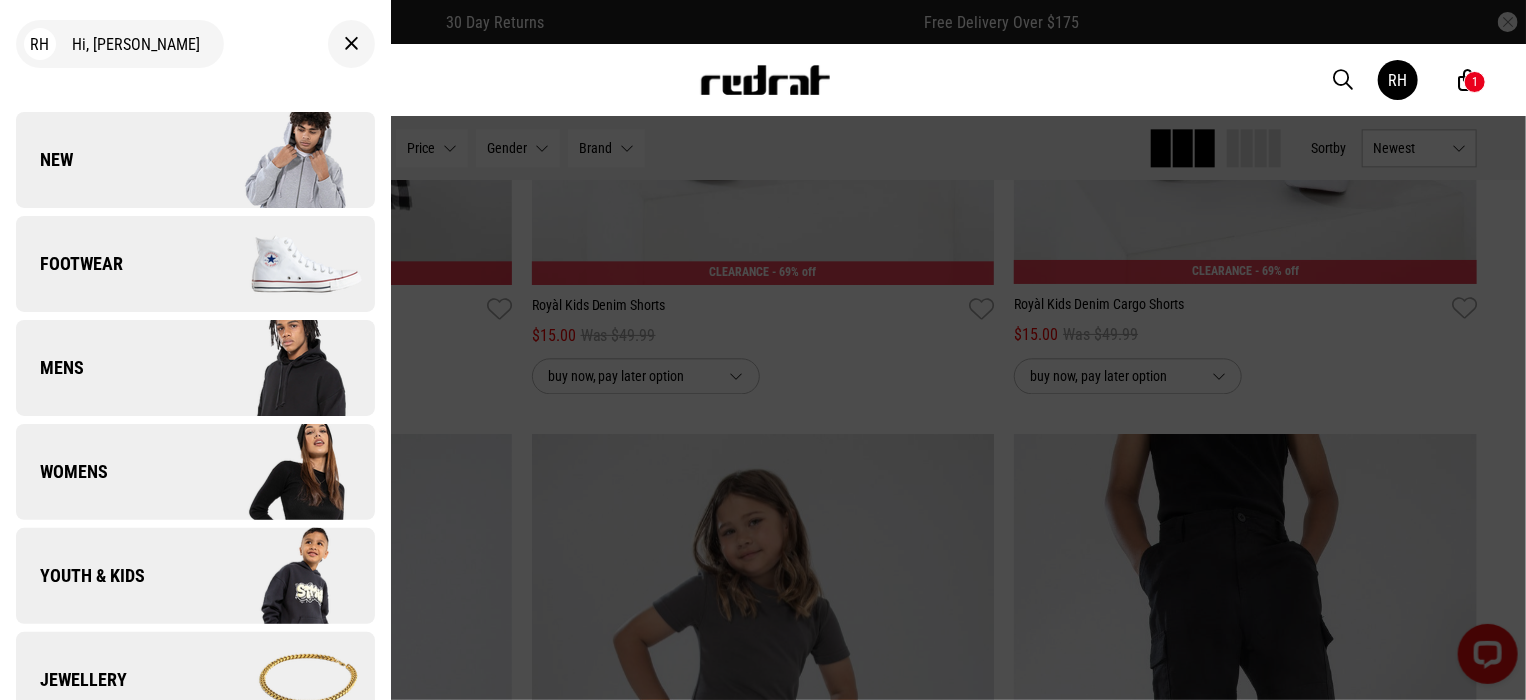 click on "Youth & Kids" at bounding box center (80, 576) 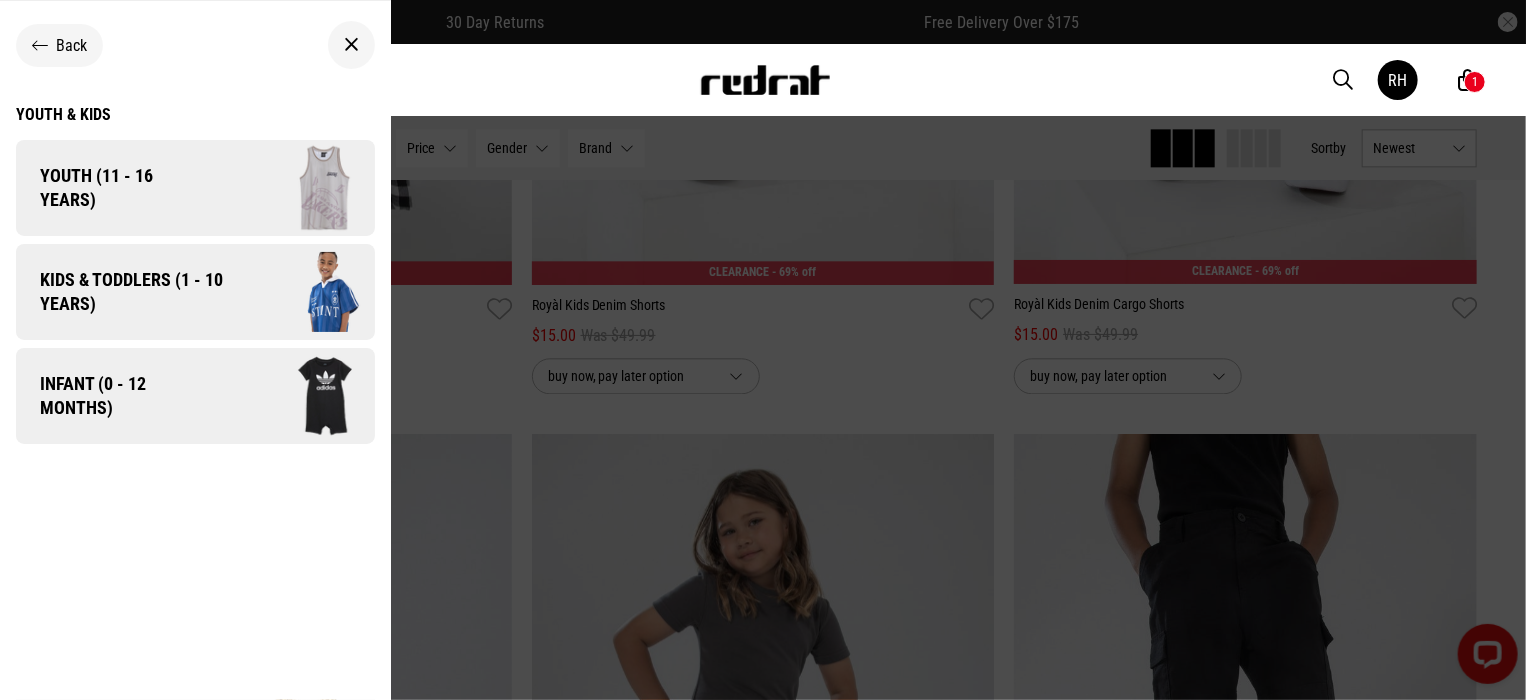click on "Youth (11 - 16 years)" at bounding box center [110, 188] 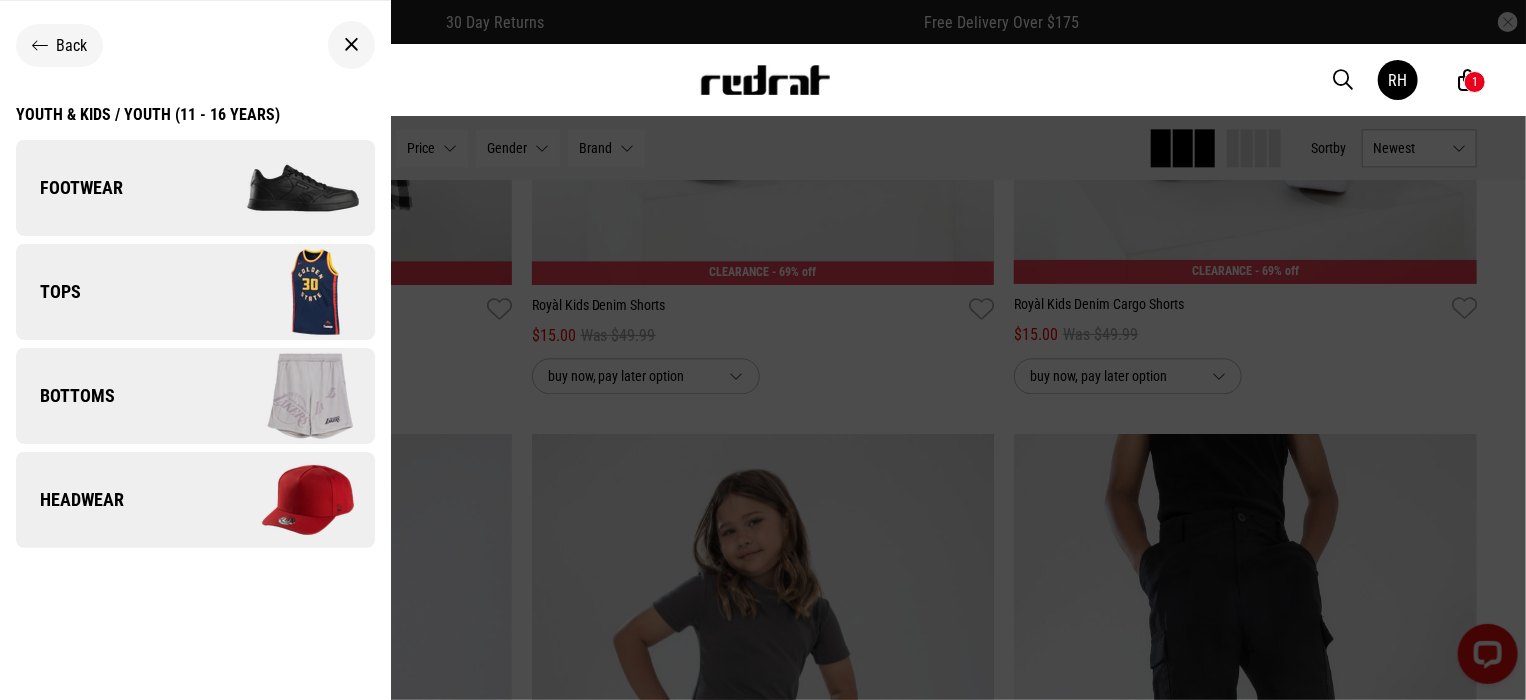 click on "Tops" at bounding box center (195, 292) 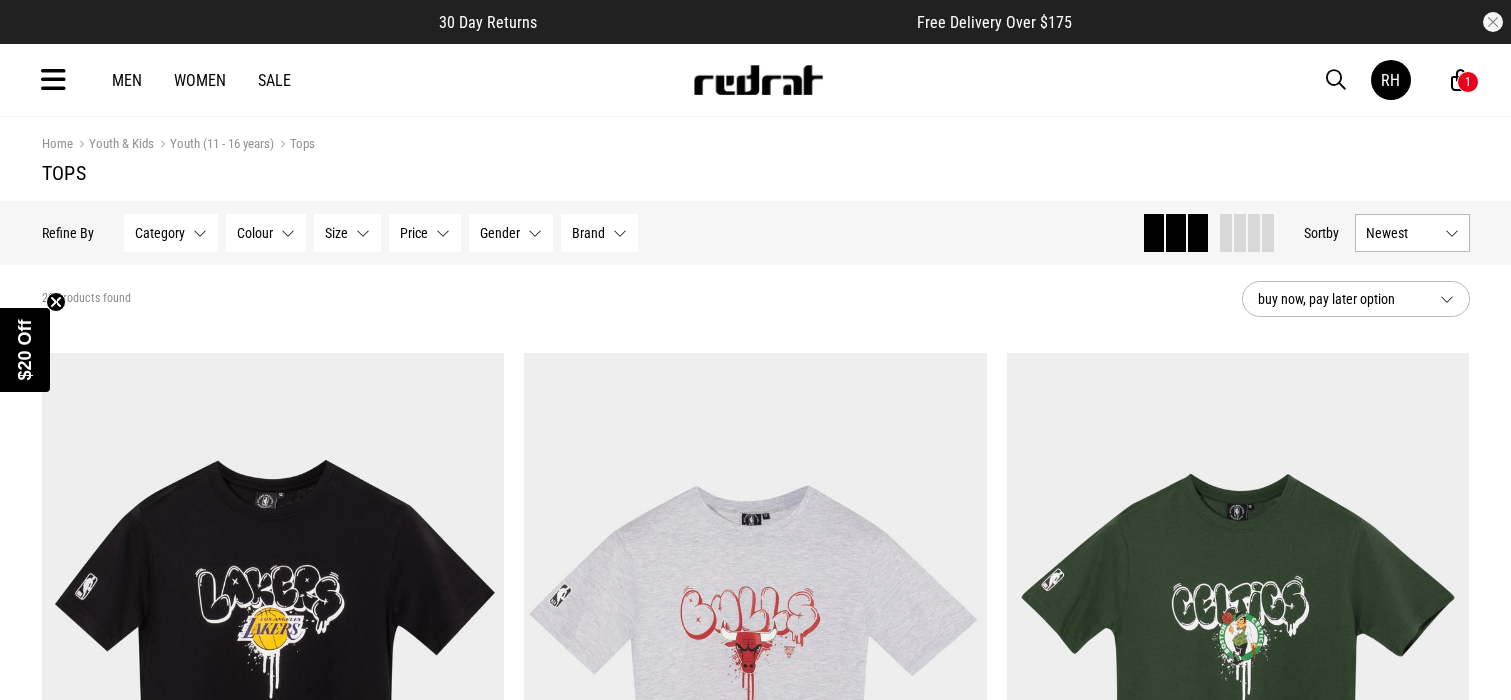 scroll, scrollTop: 0, scrollLeft: 0, axis: both 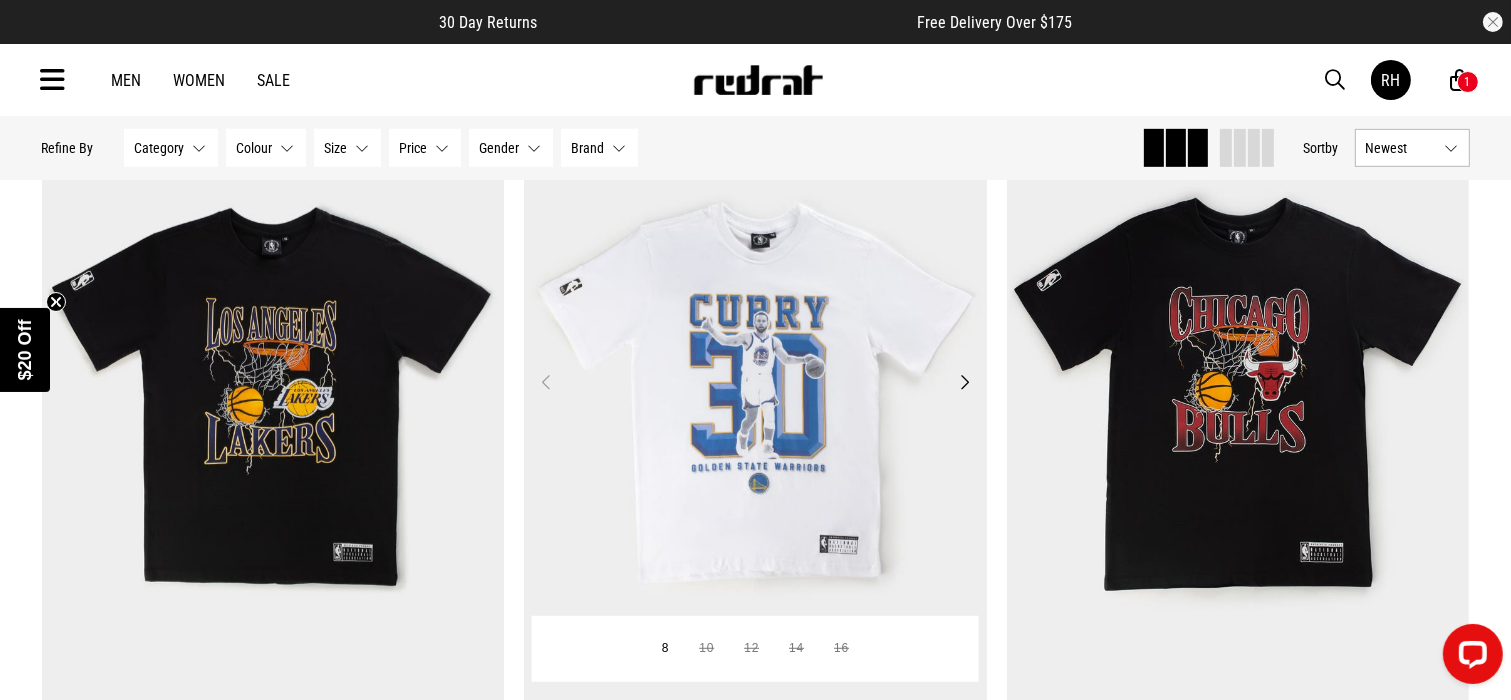 click at bounding box center [755, 394] 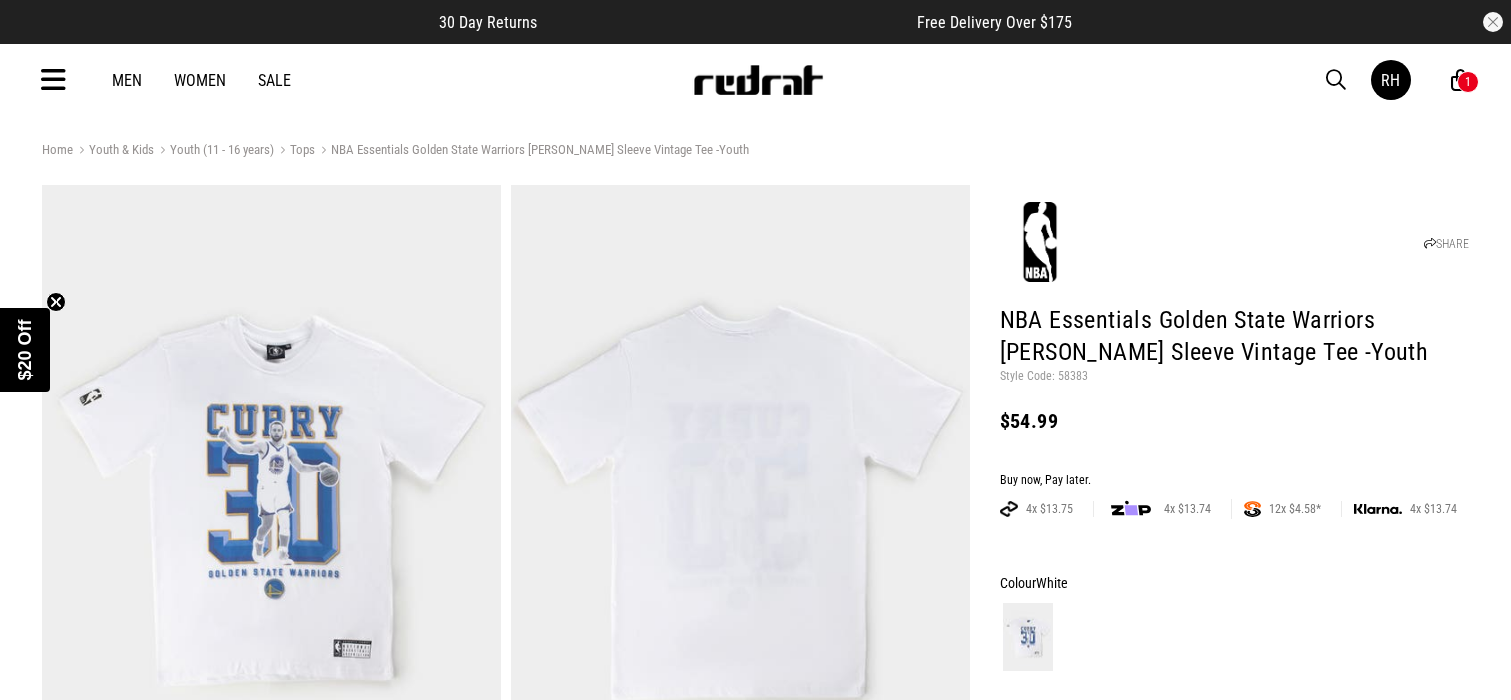 scroll, scrollTop: 0, scrollLeft: 0, axis: both 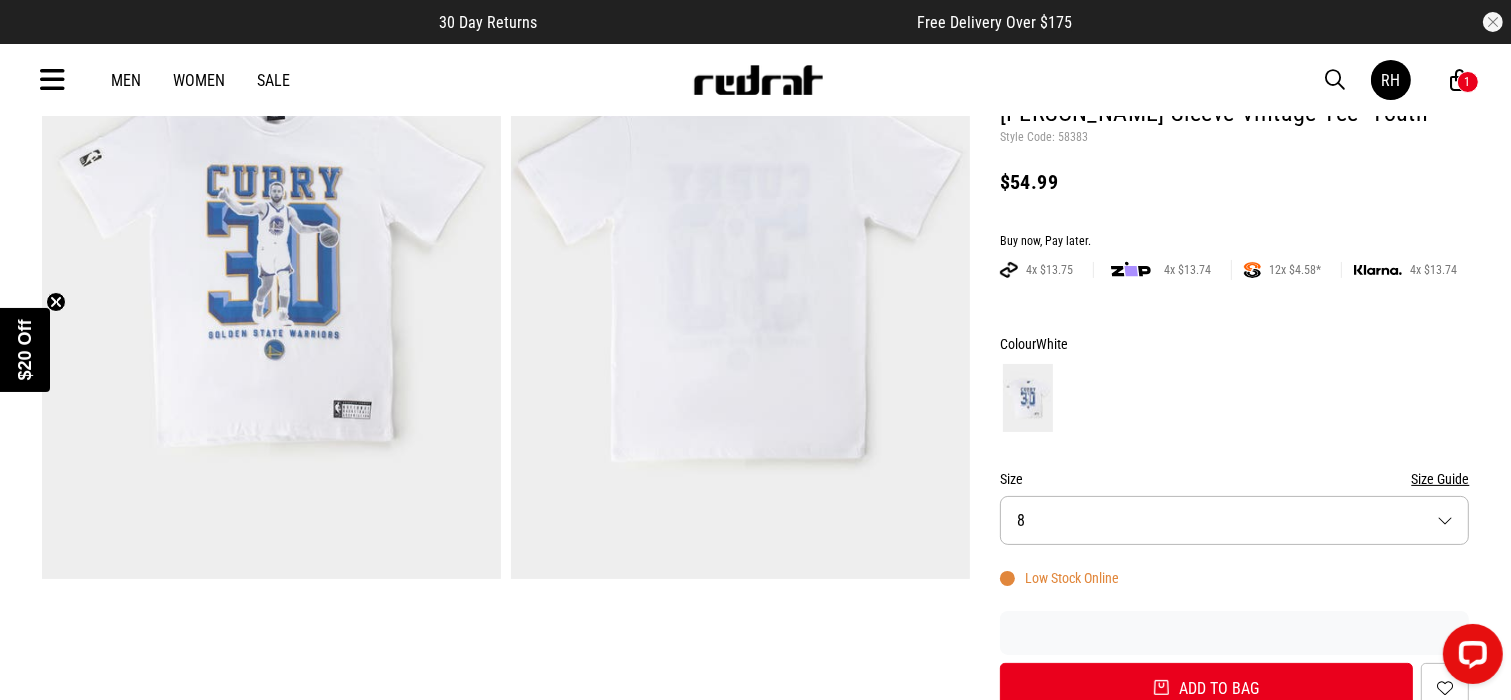 click on "Size 8" at bounding box center [1235, 520] 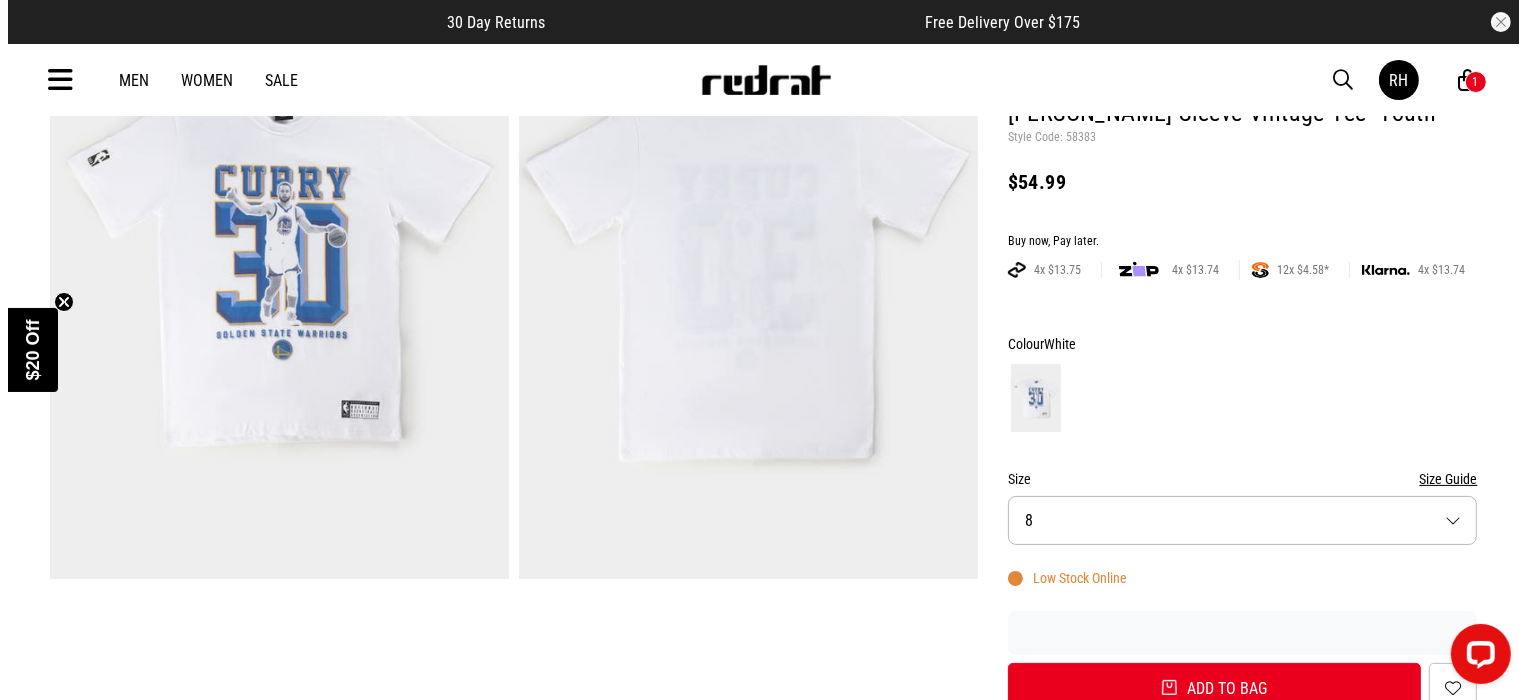 scroll, scrollTop: 323, scrollLeft: 0, axis: vertical 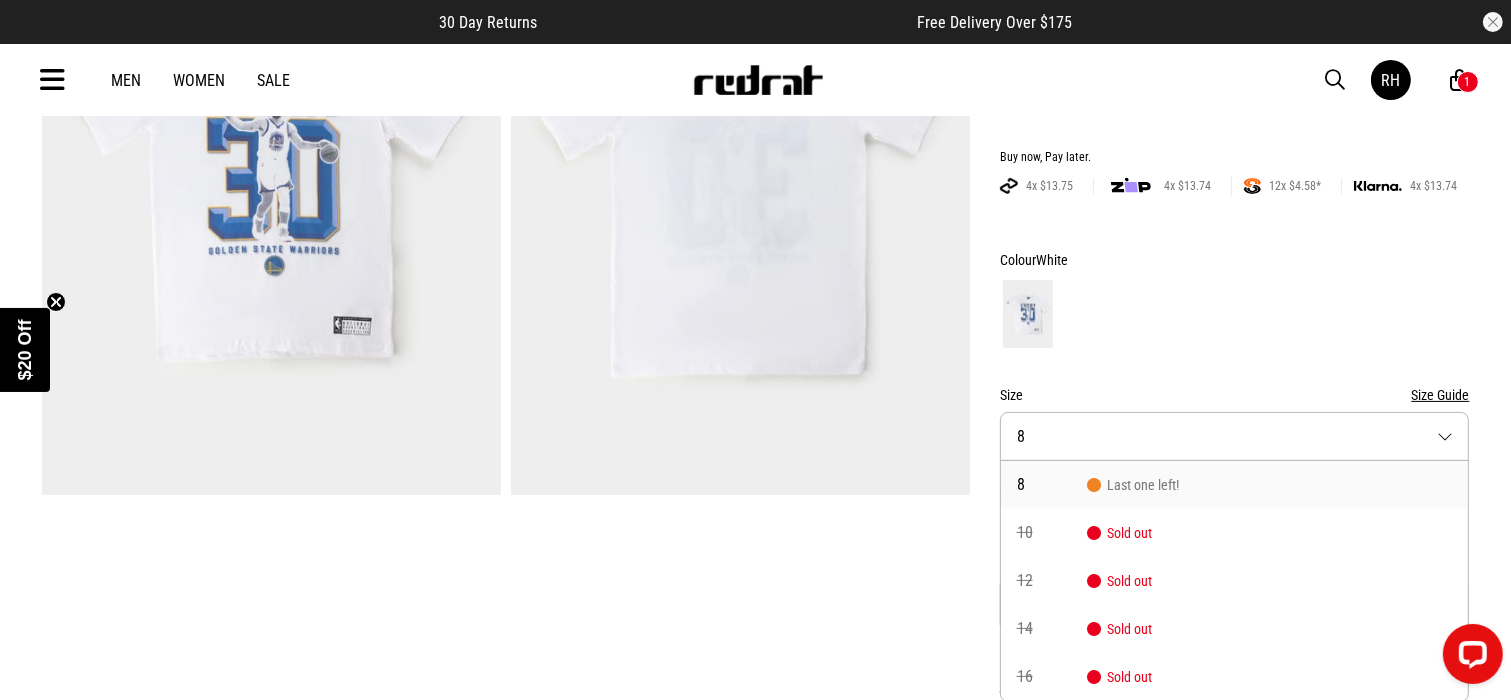 click on "Size 8" at bounding box center (1235, 436) 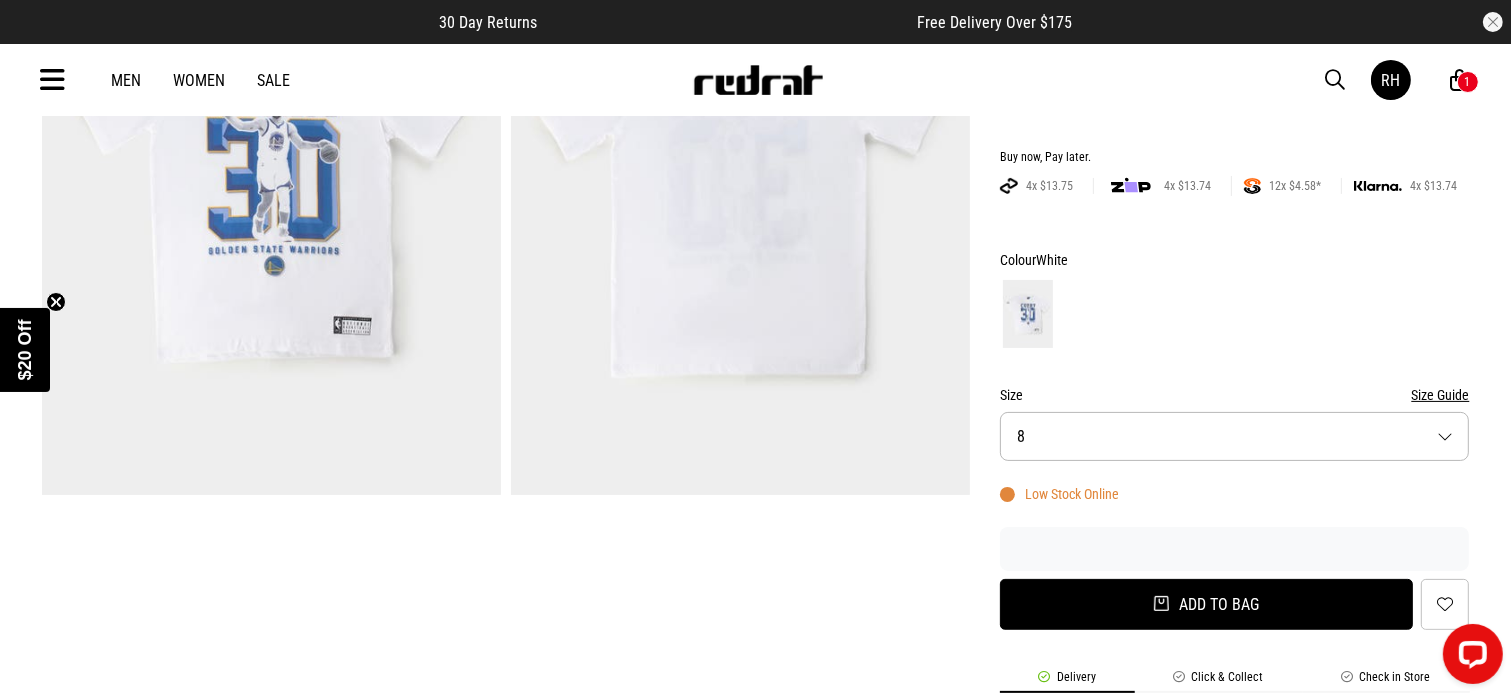 click on "Add to bag" at bounding box center [1207, 604] 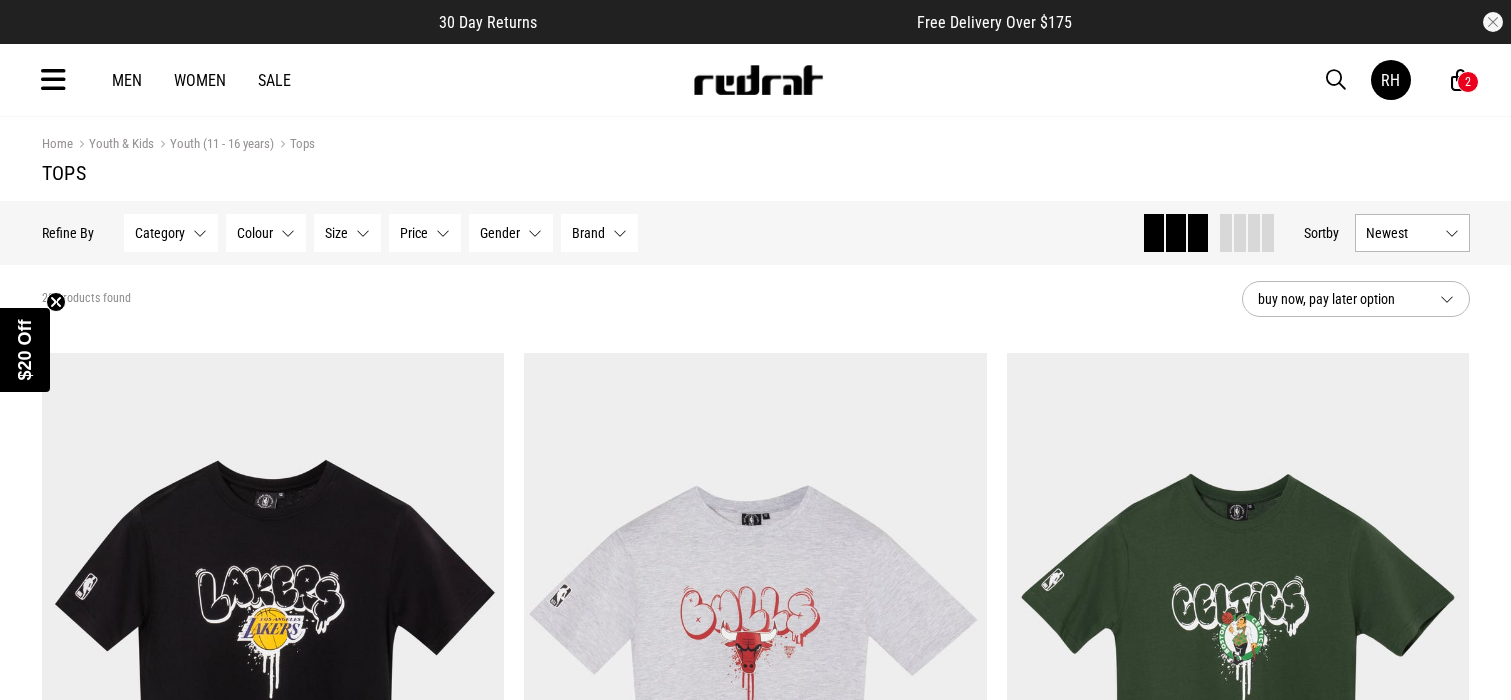 scroll, scrollTop: 1079, scrollLeft: 0, axis: vertical 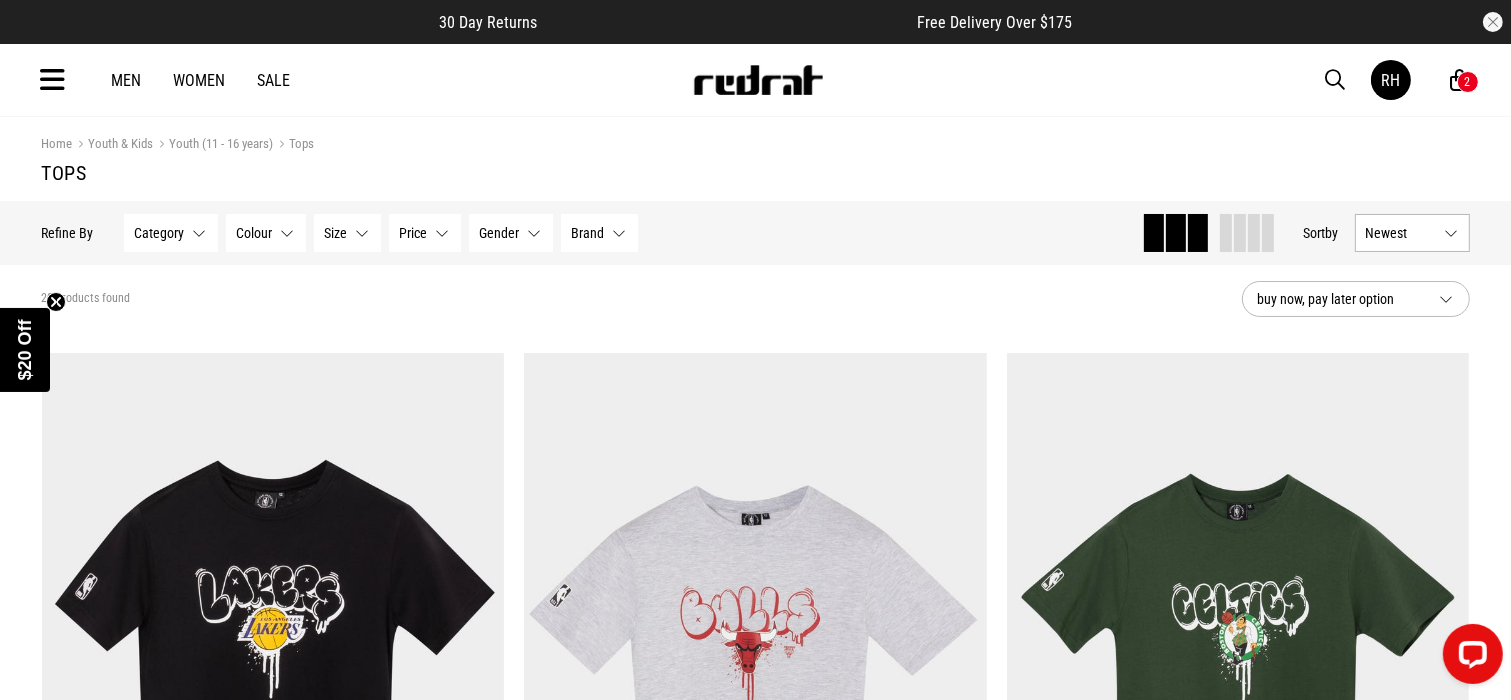 click on "Men" at bounding box center [127, 80] 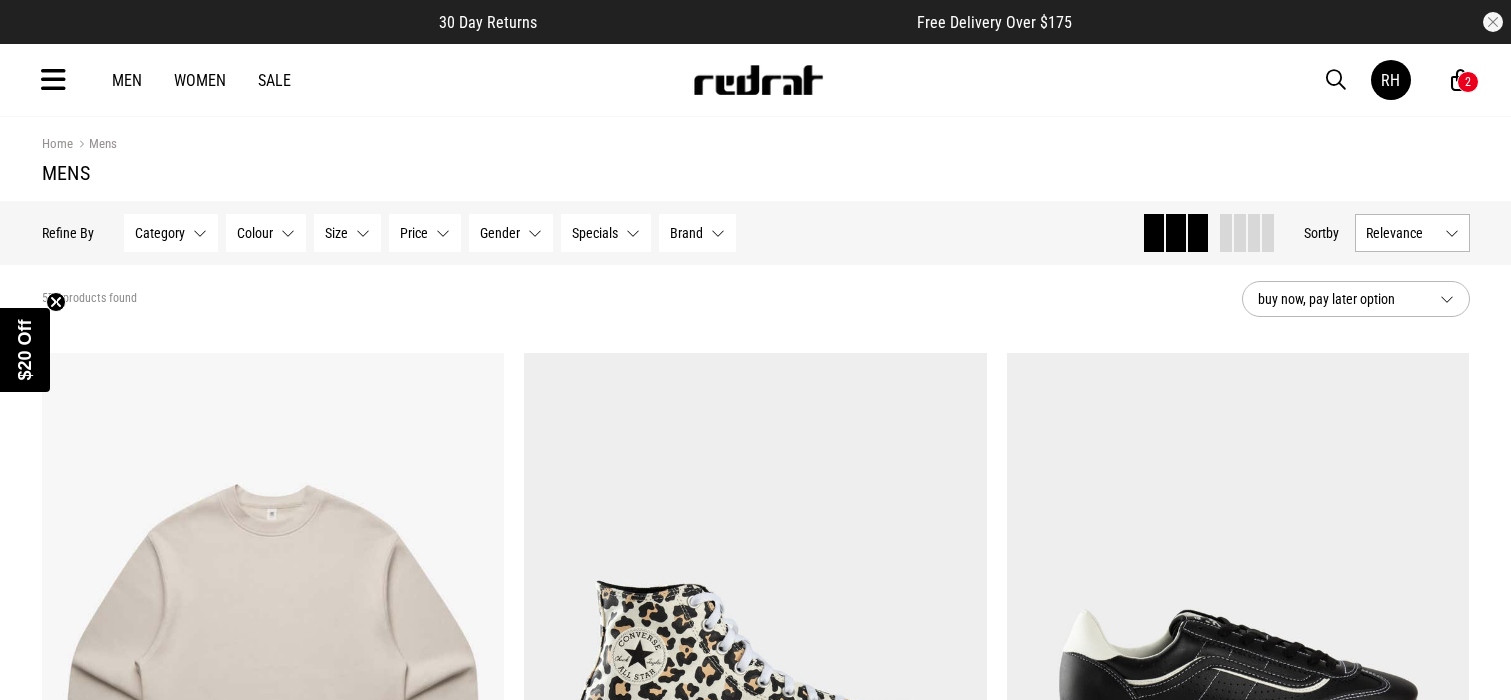 scroll, scrollTop: 0, scrollLeft: 0, axis: both 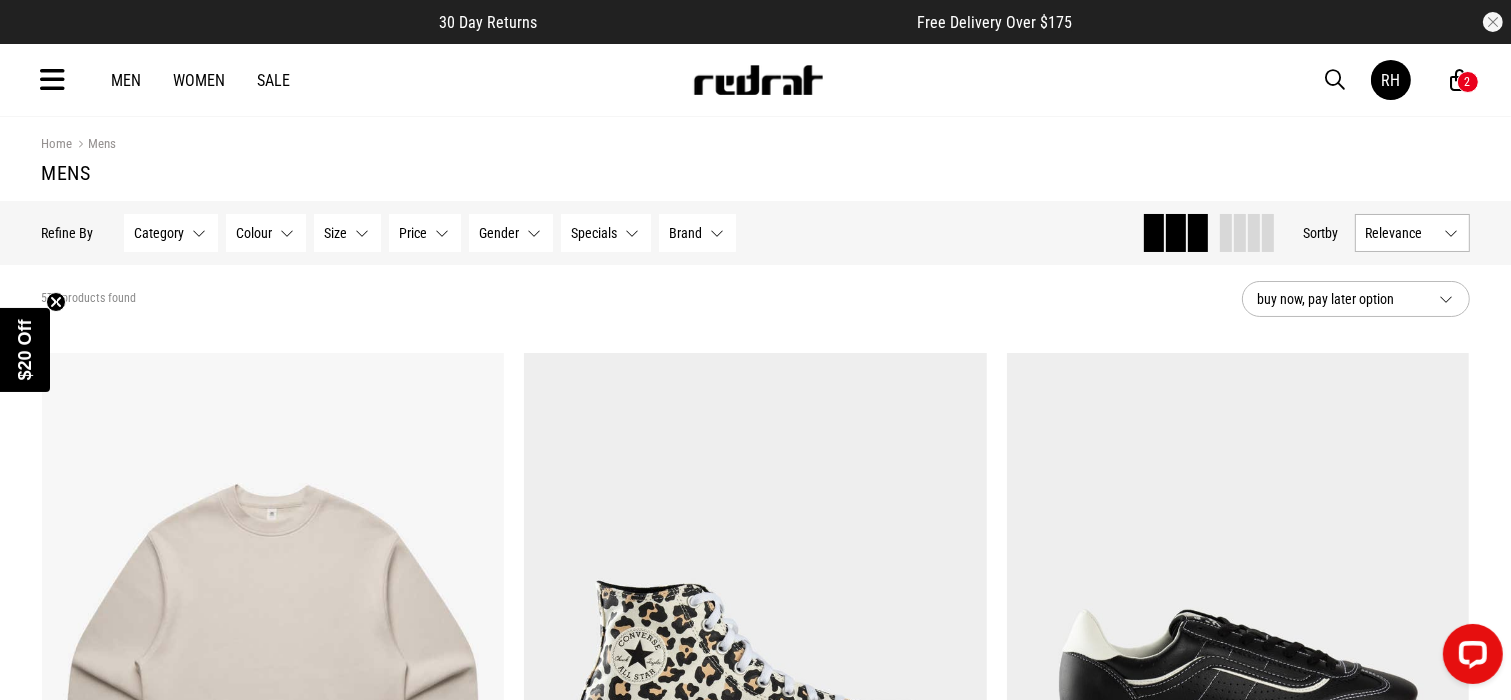 click on "Women" at bounding box center (200, 80) 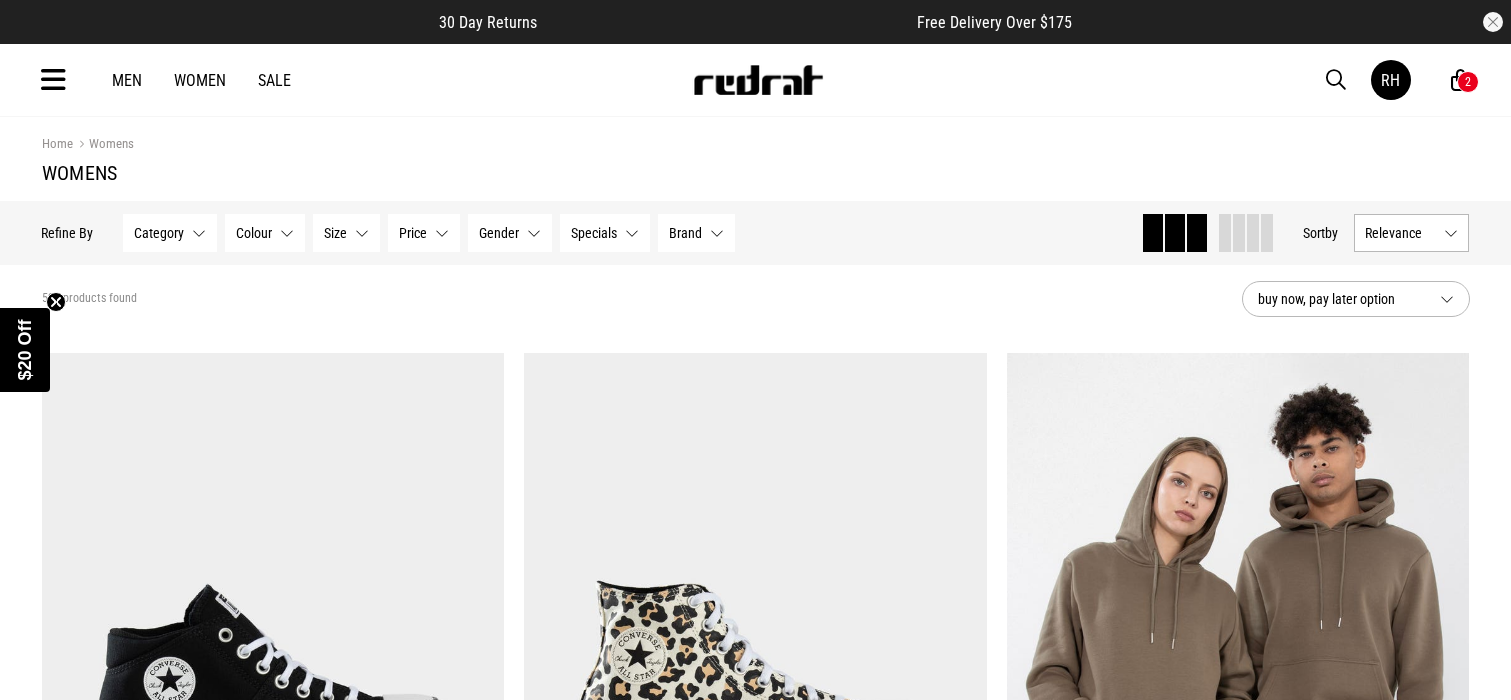 scroll, scrollTop: 0, scrollLeft: 0, axis: both 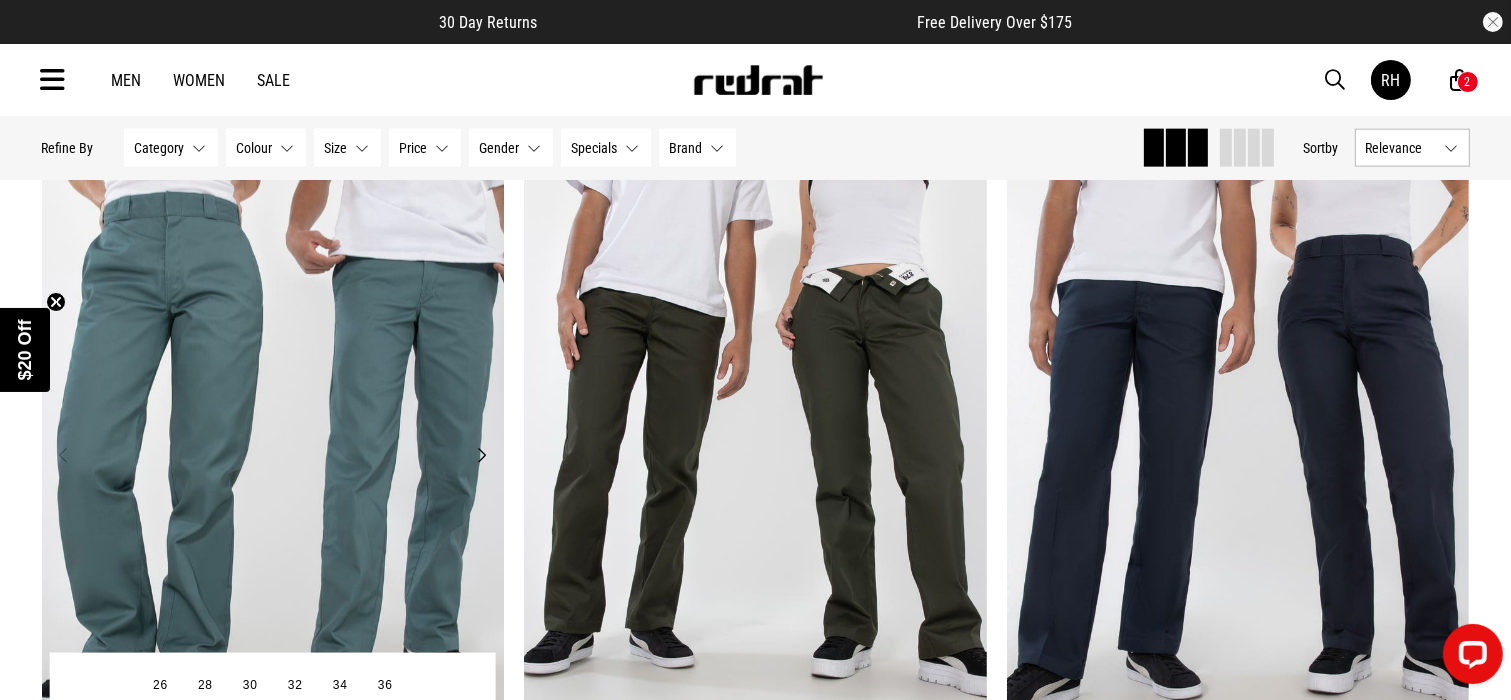 click at bounding box center [273, 467] 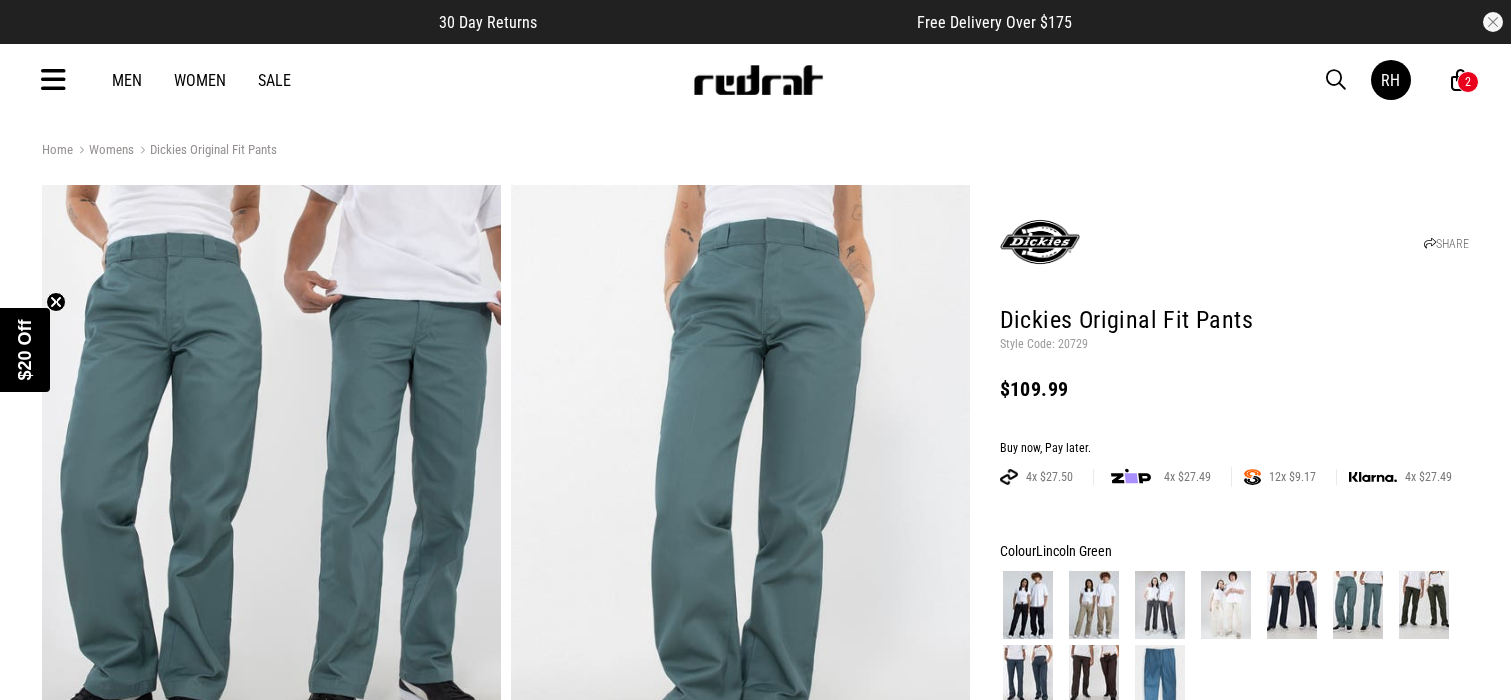 scroll, scrollTop: 0, scrollLeft: 0, axis: both 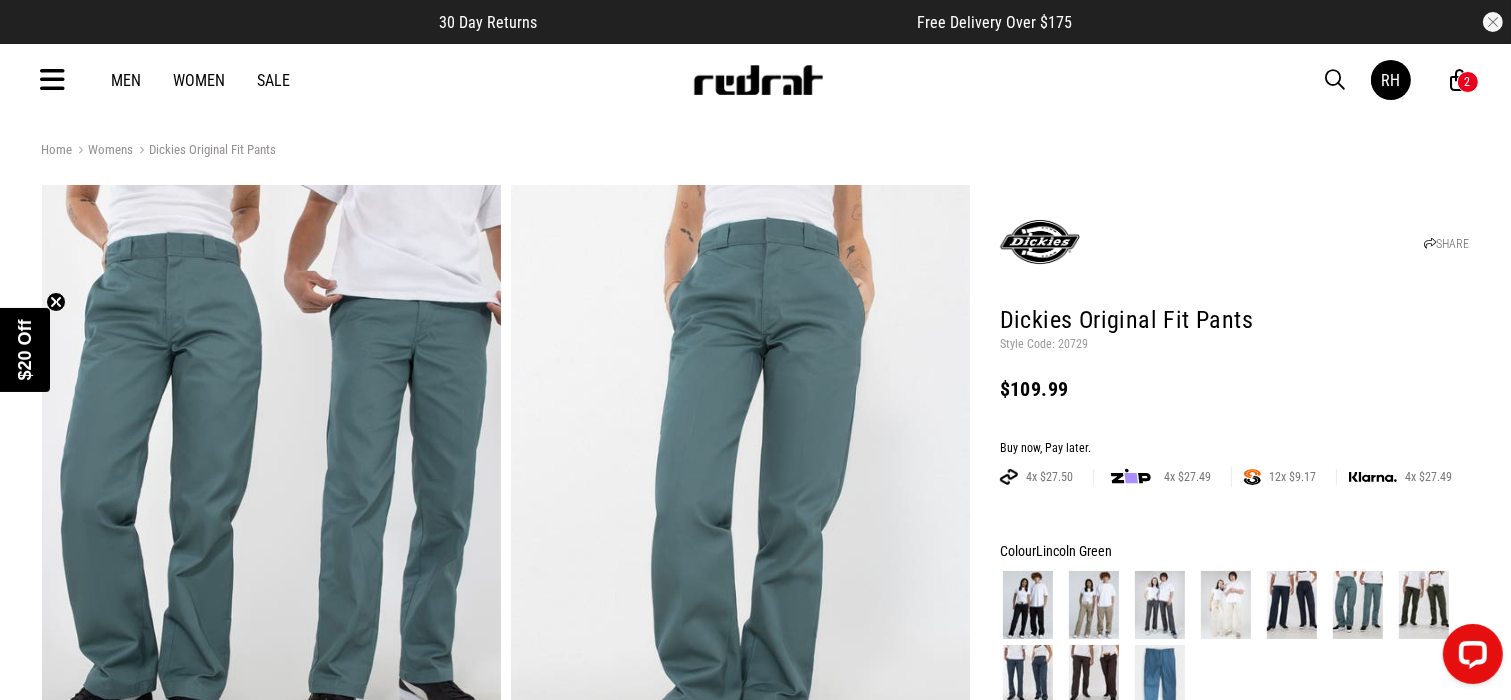 click at bounding box center (1226, 605) 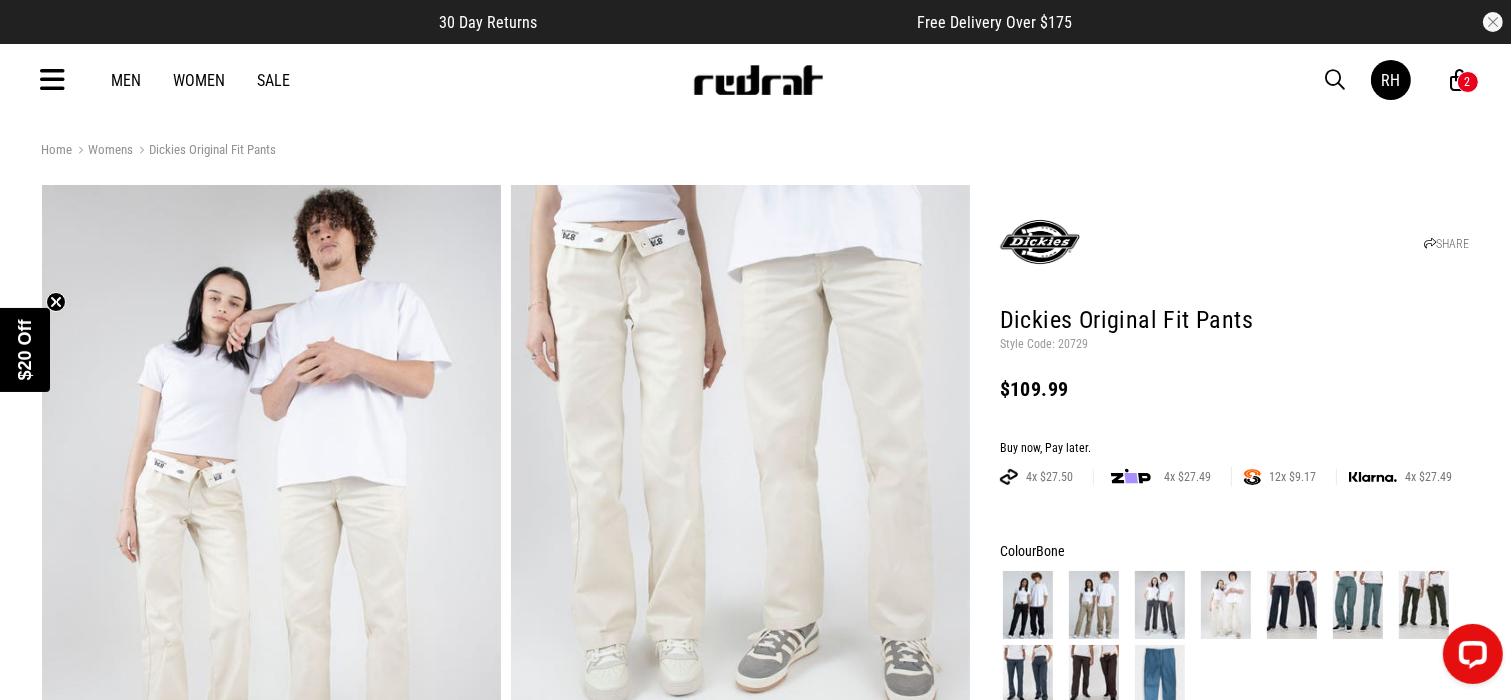 click at bounding box center [1358, 605] 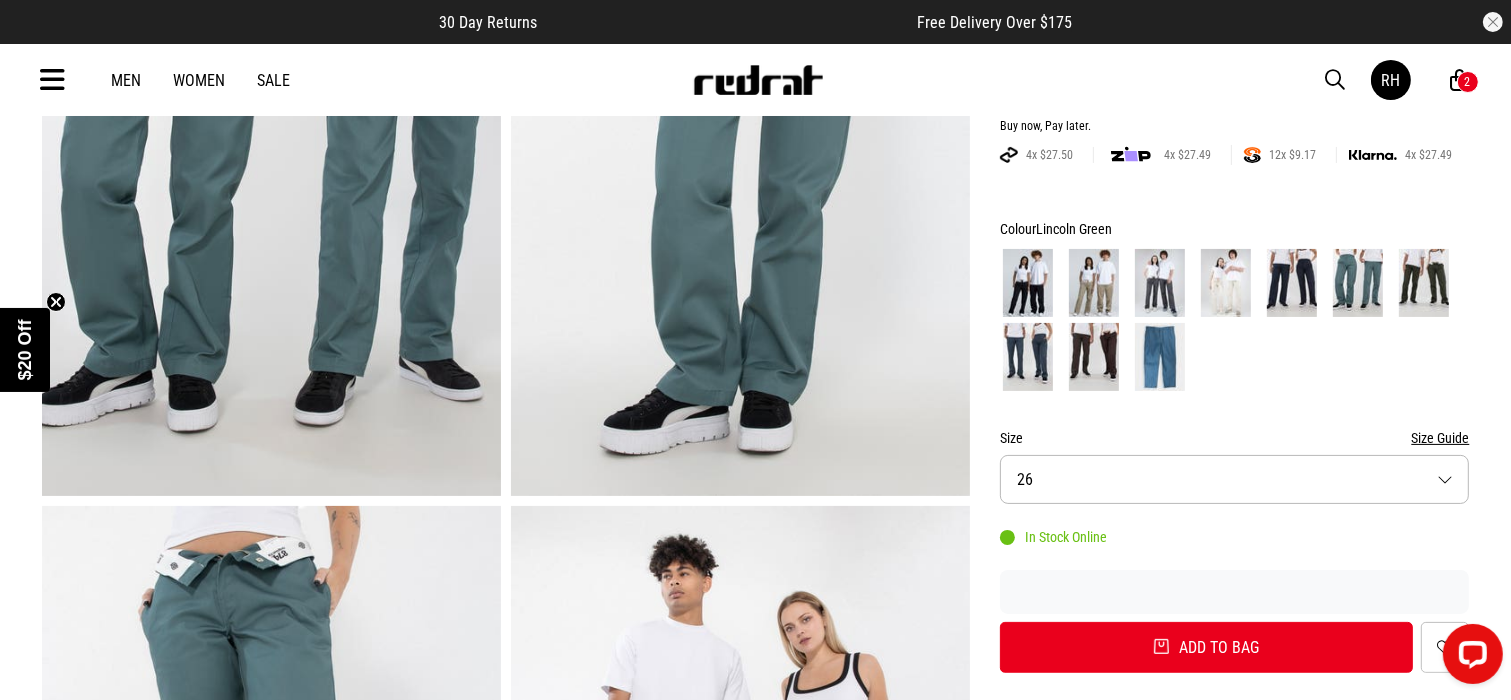 scroll, scrollTop: 320, scrollLeft: 0, axis: vertical 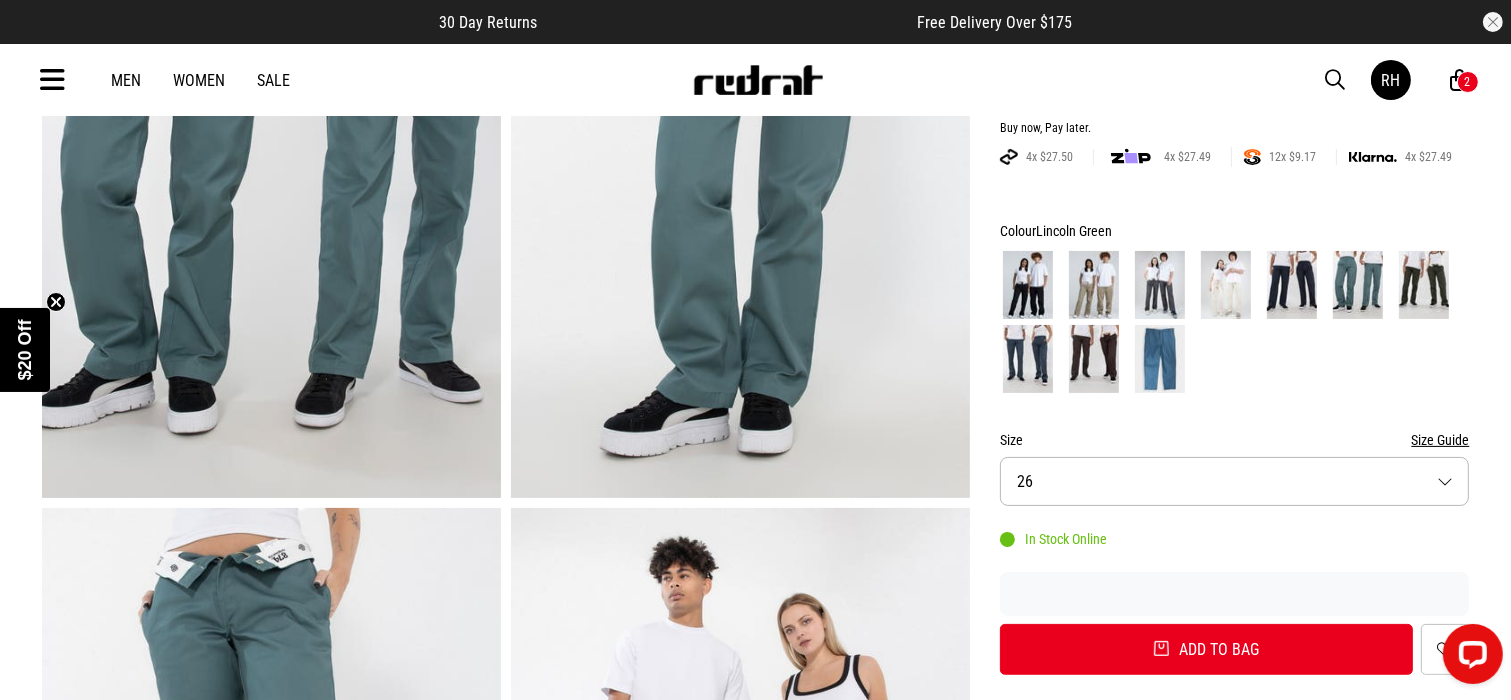 click on "Size 26" at bounding box center [1235, 481] 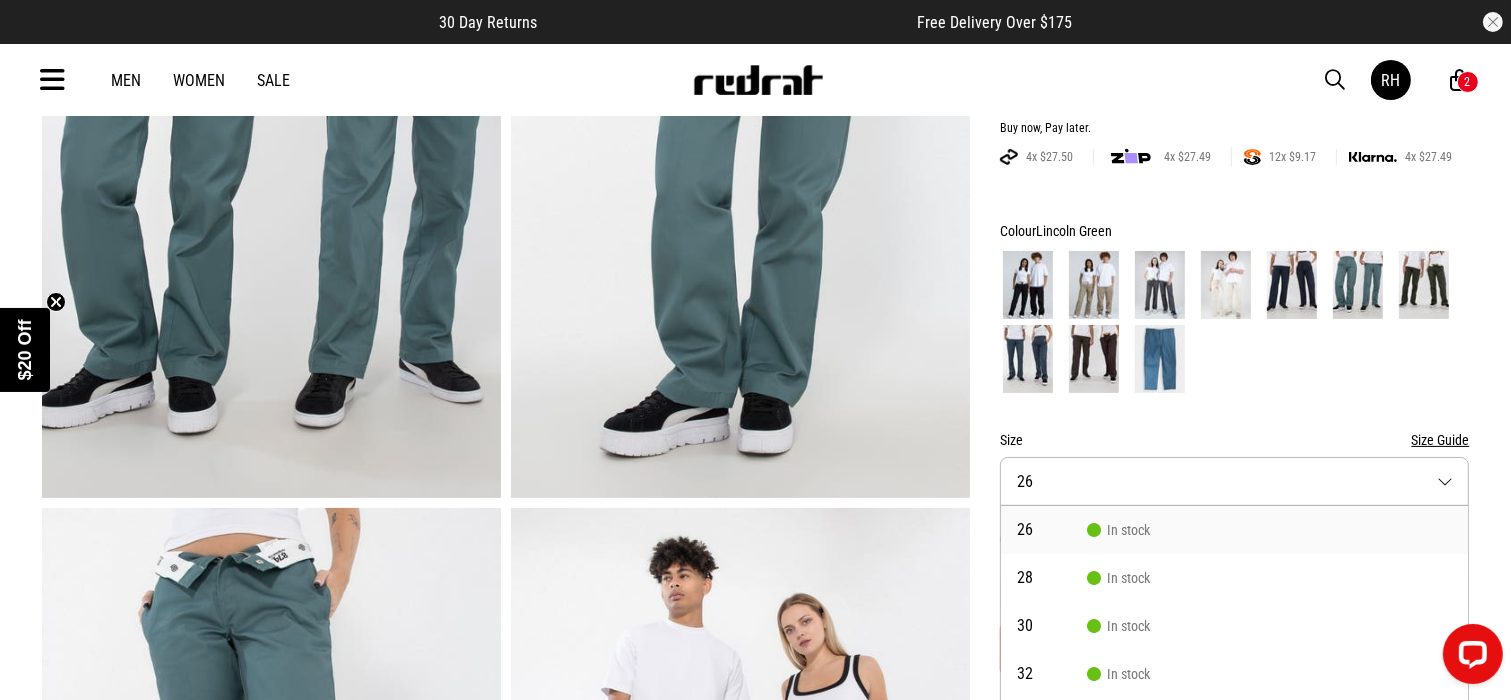 scroll, scrollTop: 395, scrollLeft: 0, axis: vertical 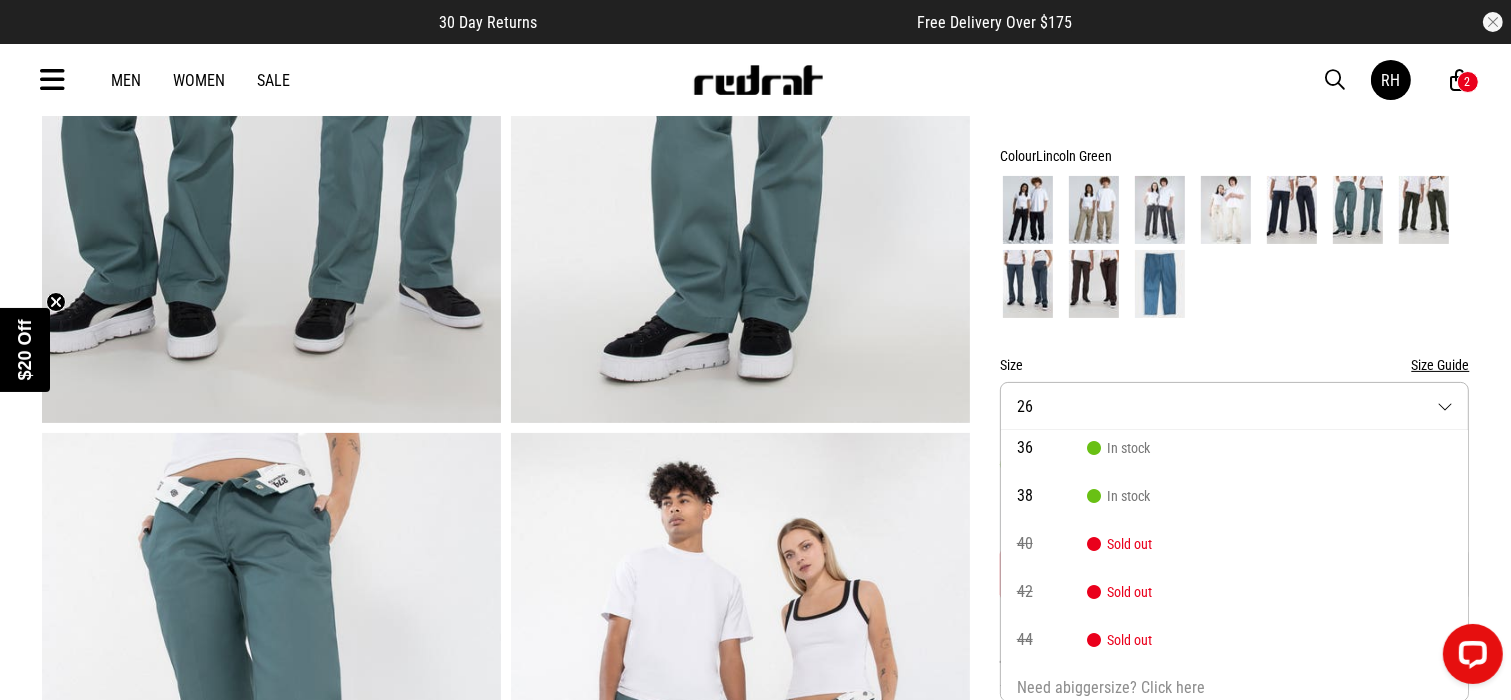 click on "Size Guide" at bounding box center (1440, 365) 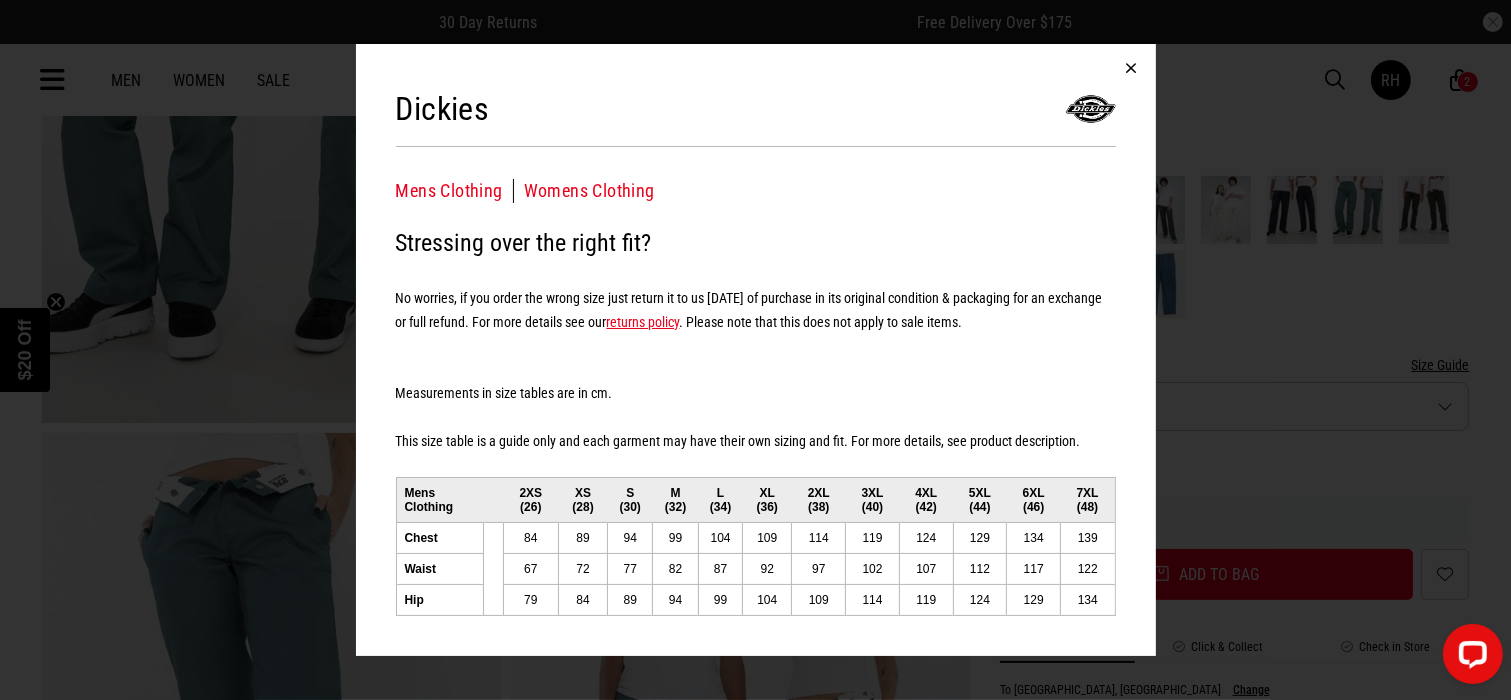 click on "Womens Clothing" at bounding box center (589, 191) 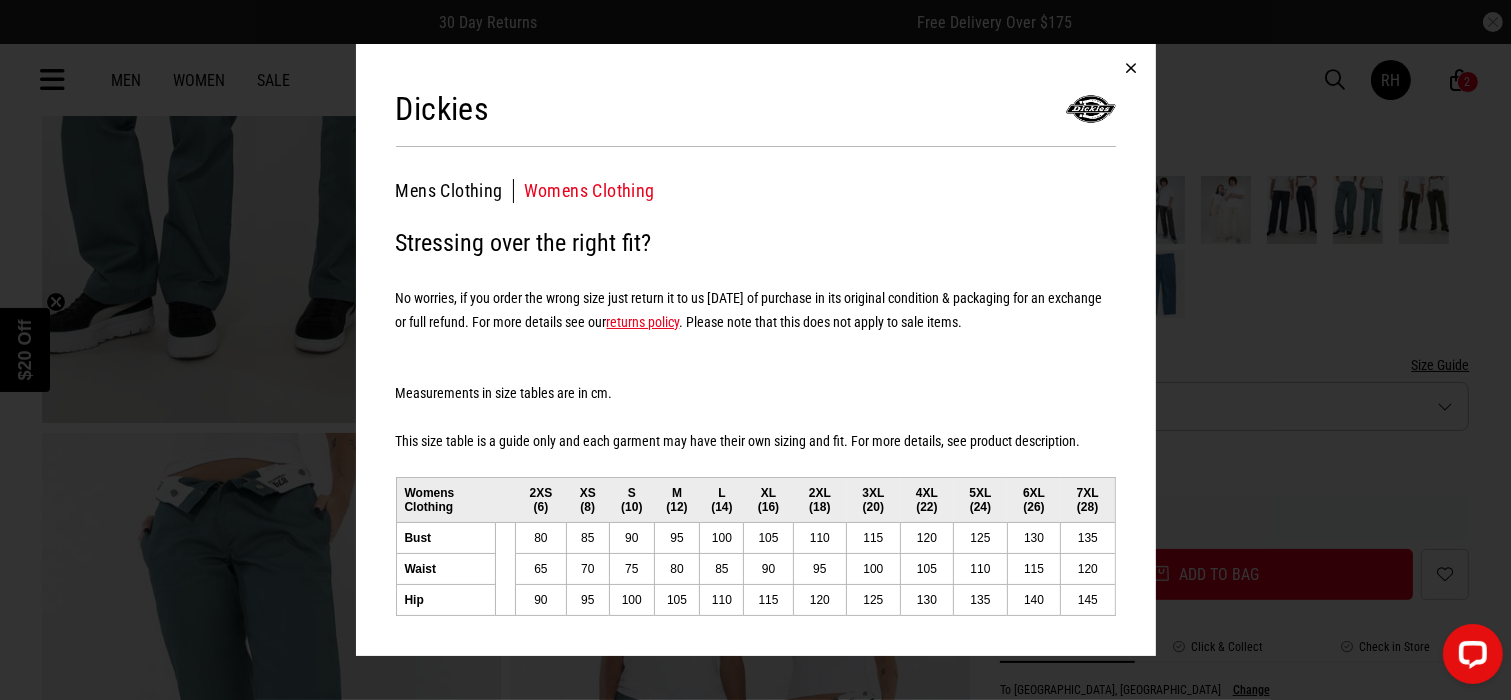 click at bounding box center (1132, 68) 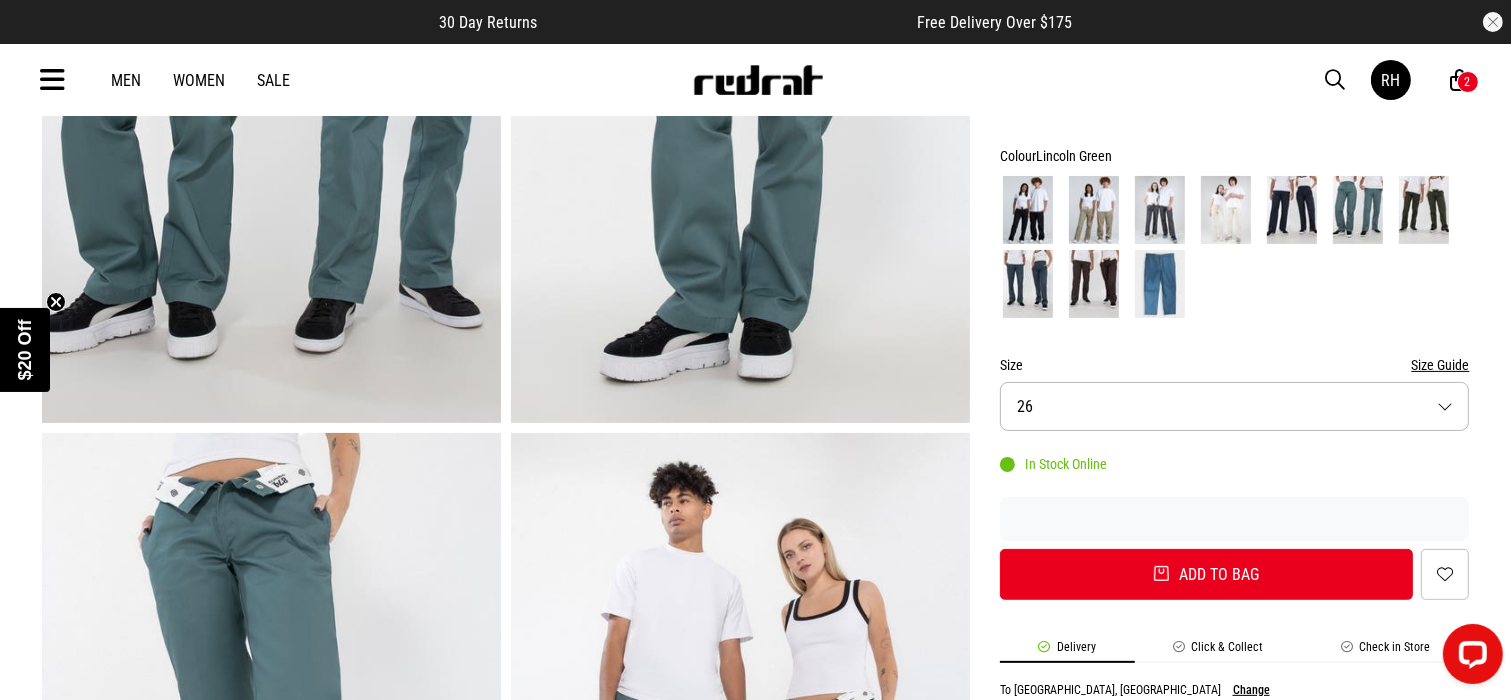 click at bounding box center [1336, 80] 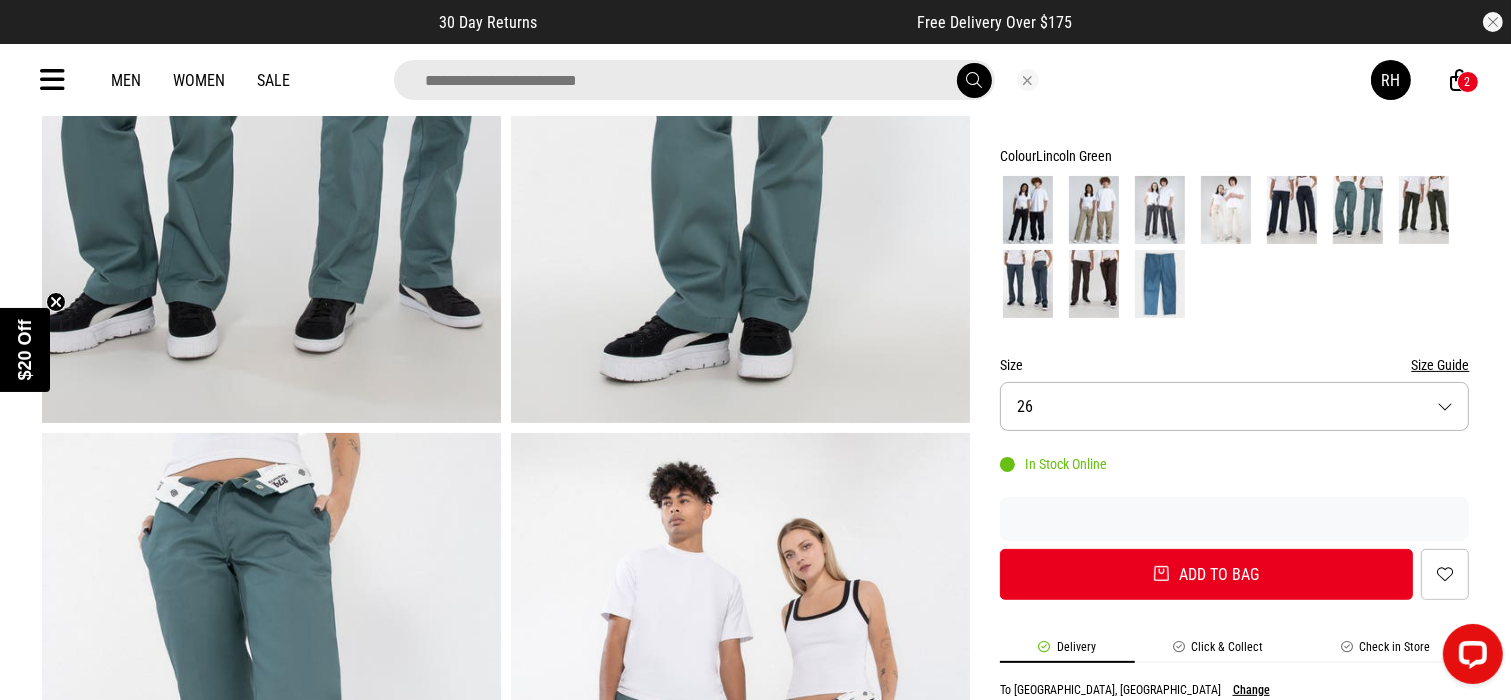 click at bounding box center (694, 80) 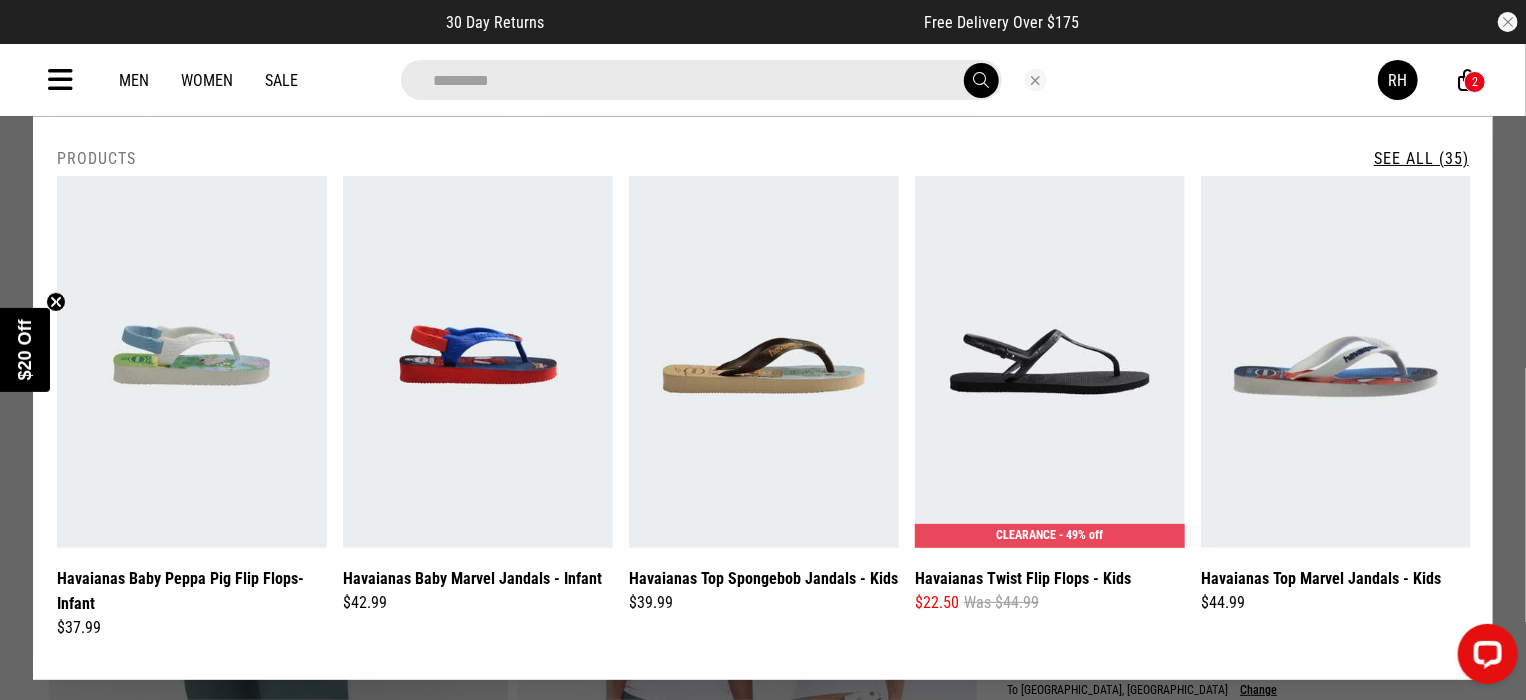 type on "*********" 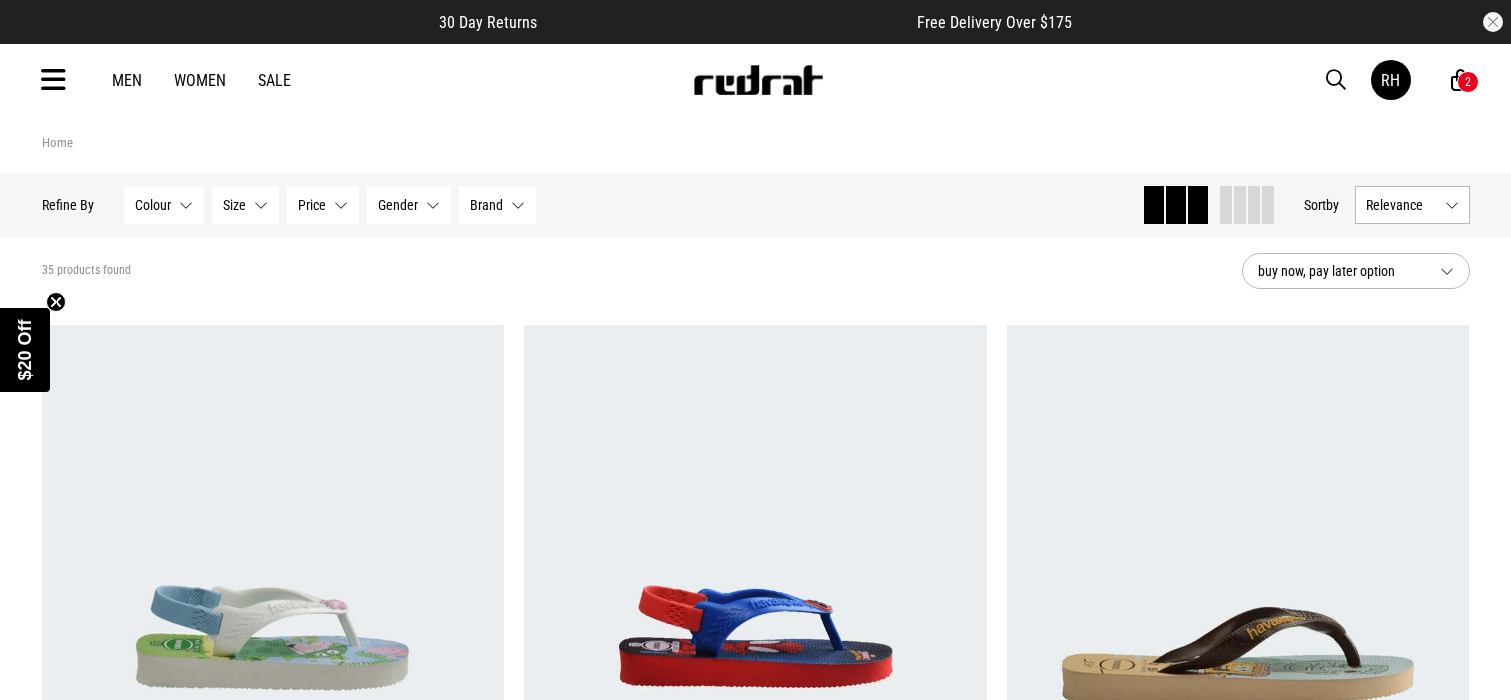 scroll, scrollTop: 0, scrollLeft: 0, axis: both 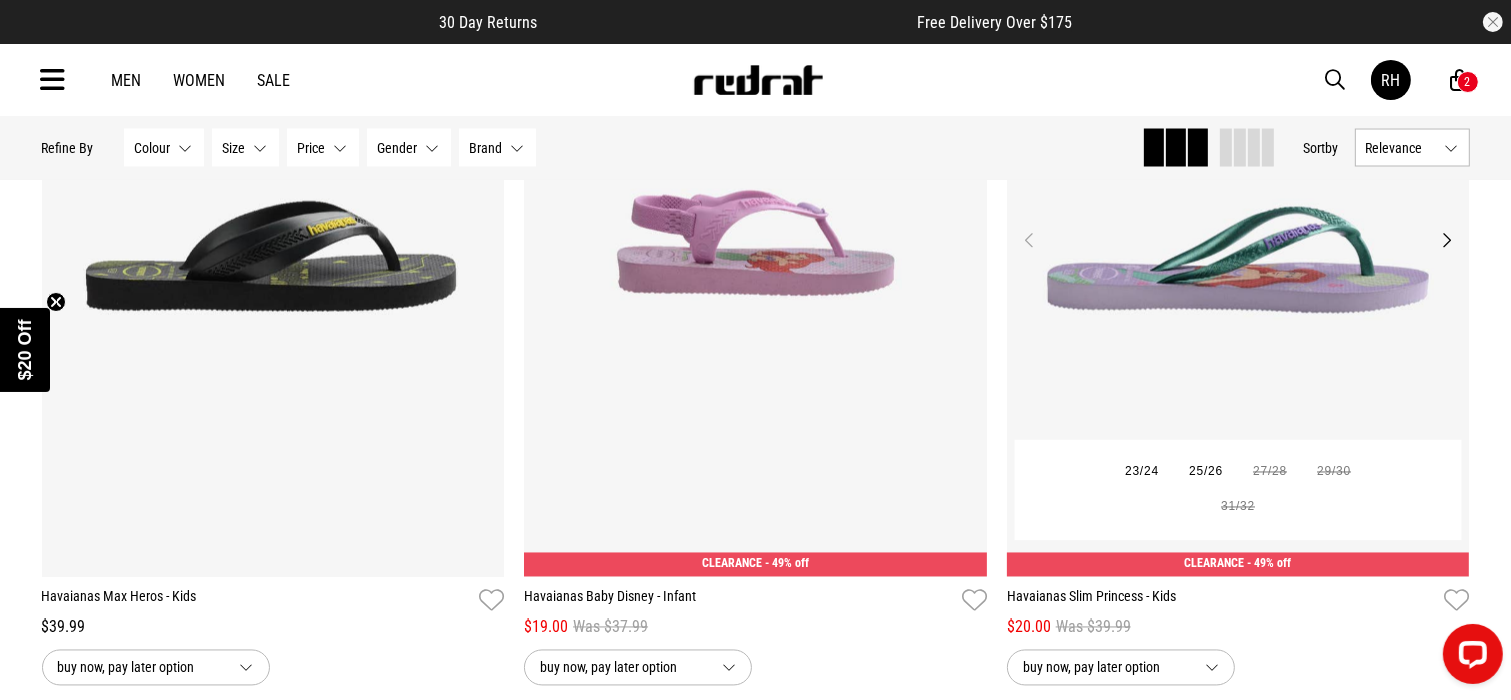 click at bounding box center (1238, 253) 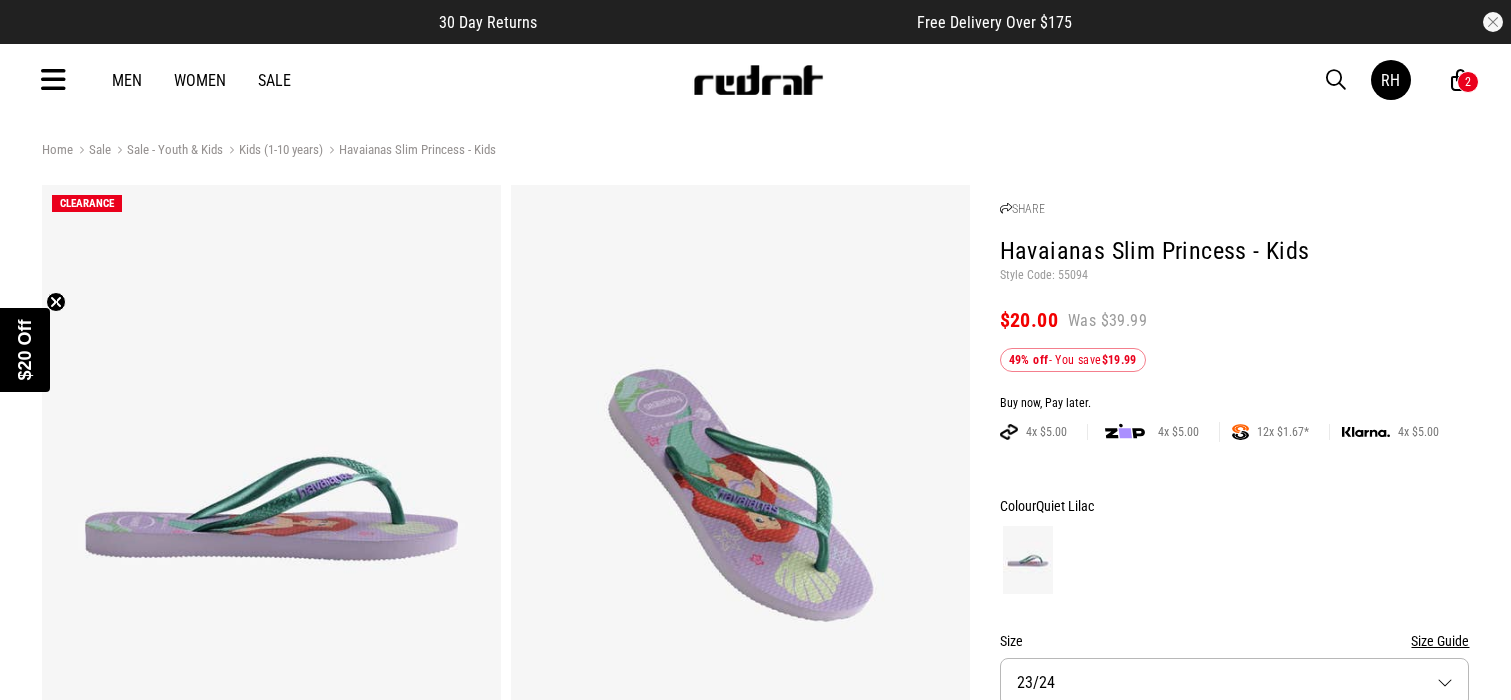 scroll, scrollTop: 0, scrollLeft: 0, axis: both 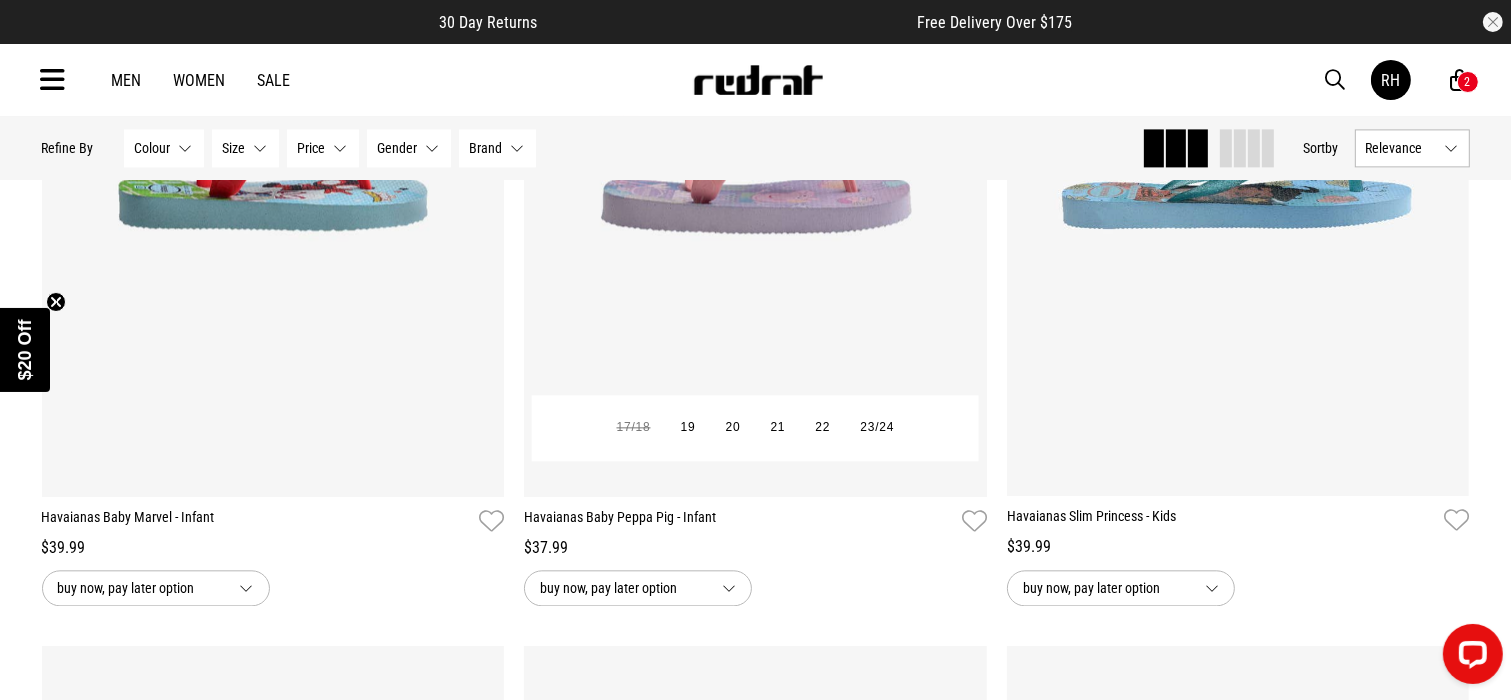 click at bounding box center (755, 173) 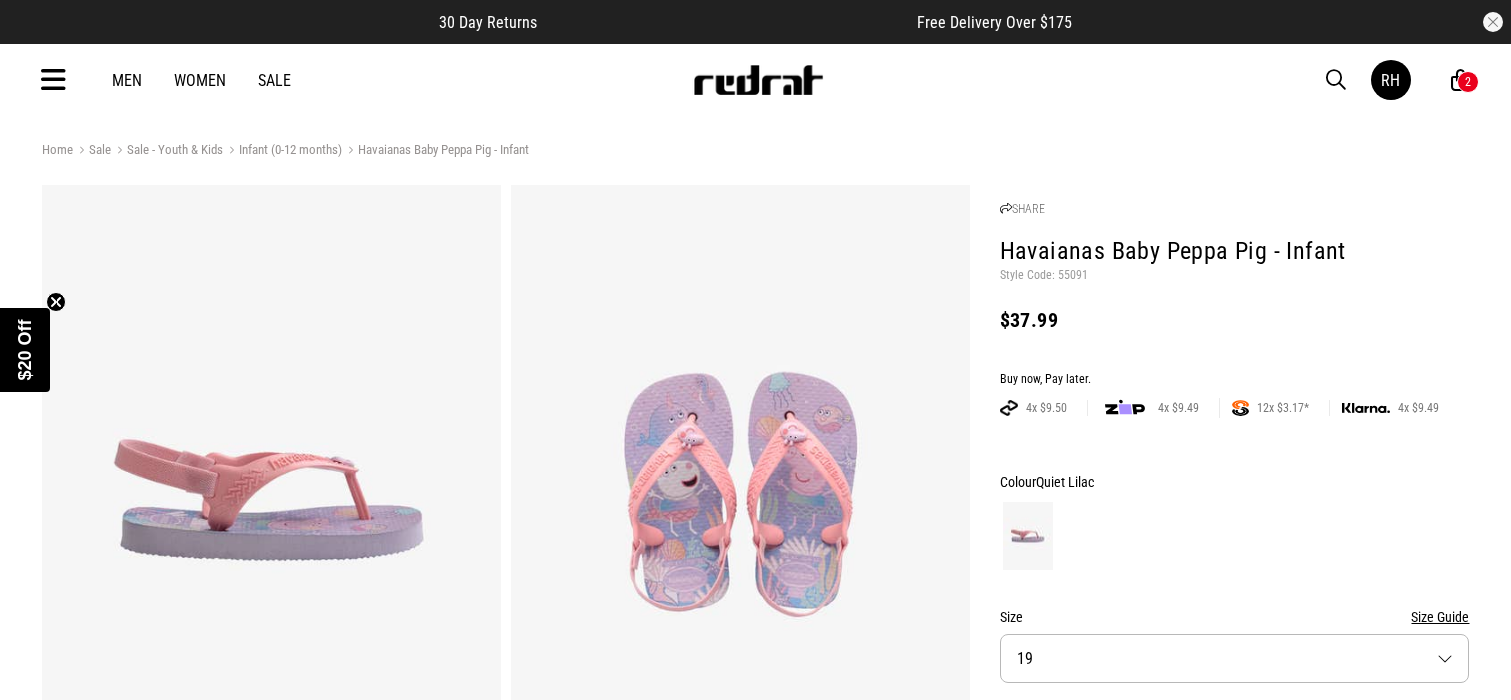 scroll, scrollTop: 0, scrollLeft: 0, axis: both 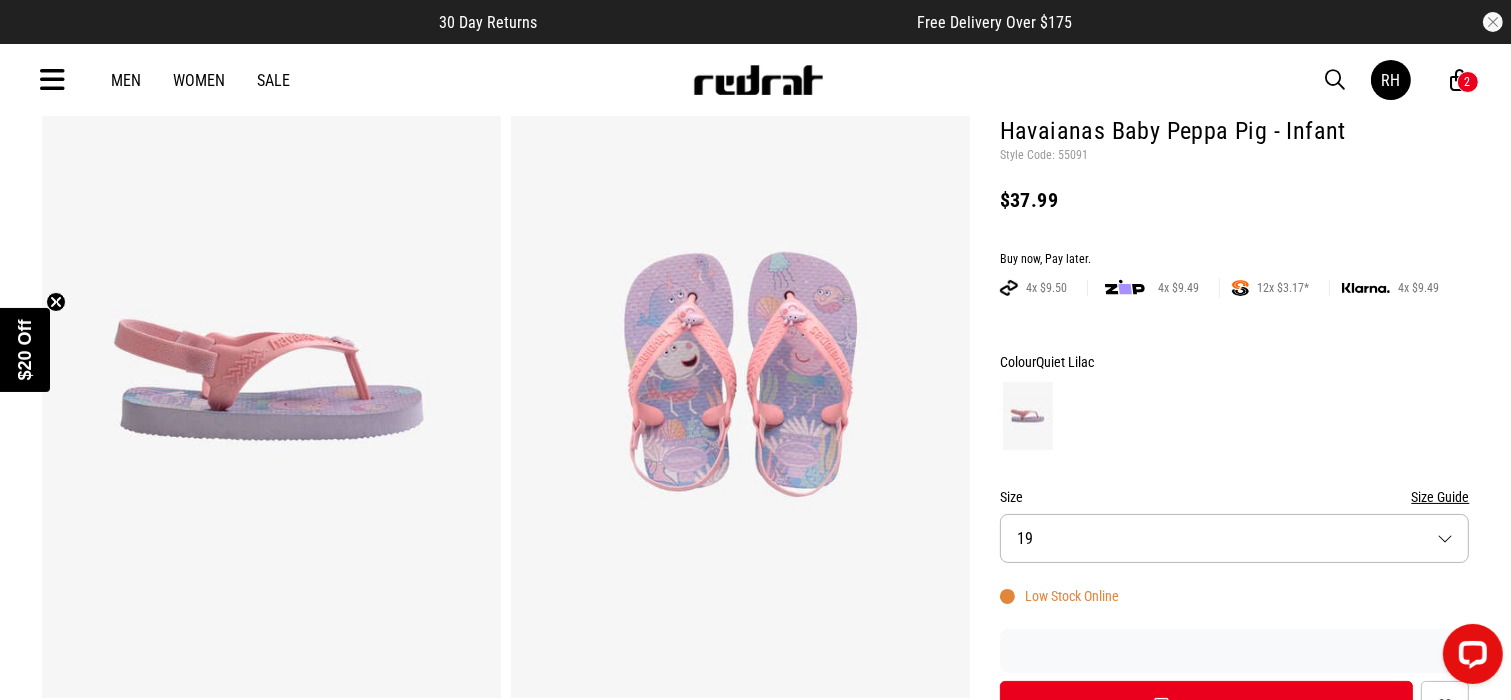 click on "Size Guide" at bounding box center [1440, 497] 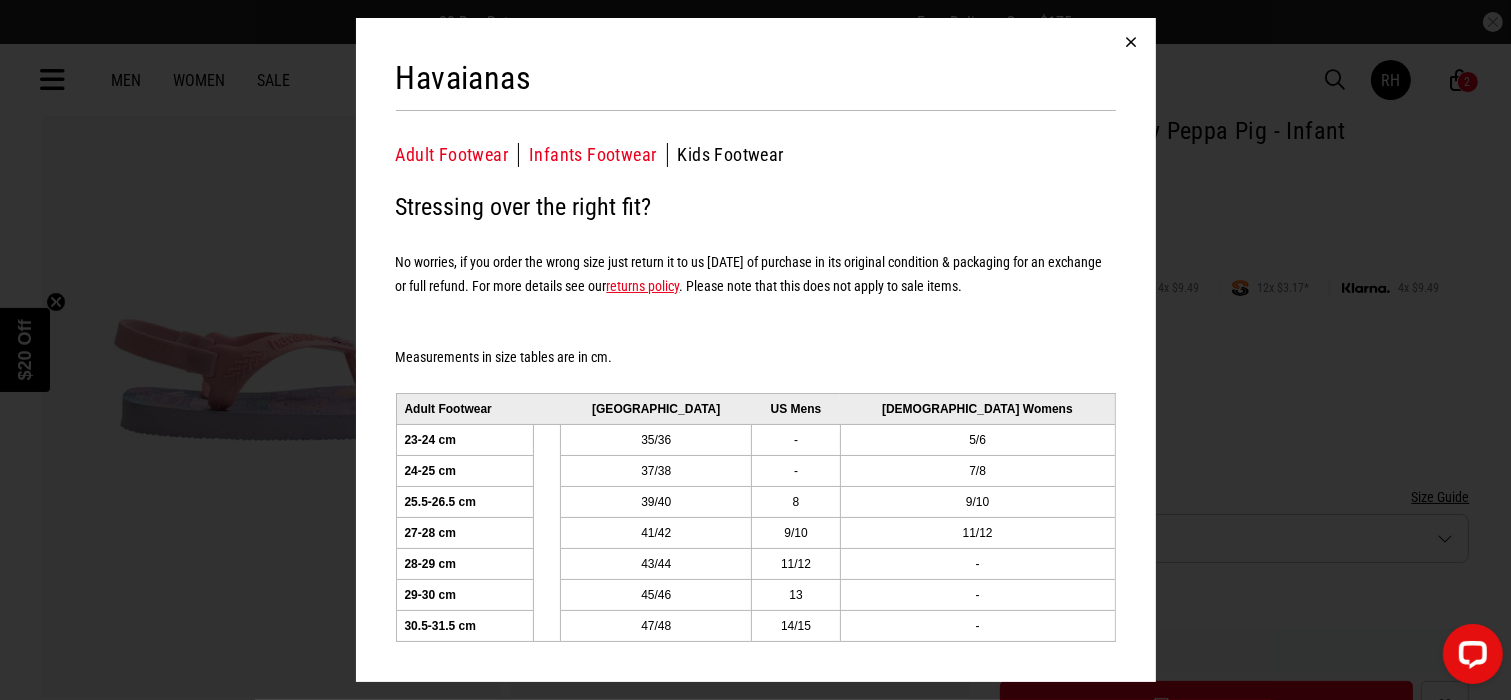 click on "Infants Footwear" at bounding box center [598, 155] 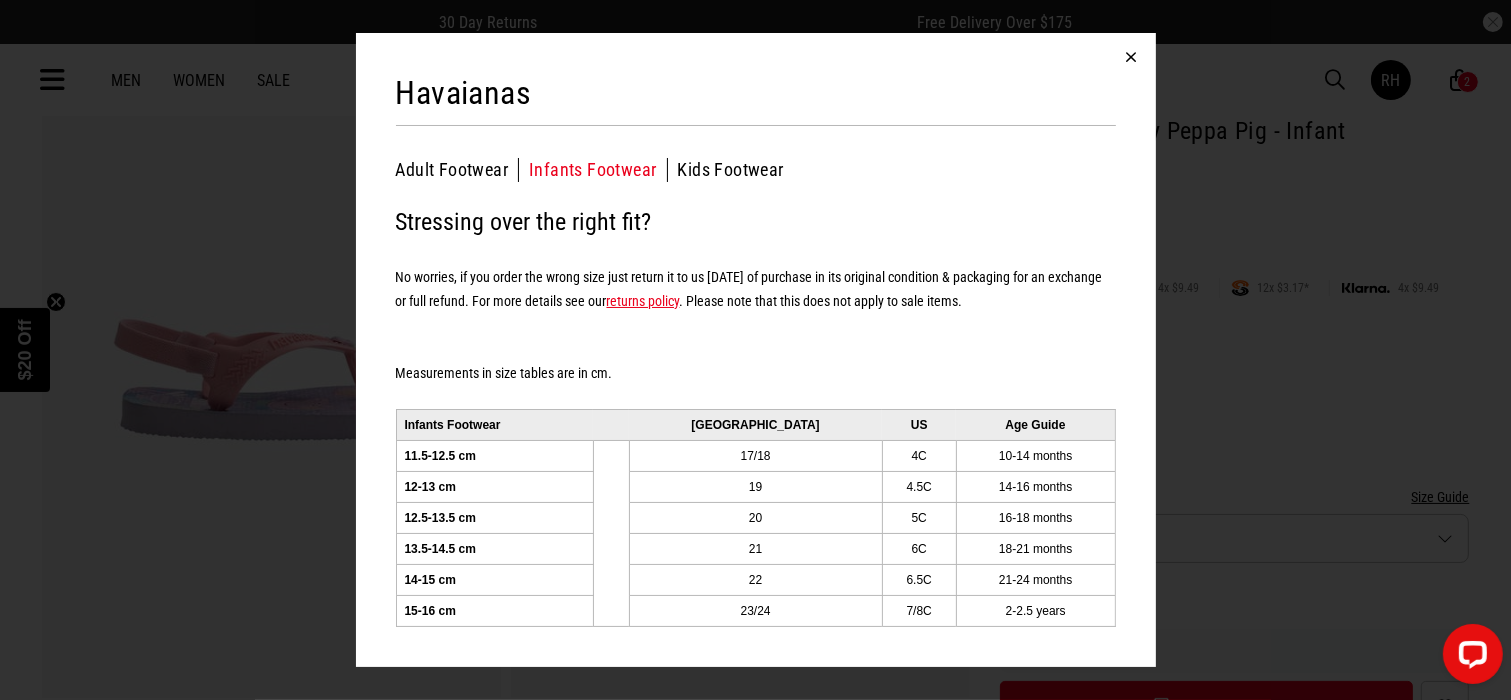 click at bounding box center (1132, 57) 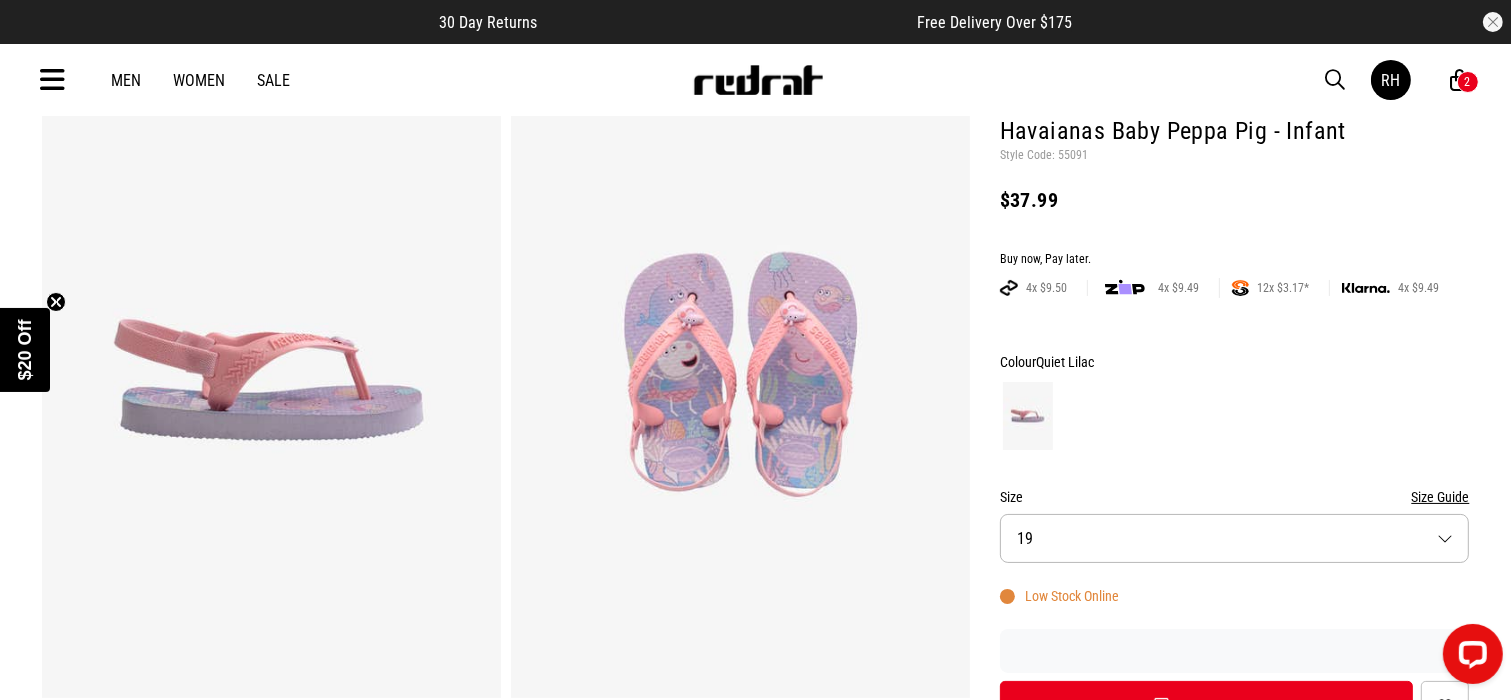 click on "Size 19" at bounding box center [1235, 538] 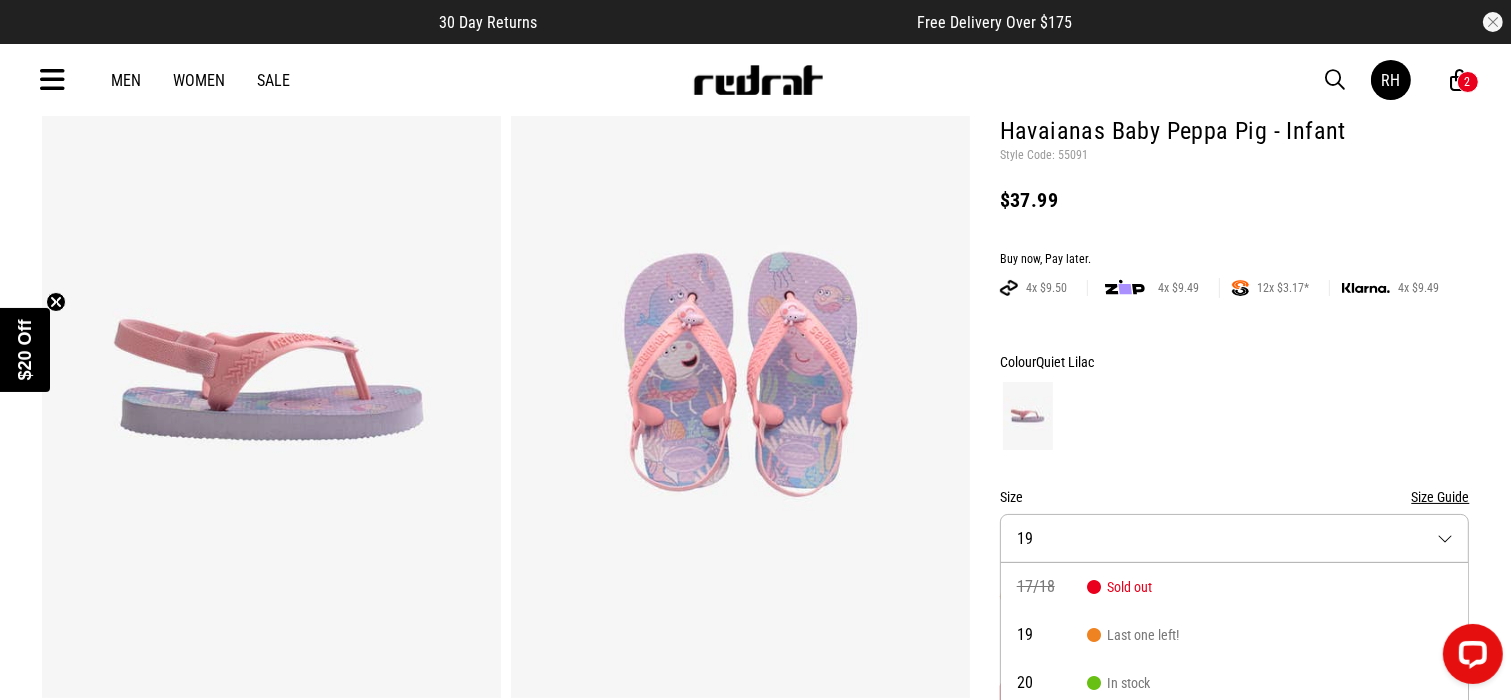 scroll, scrollTop: 252, scrollLeft: 0, axis: vertical 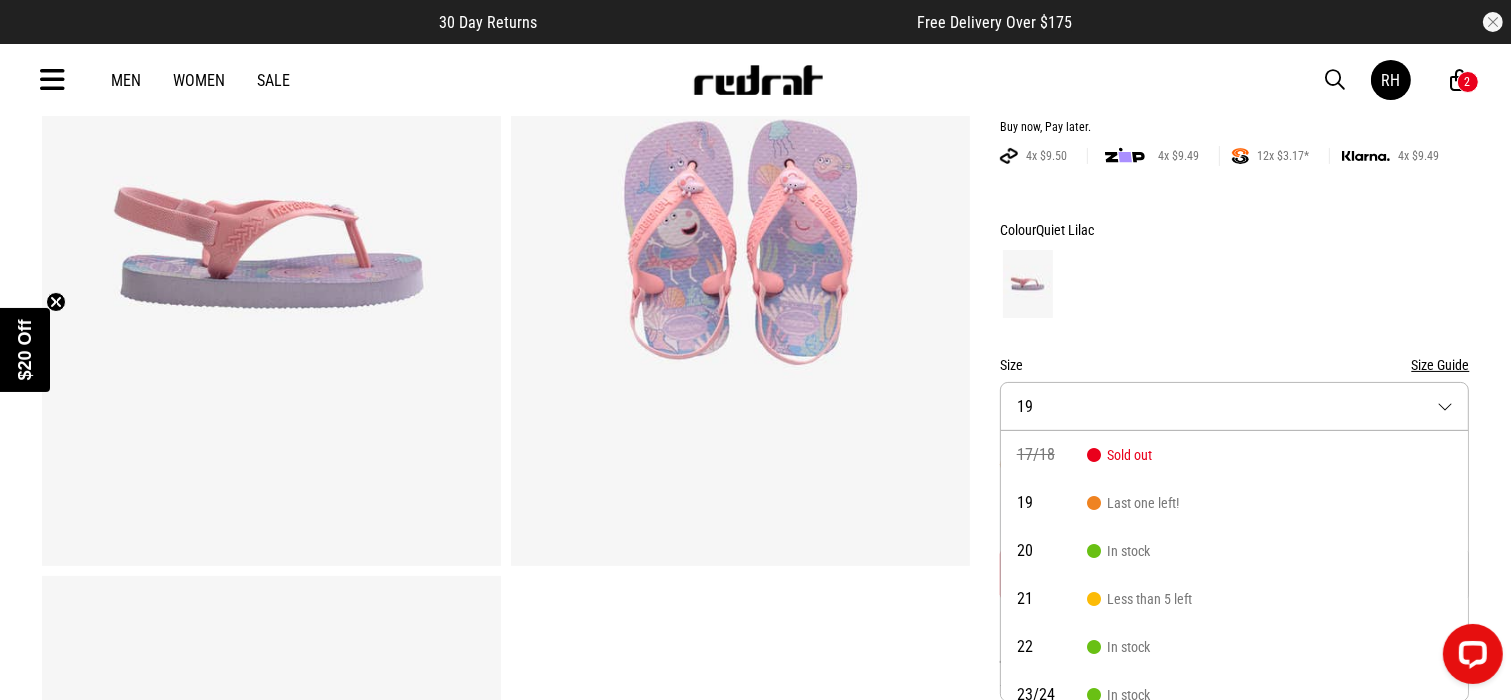 click on "Size Guide" at bounding box center [1440, 365] 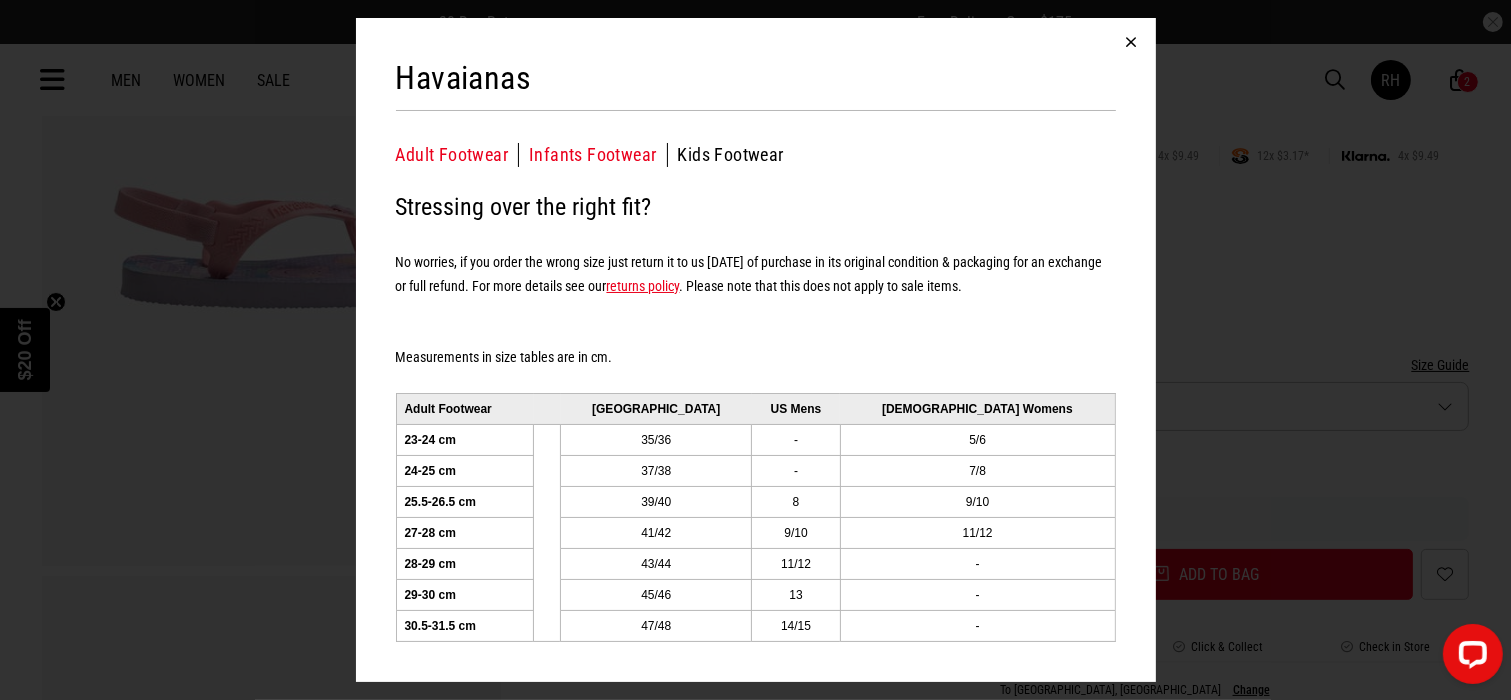 click on "Infants Footwear" at bounding box center [598, 155] 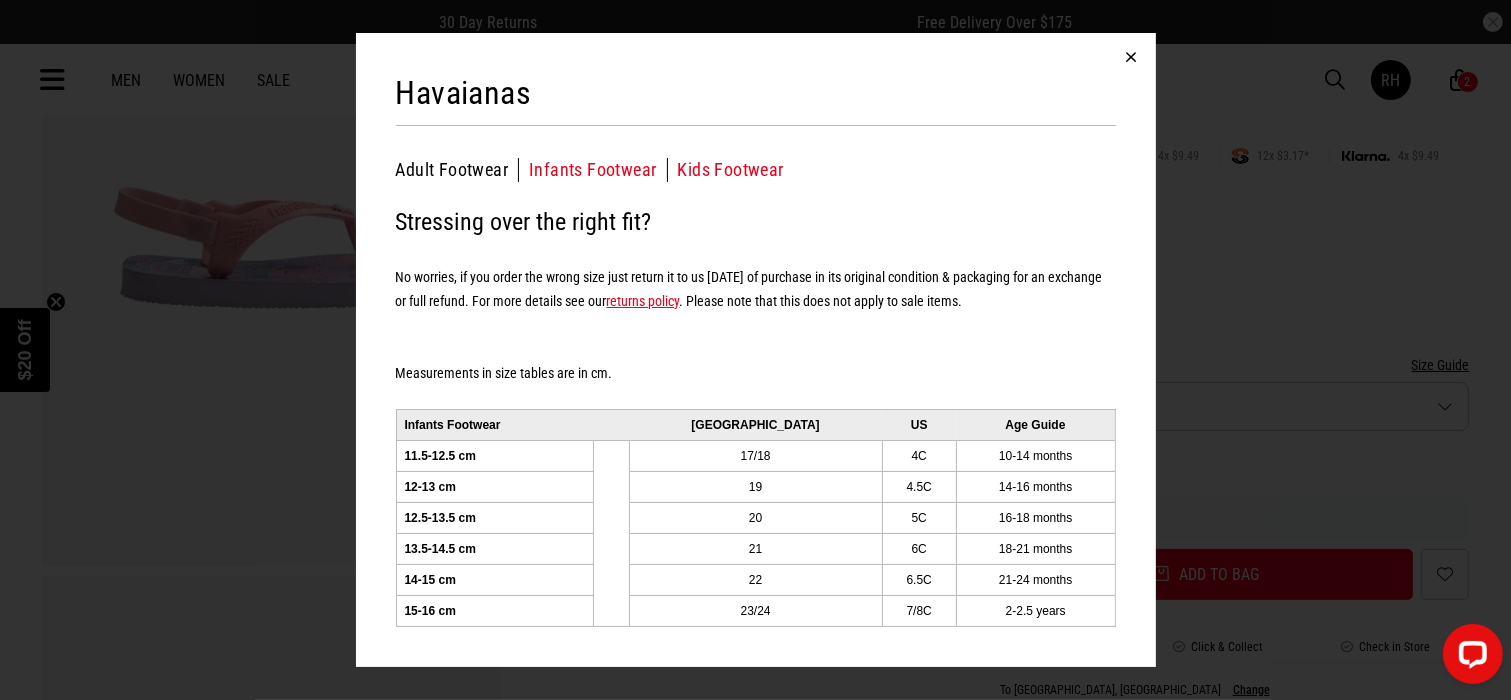 click on "Kids Footwear" at bounding box center [731, 170] 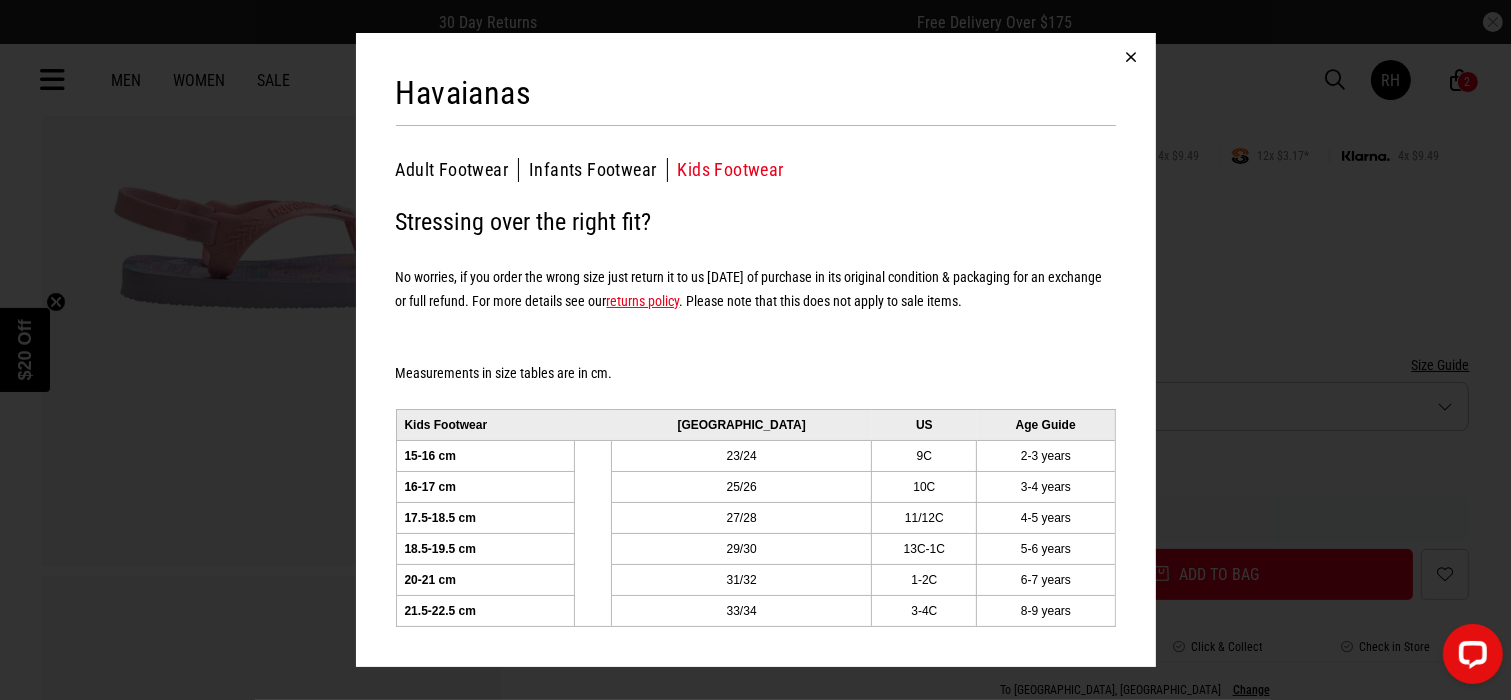 click at bounding box center [1132, 57] 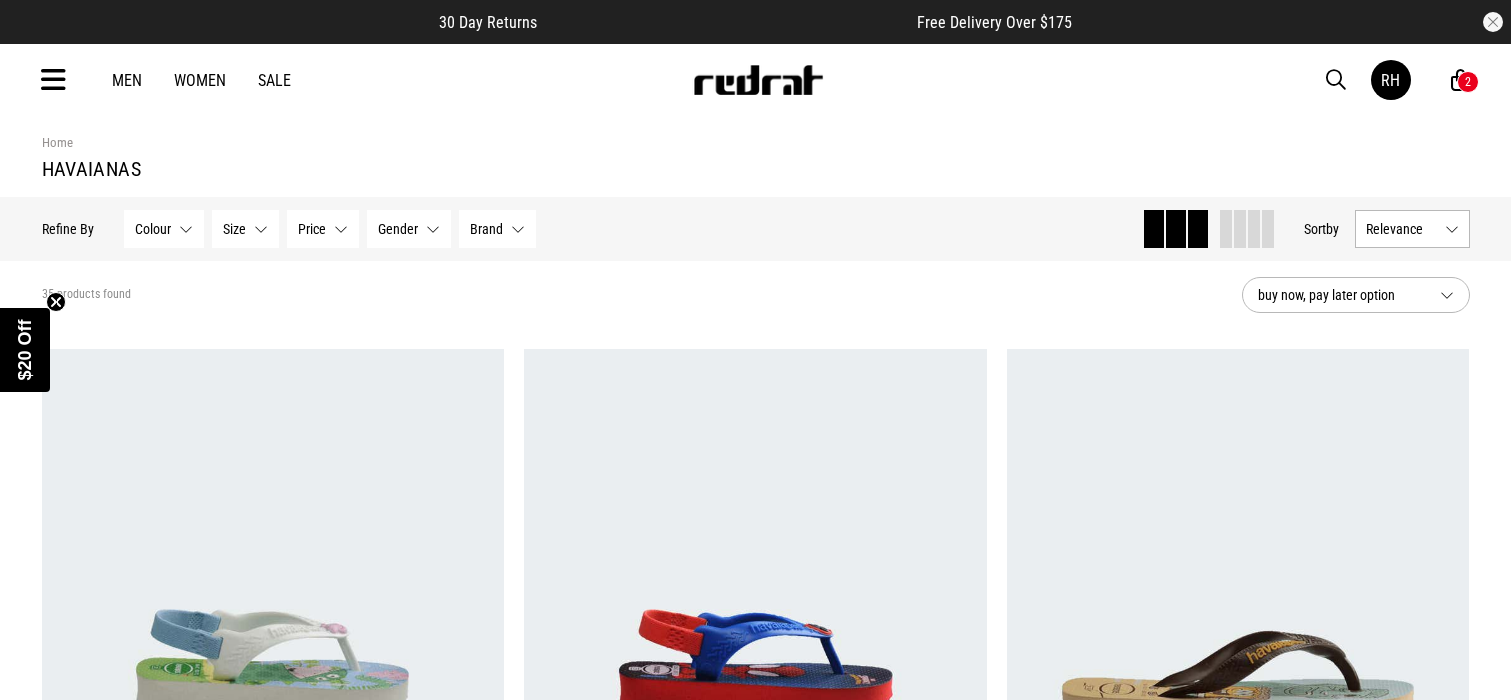 scroll, scrollTop: 4440, scrollLeft: 0, axis: vertical 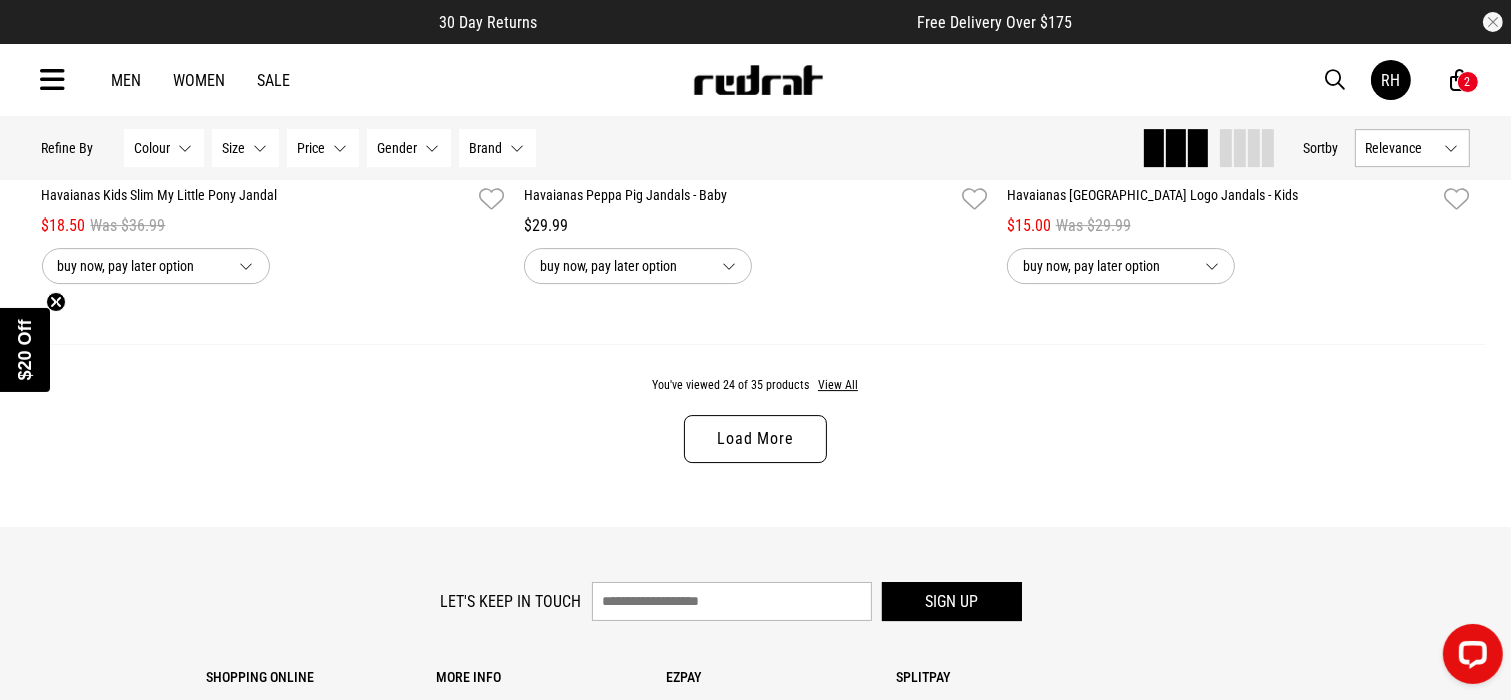 click on "Load More" at bounding box center (755, 439) 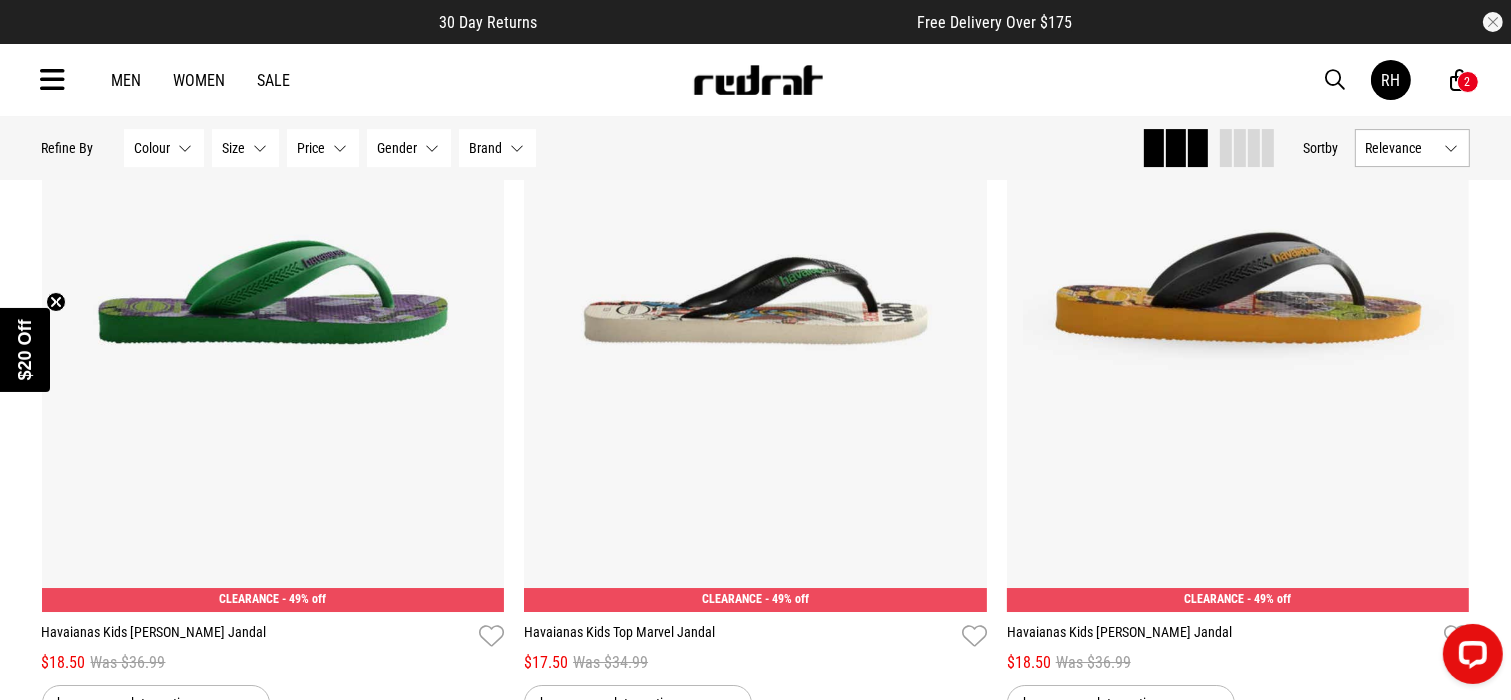 scroll, scrollTop: 7192, scrollLeft: 0, axis: vertical 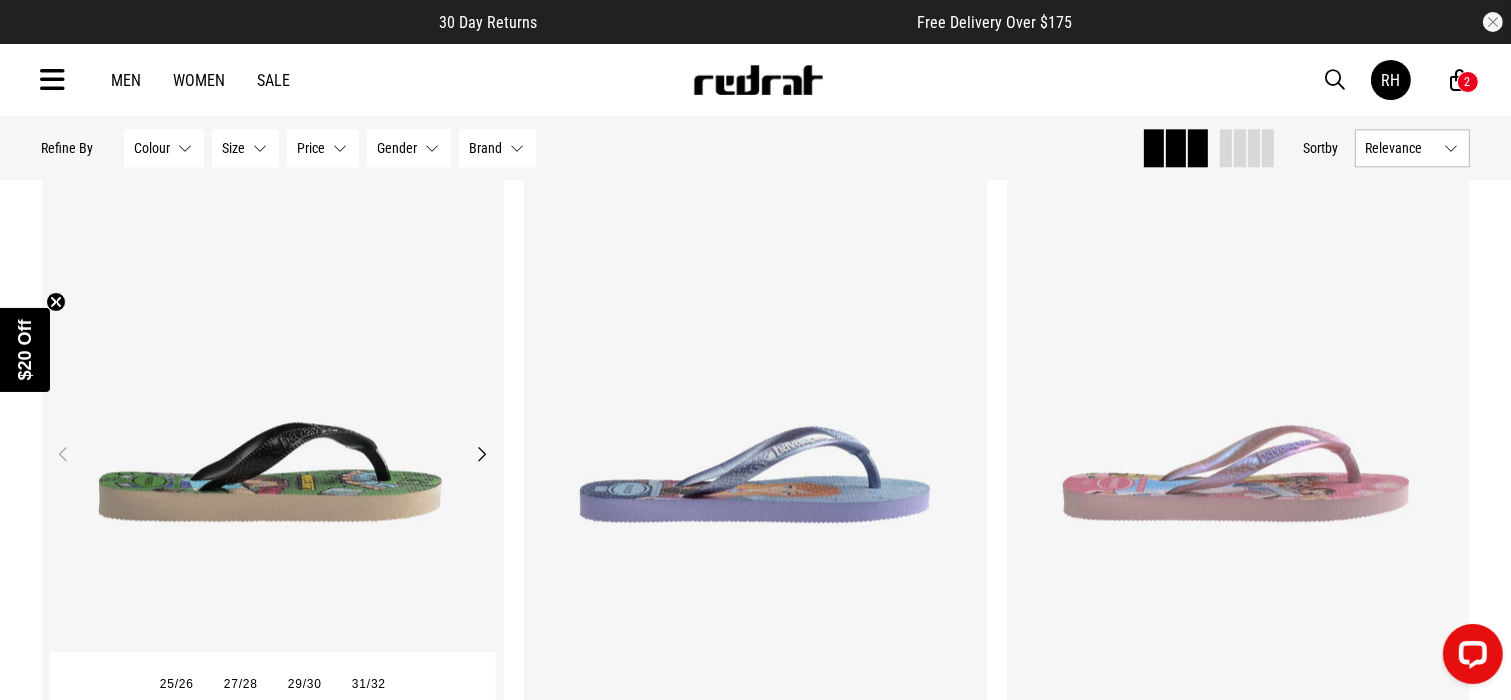 click at bounding box center [273, 466] 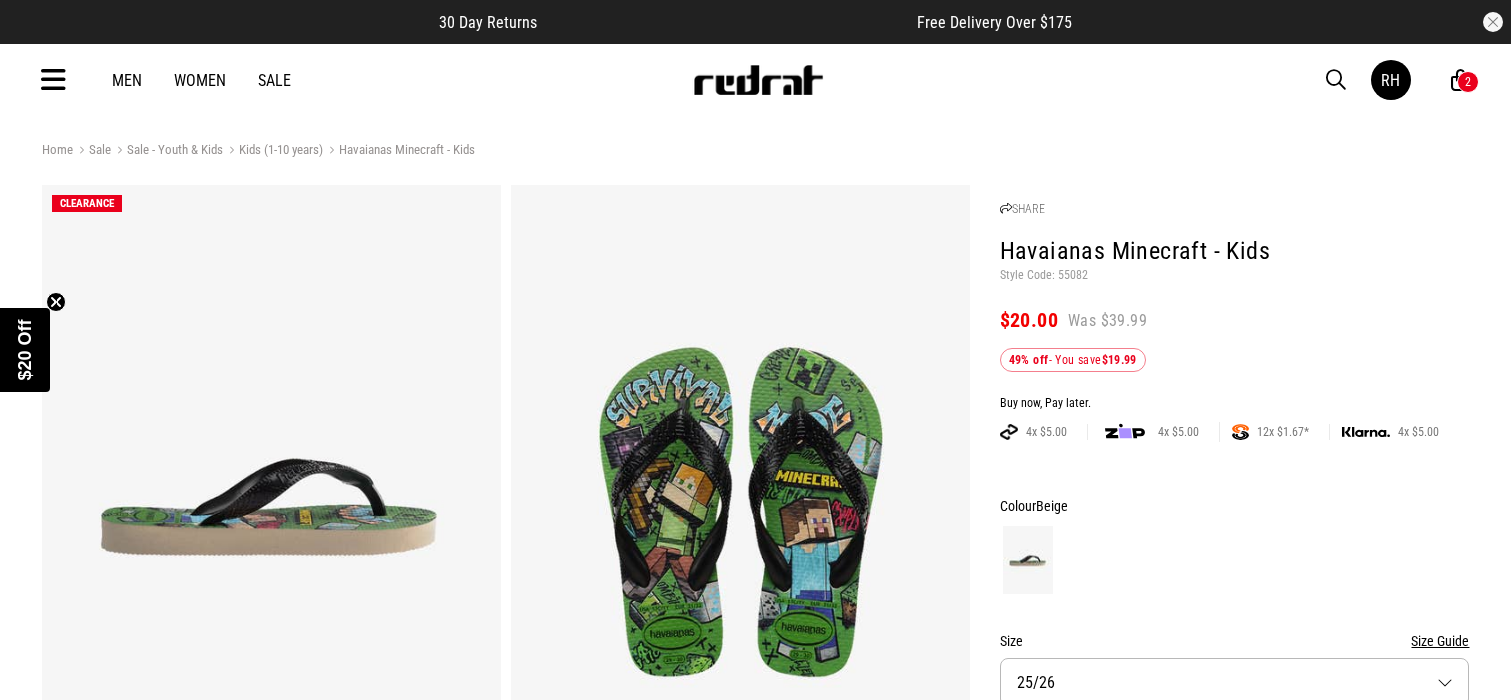 scroll, scrollTop: 0, scrollLeft: 0, axis: both 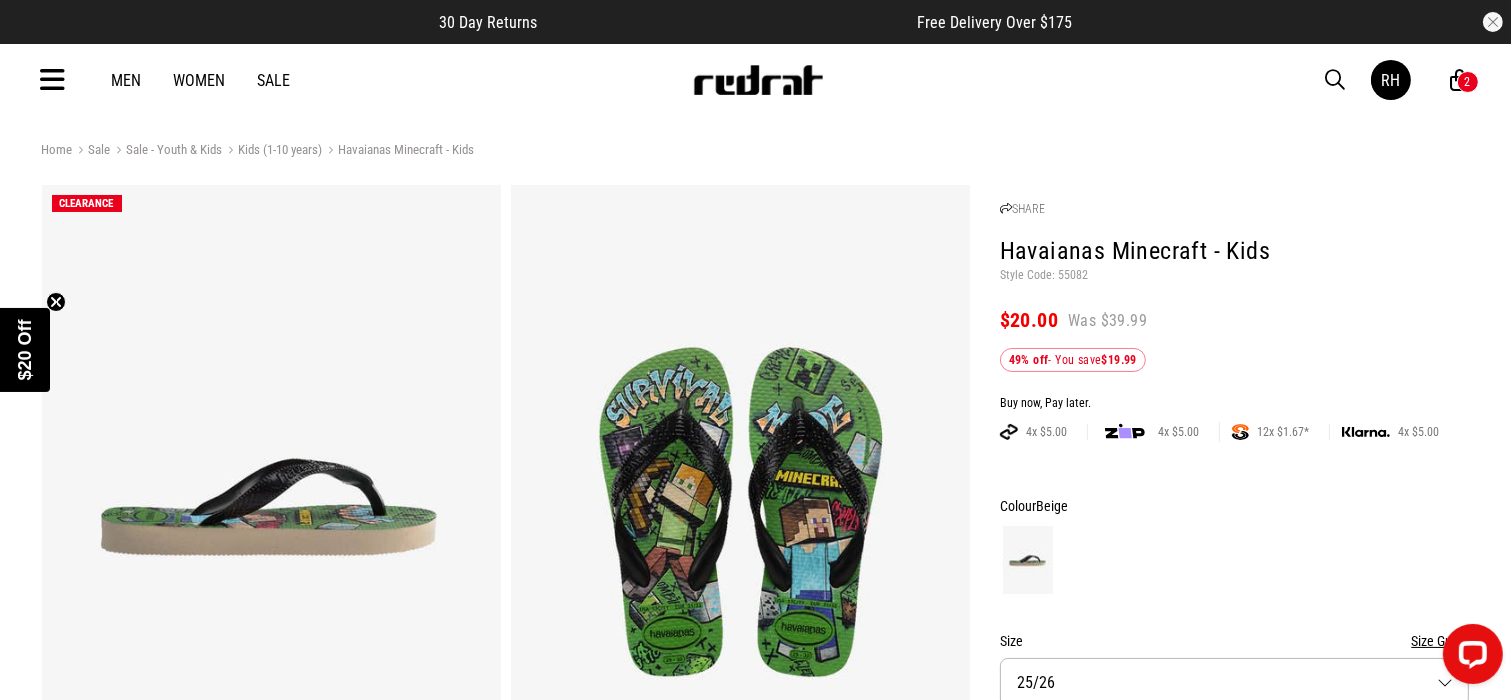 click at bounding box center [1460, 80] 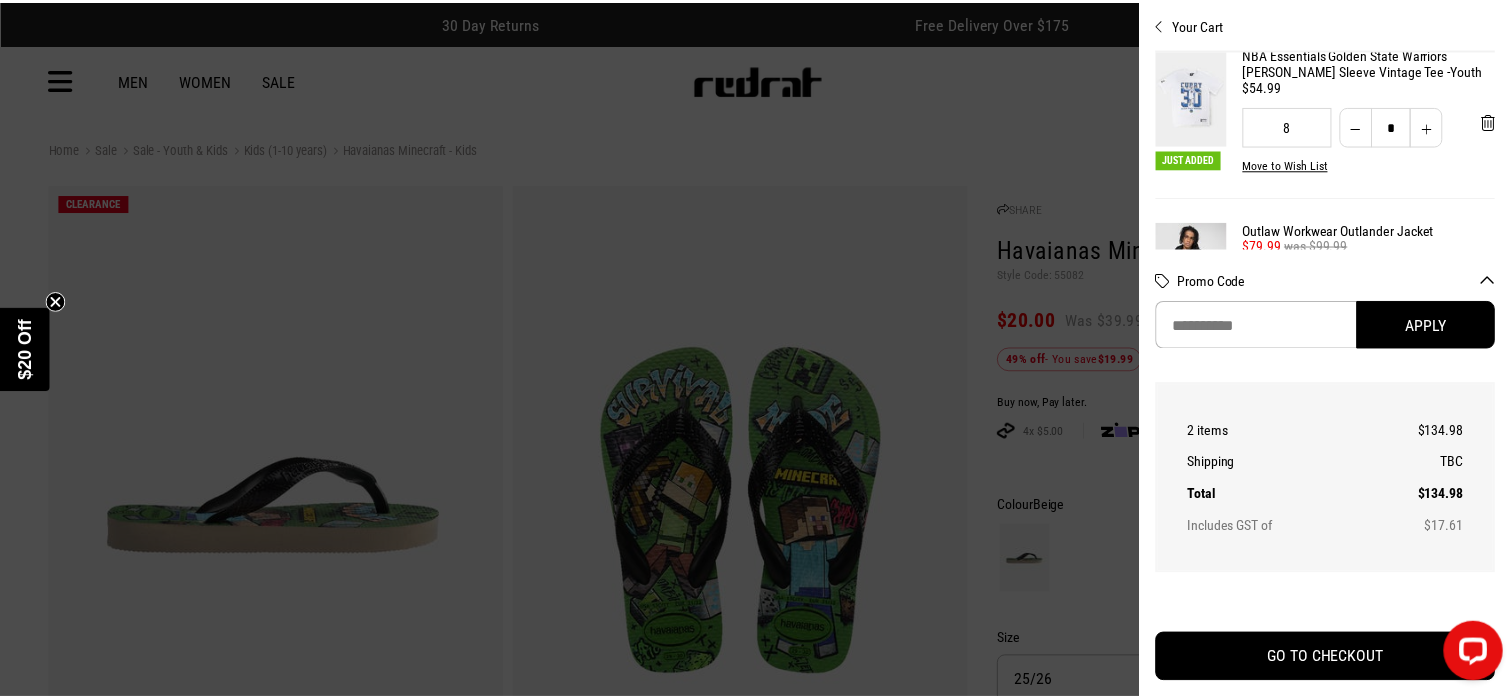 scroll, scrollTop: 0, scrollLeft: 0, axis: both 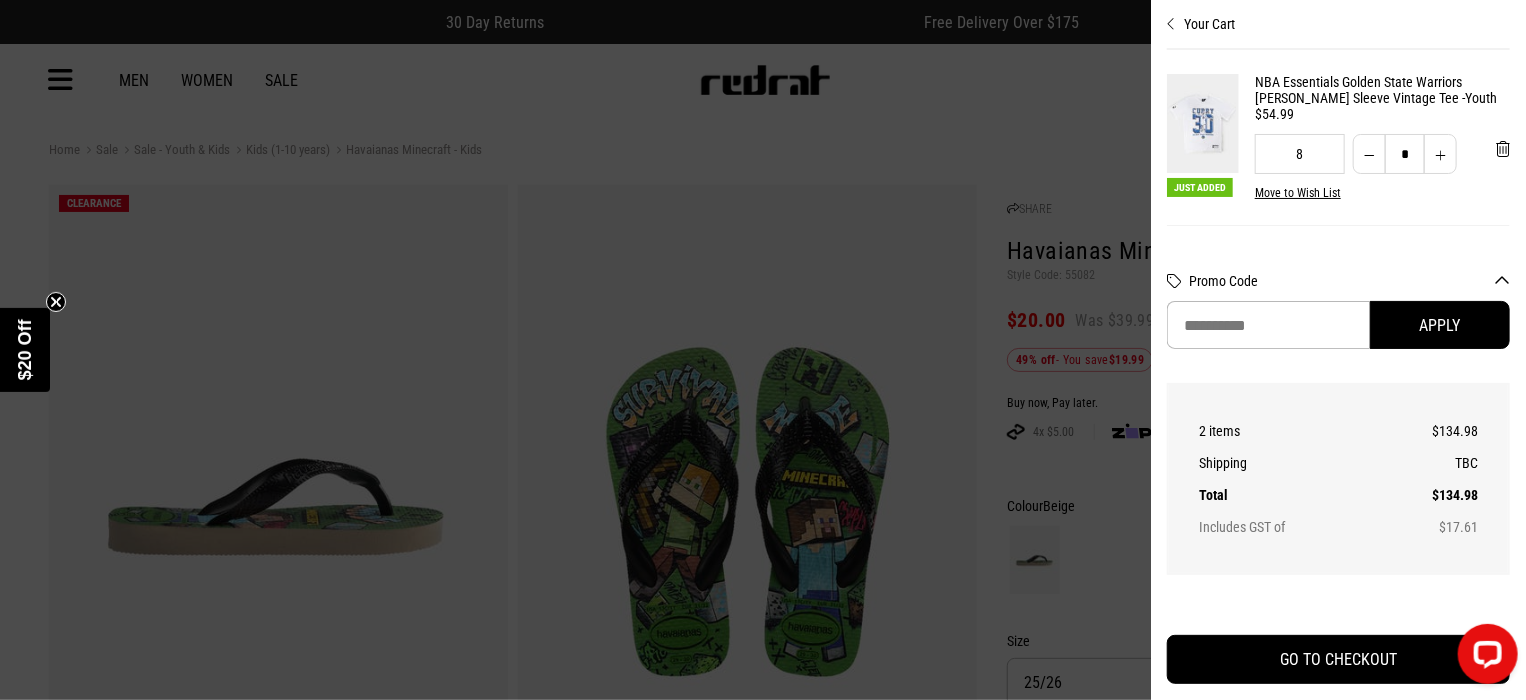 click at bounding box center [763, 350] 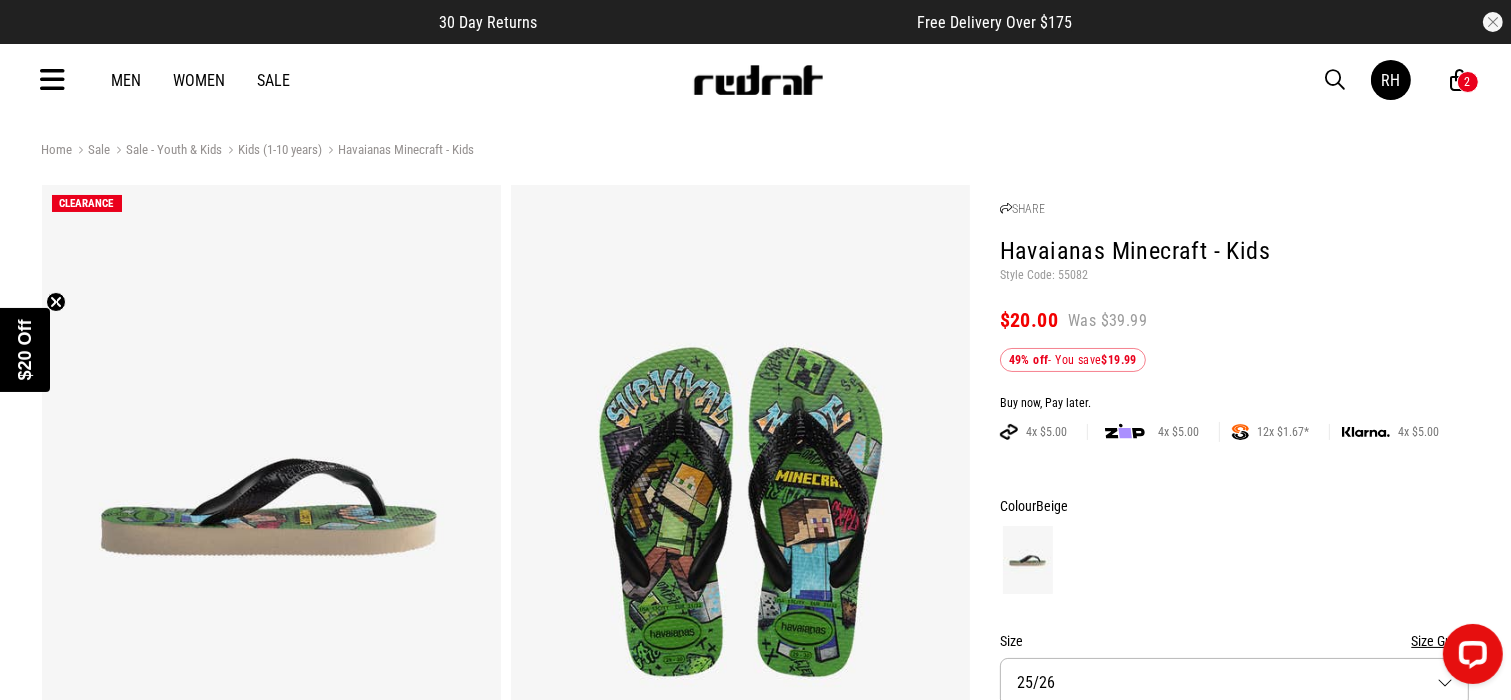 click at bounding box center [1336, 80] 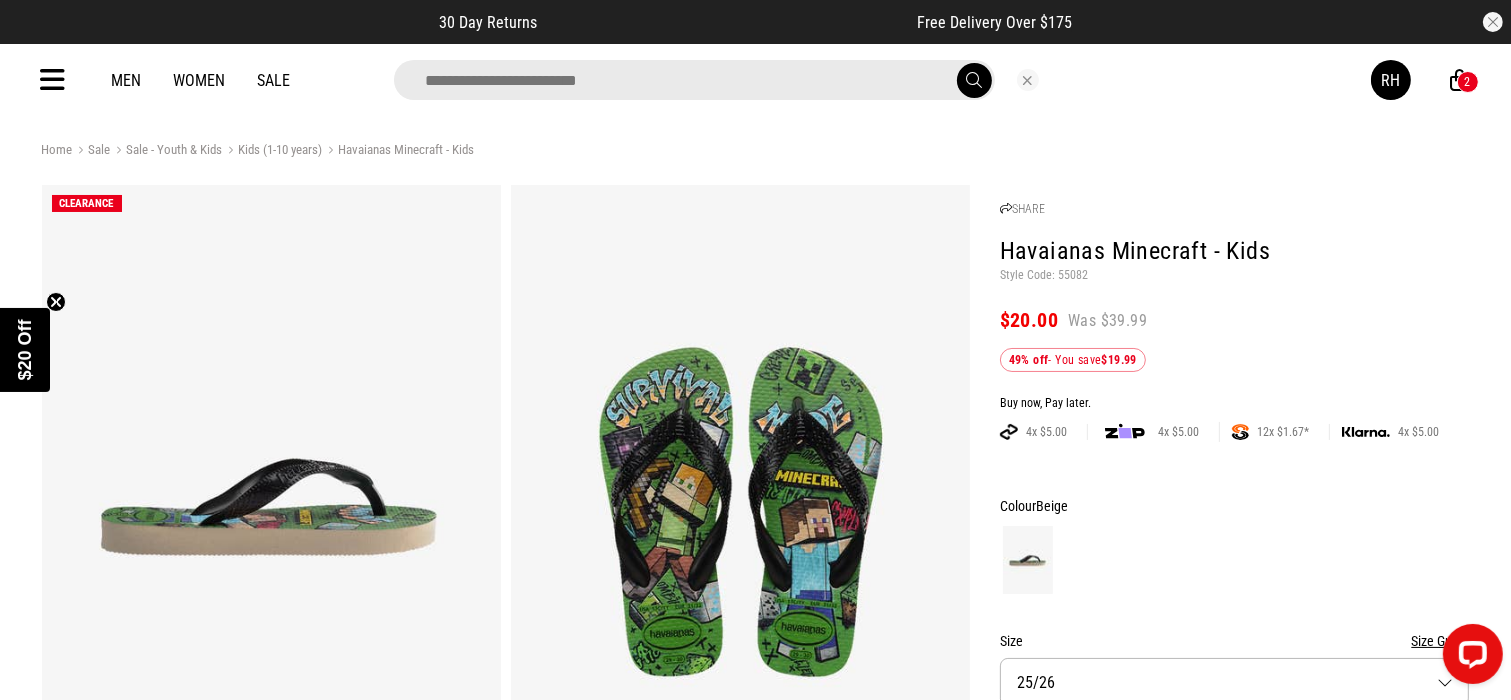 click at bounding box center (694, 80) 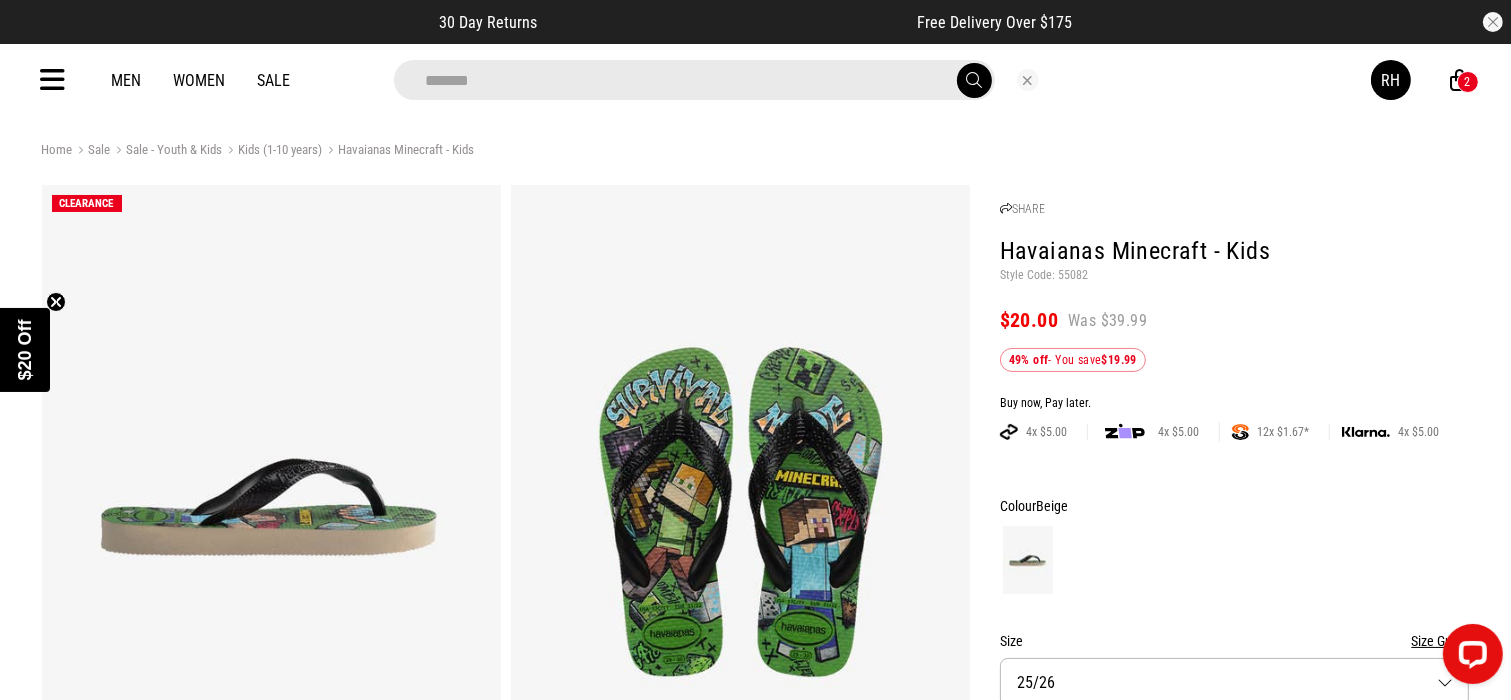 type on "*******" 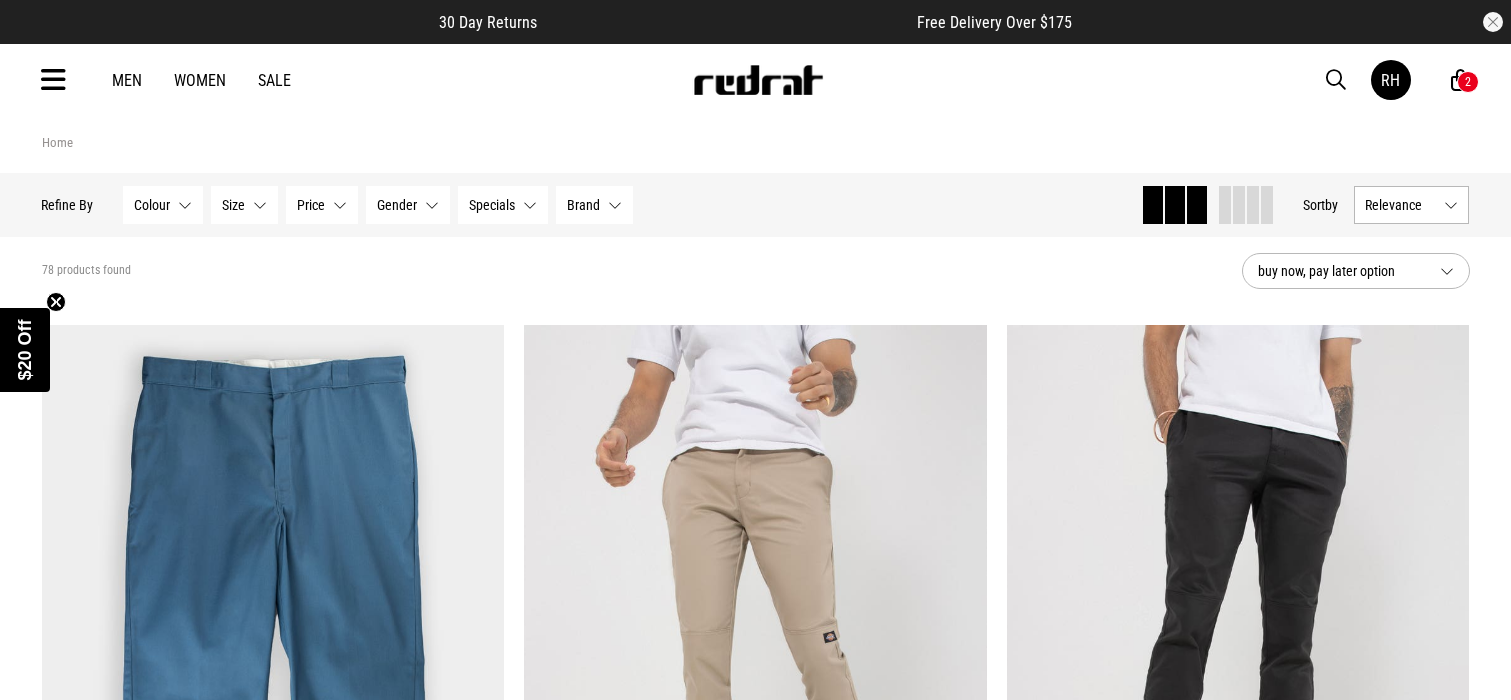 scroll, scrollTop: 0, scrollLeft: 0, axis: both 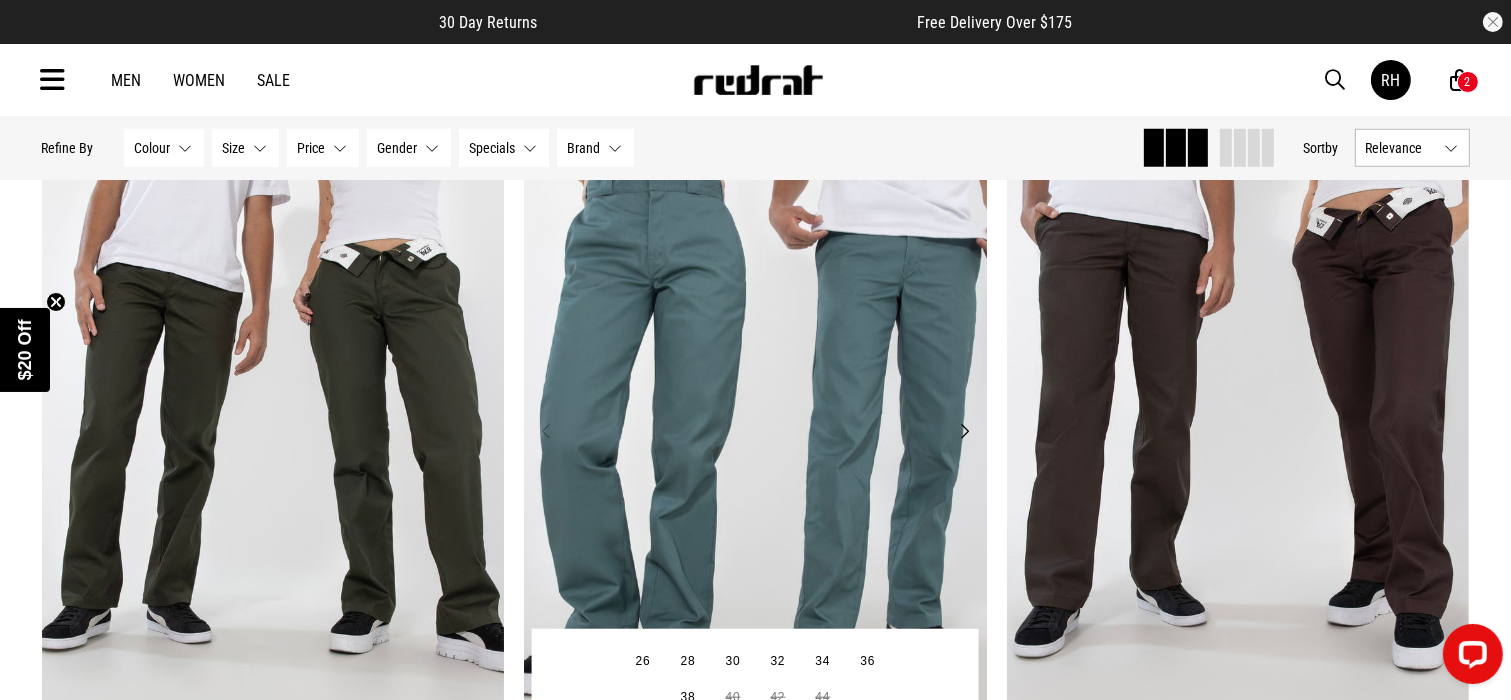 click at bounding box center (755, 442) 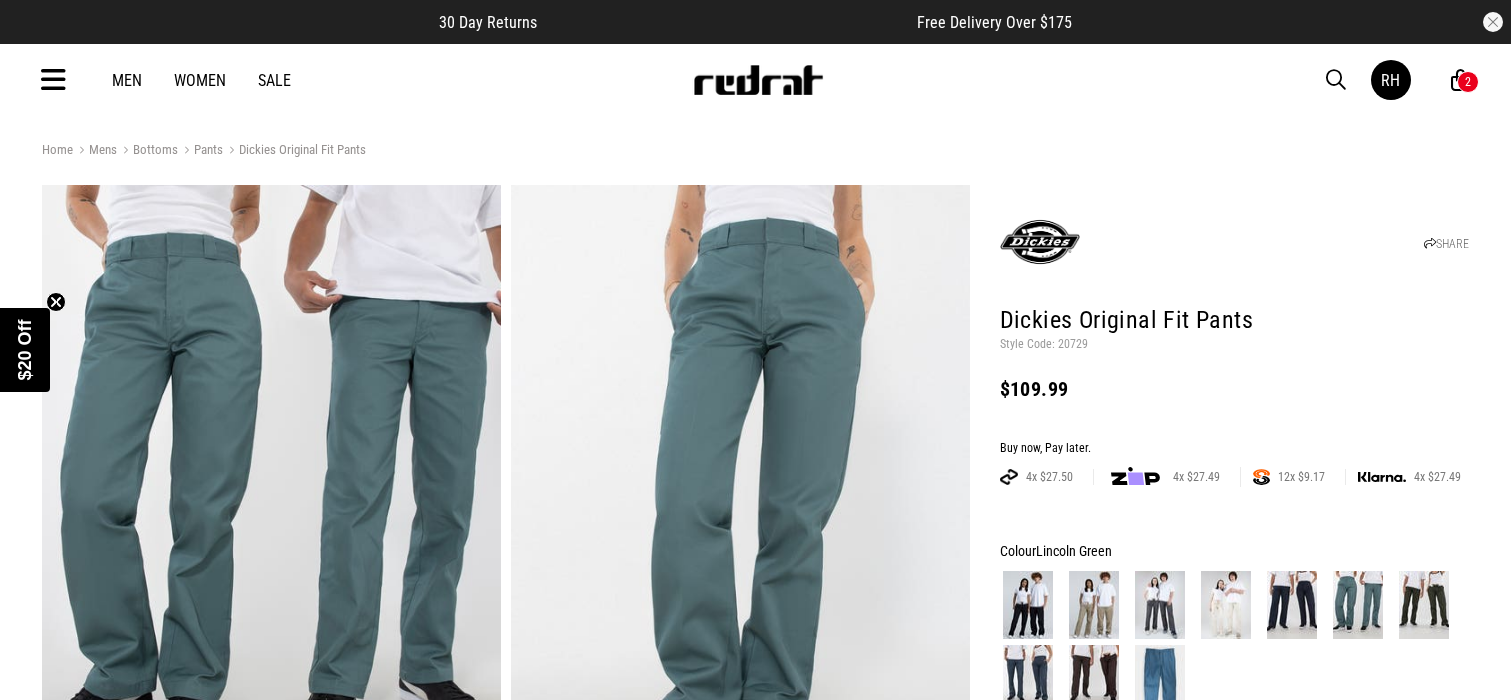 scroll, scrollTop: 0, scrollLeft: 0, axis: both 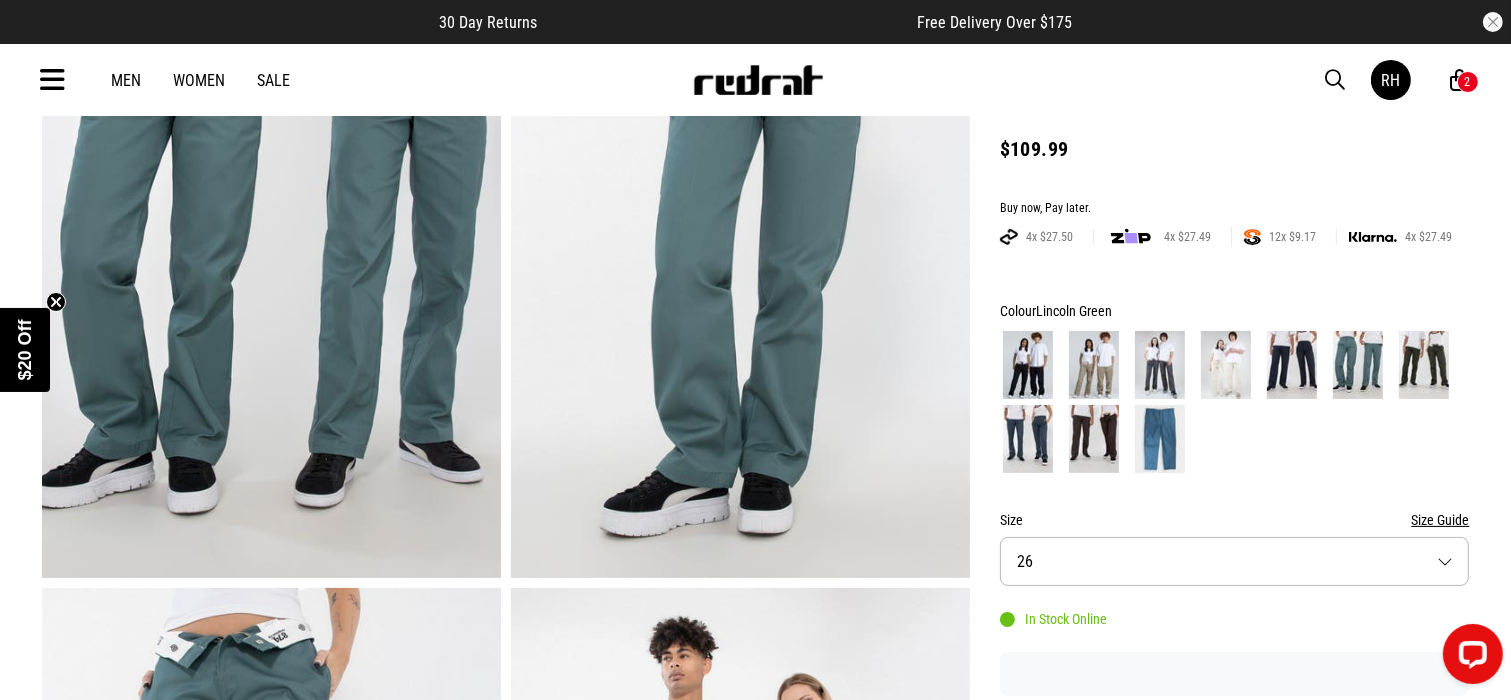 click at bounding box center [1028, 365] 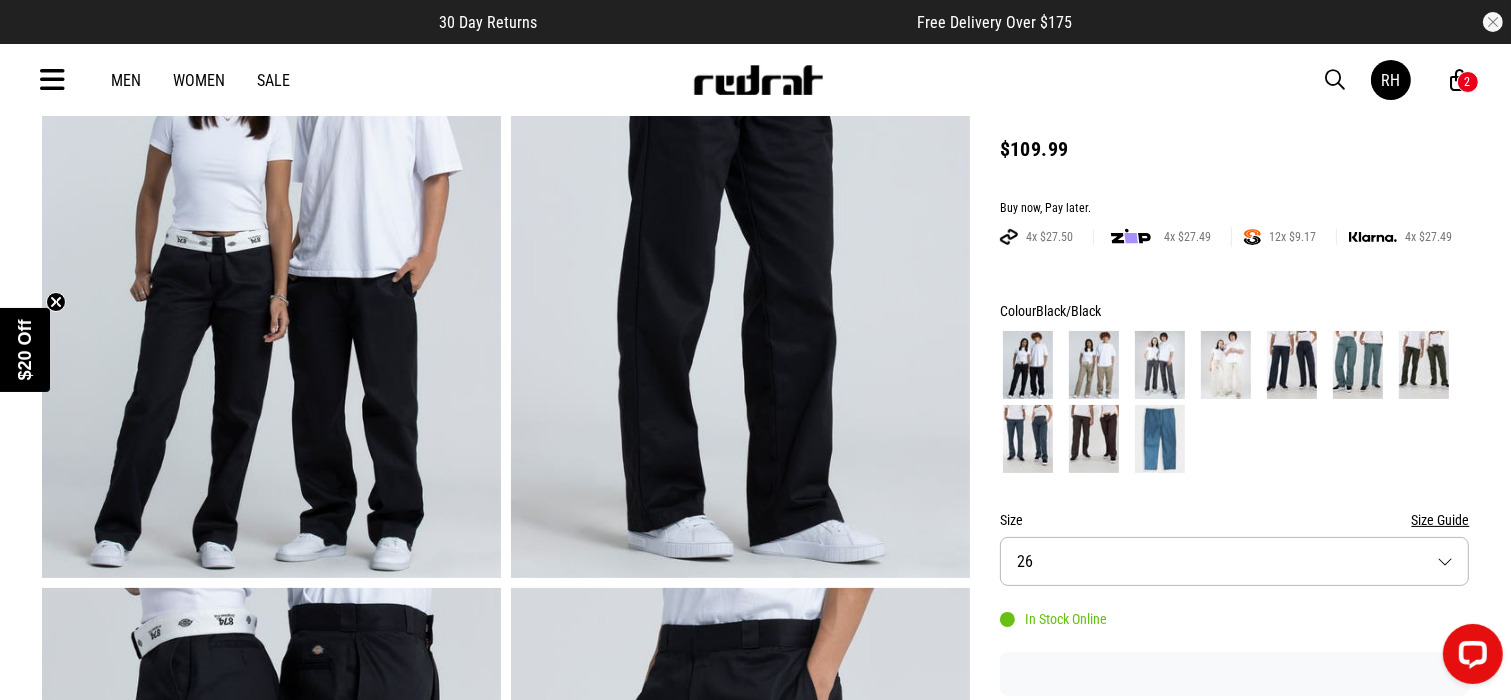 click at bounding box center [1094, 365] 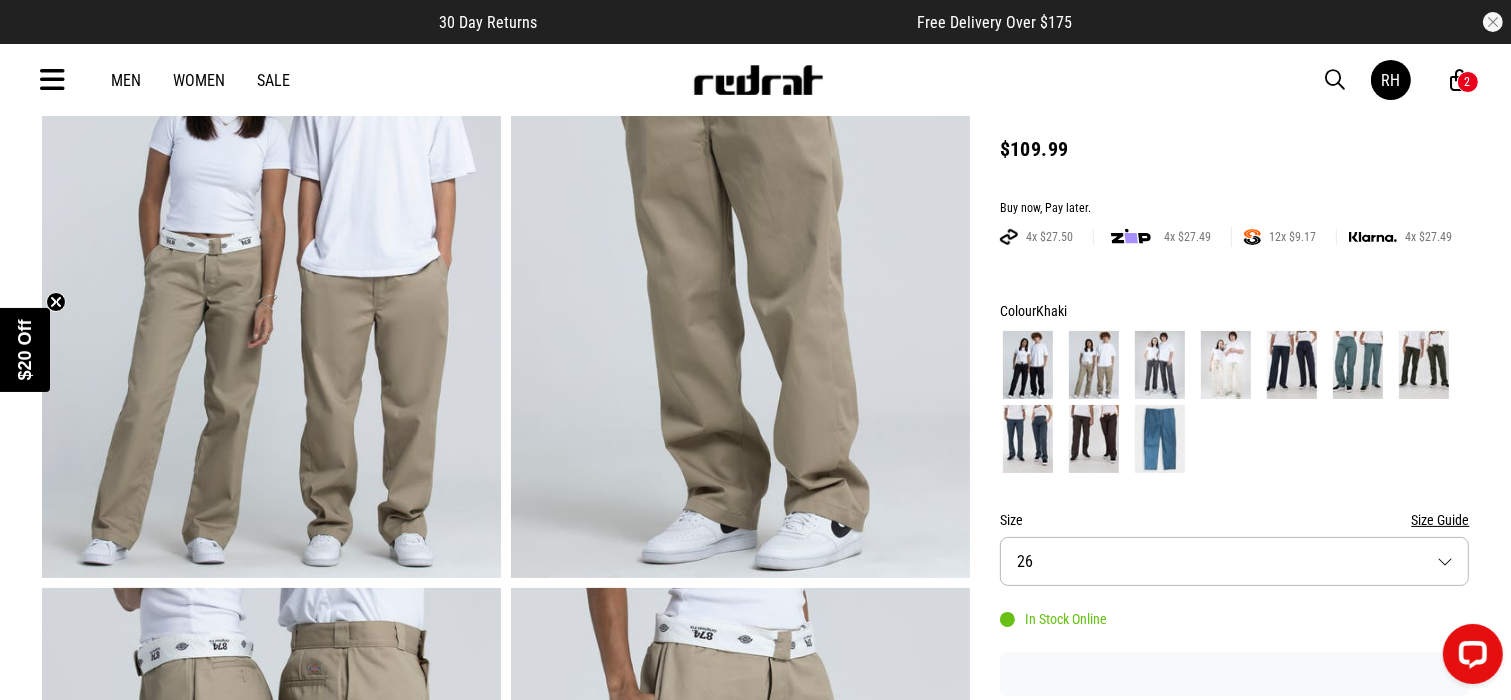 click at bounding box center (1160, 365) 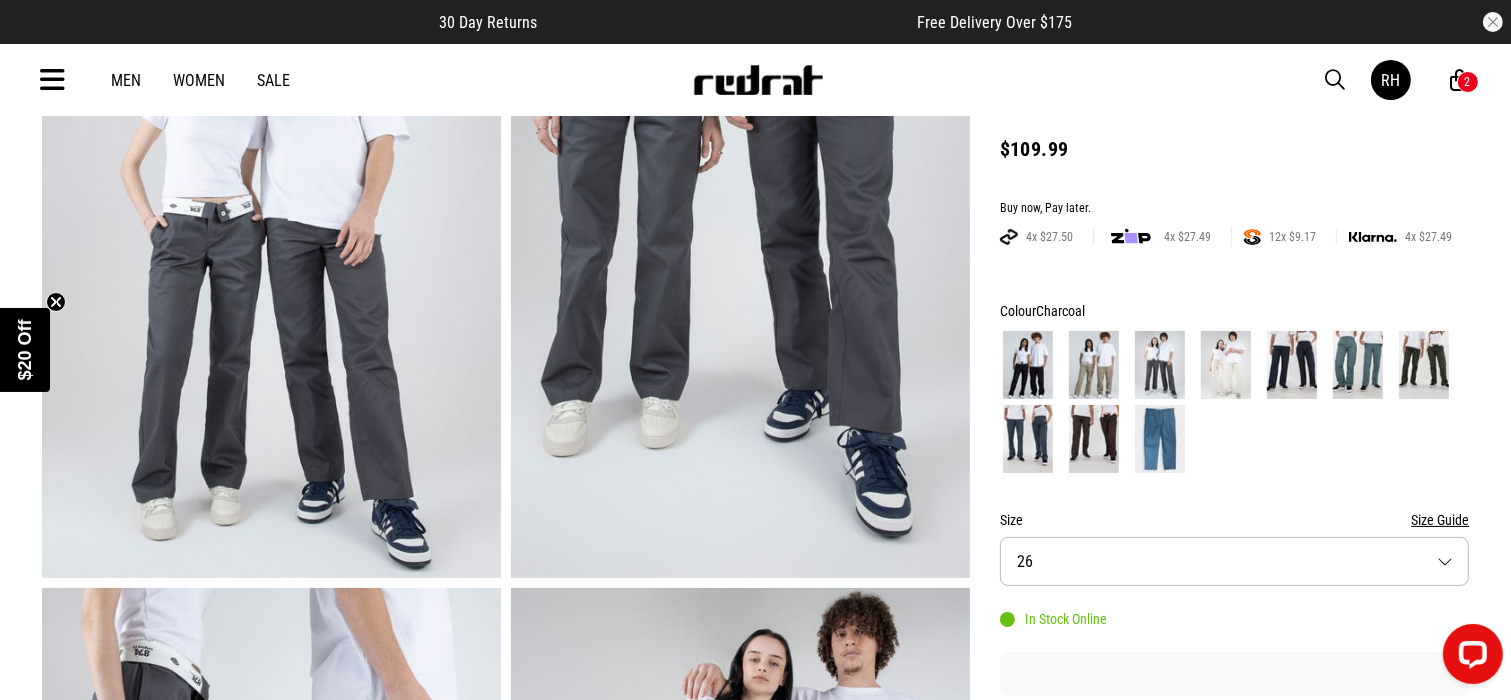 click at bounding box center [1226, 365] 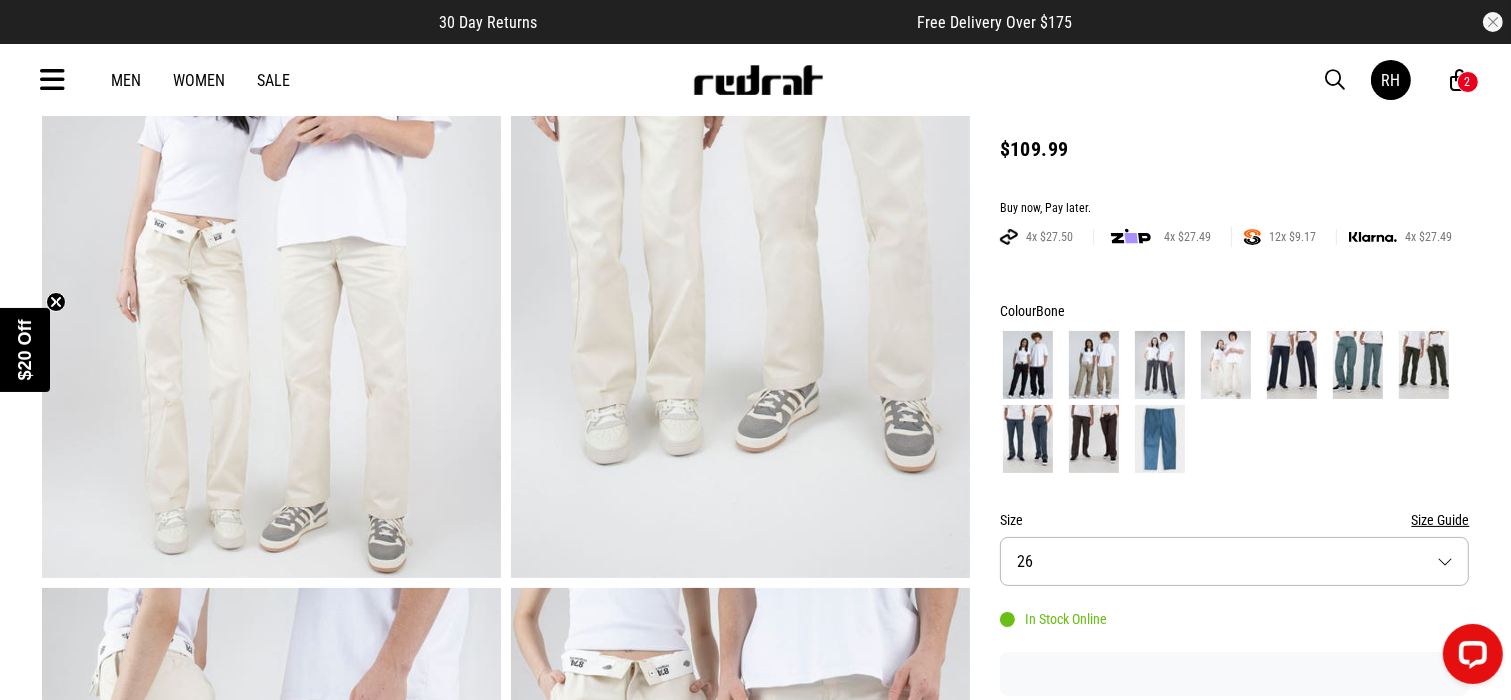 click at bounding box center (1292, 365) 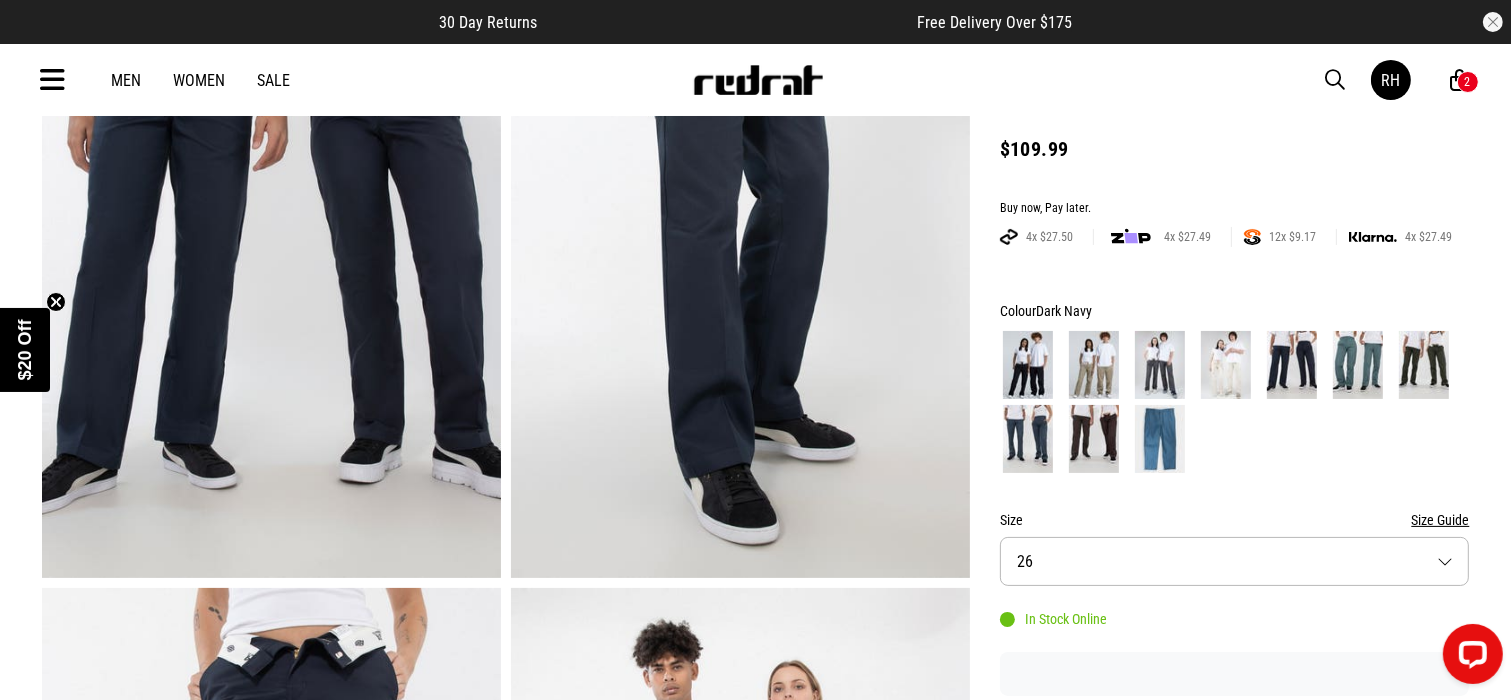 click at bounding box center [1358, 365] 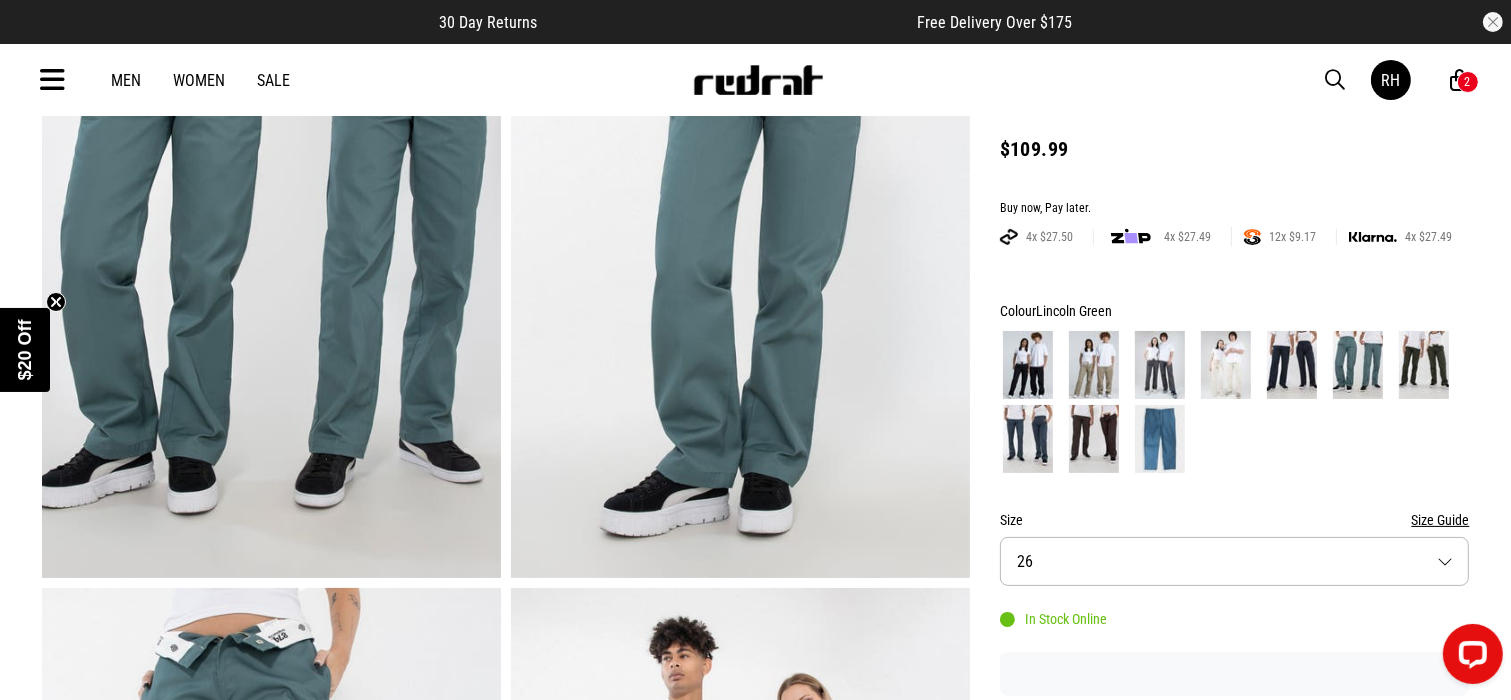 click at bounding box center [1424, 365] 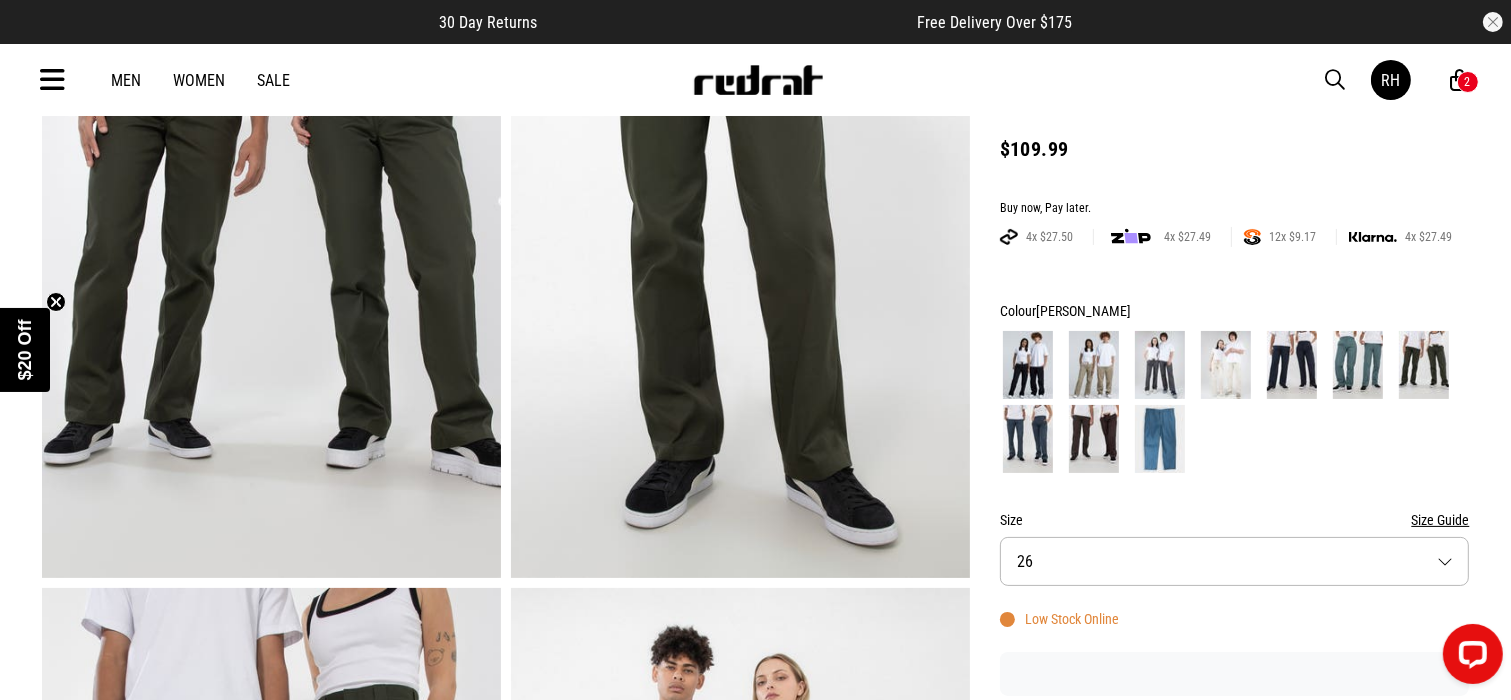click at bounding box center (1028, 439) 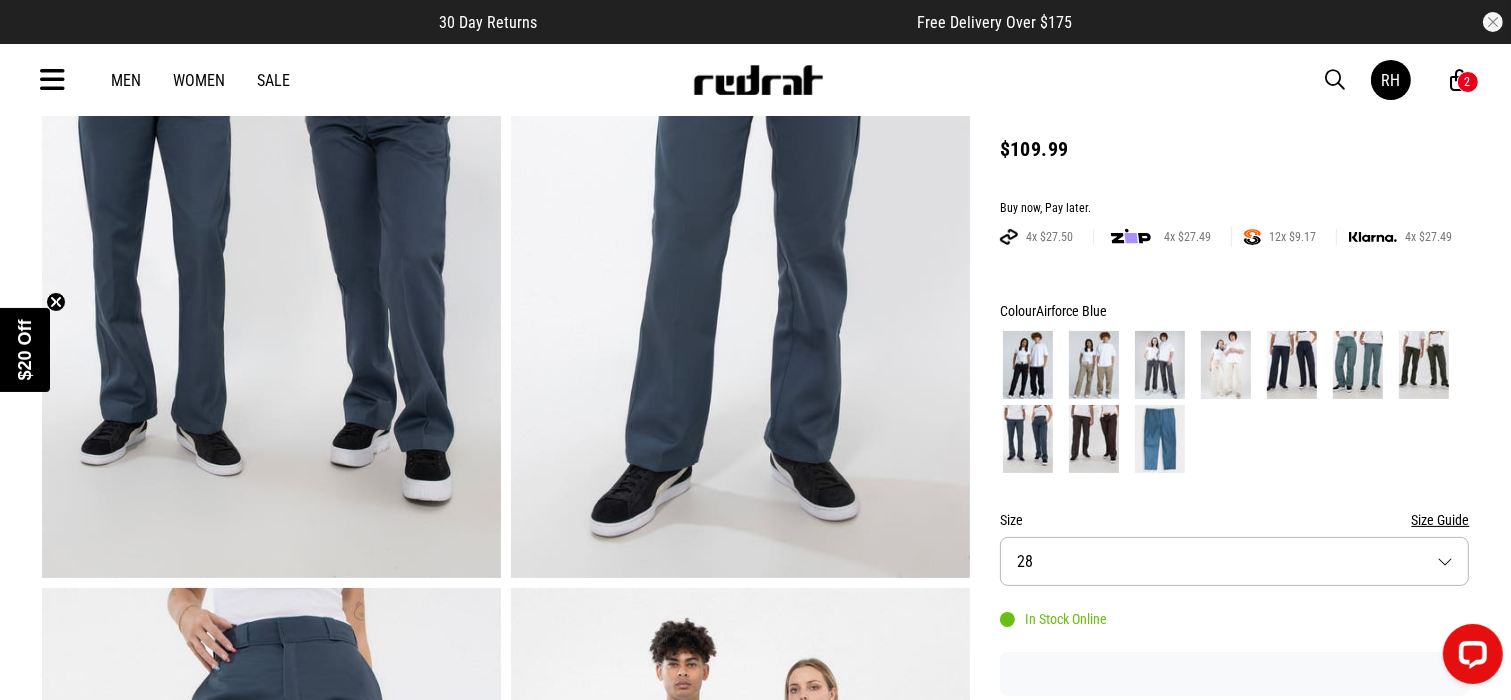 click on "Size 28" at bounding box center (1235, 561) 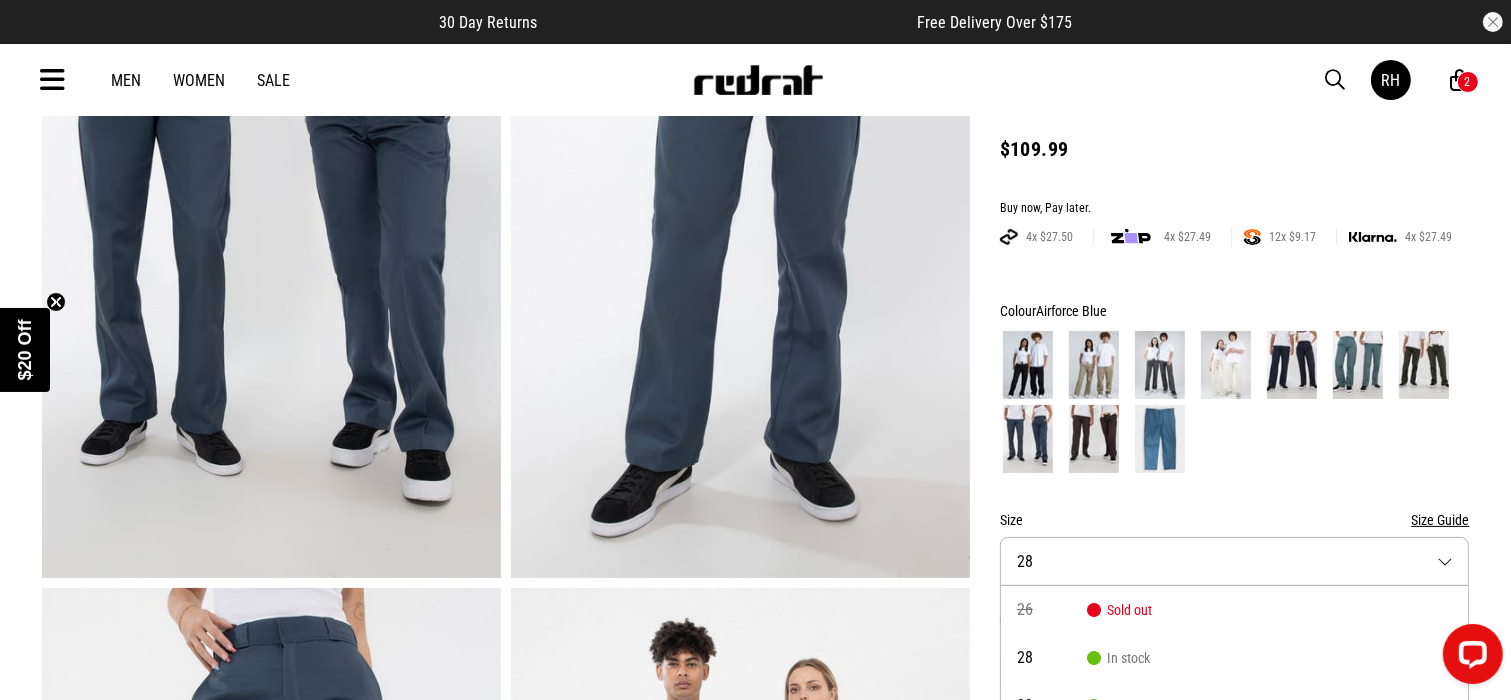 scroll, scrollTop: 395, scrollLeft: 0, axis: vertical 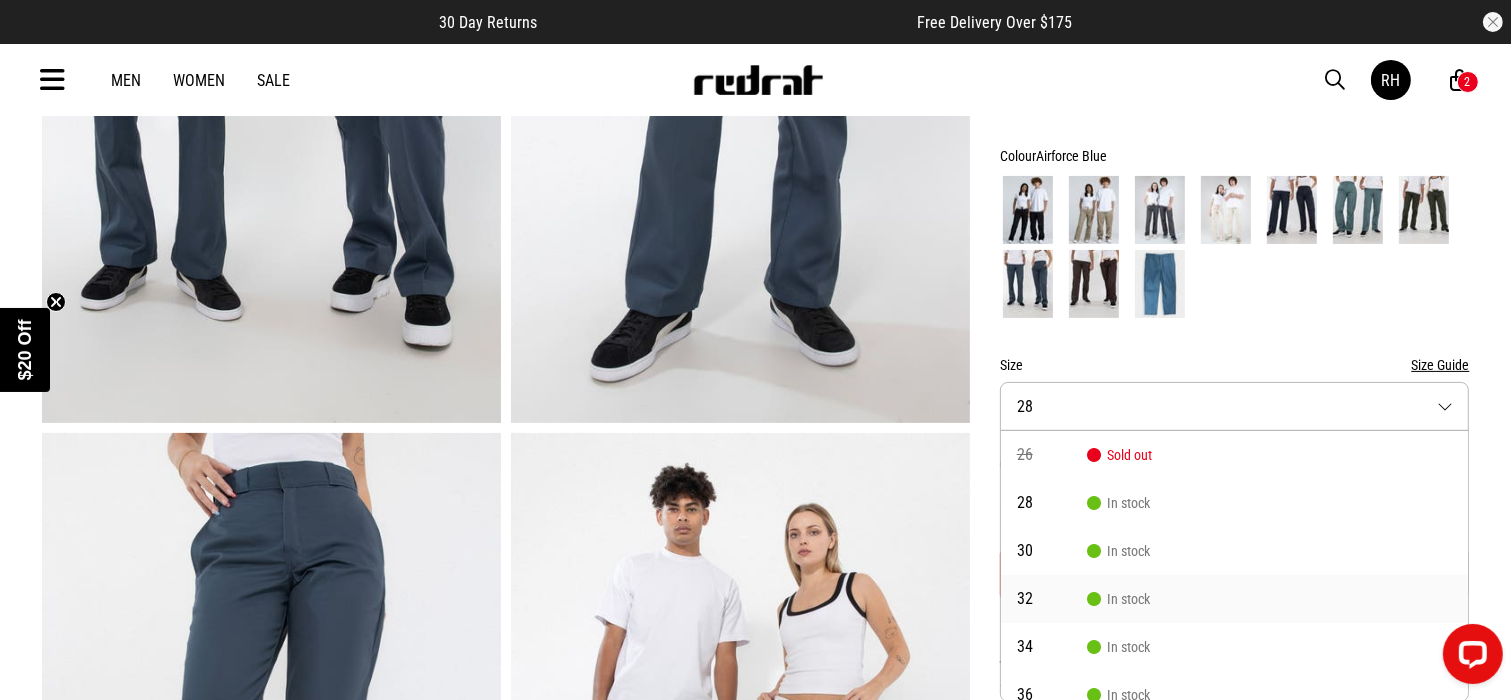 click on "32   In stock" at bounding box center [1235, 599] 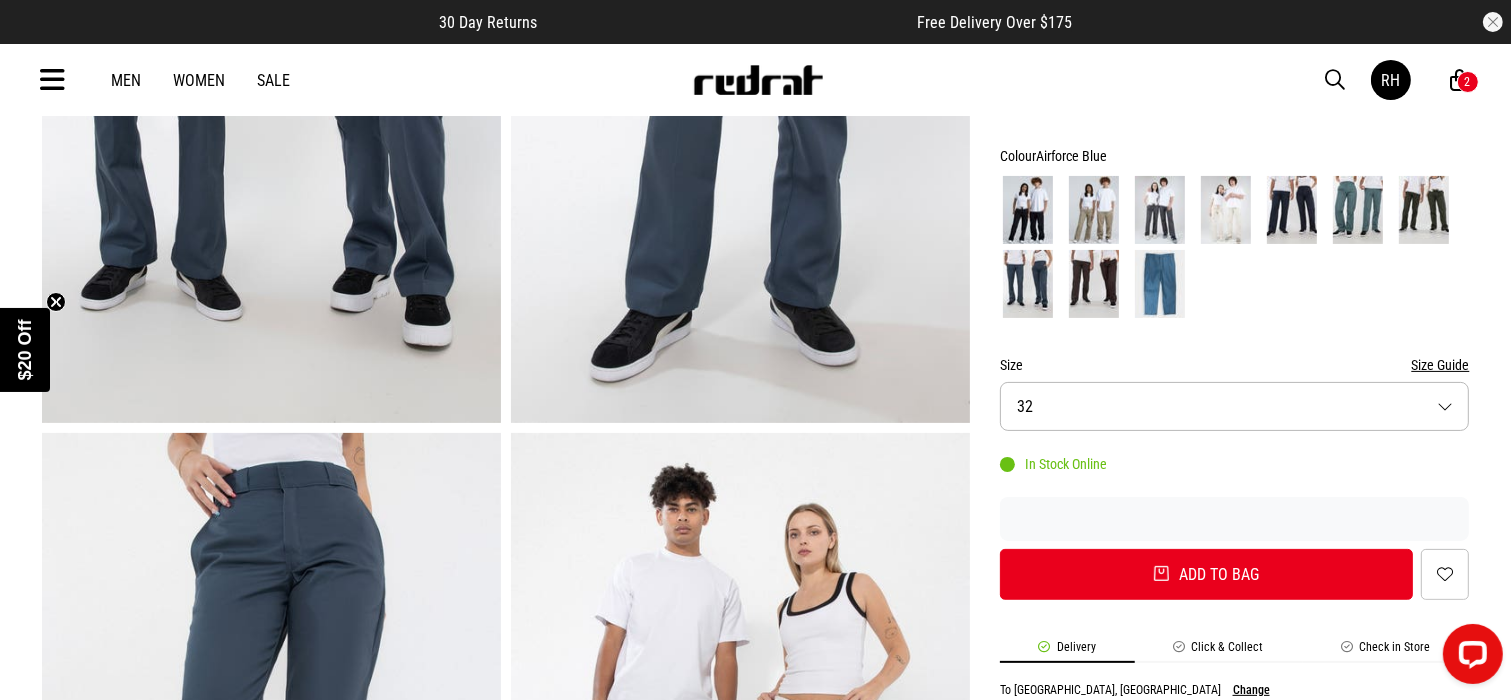 click at bounding box center (1028, 210) 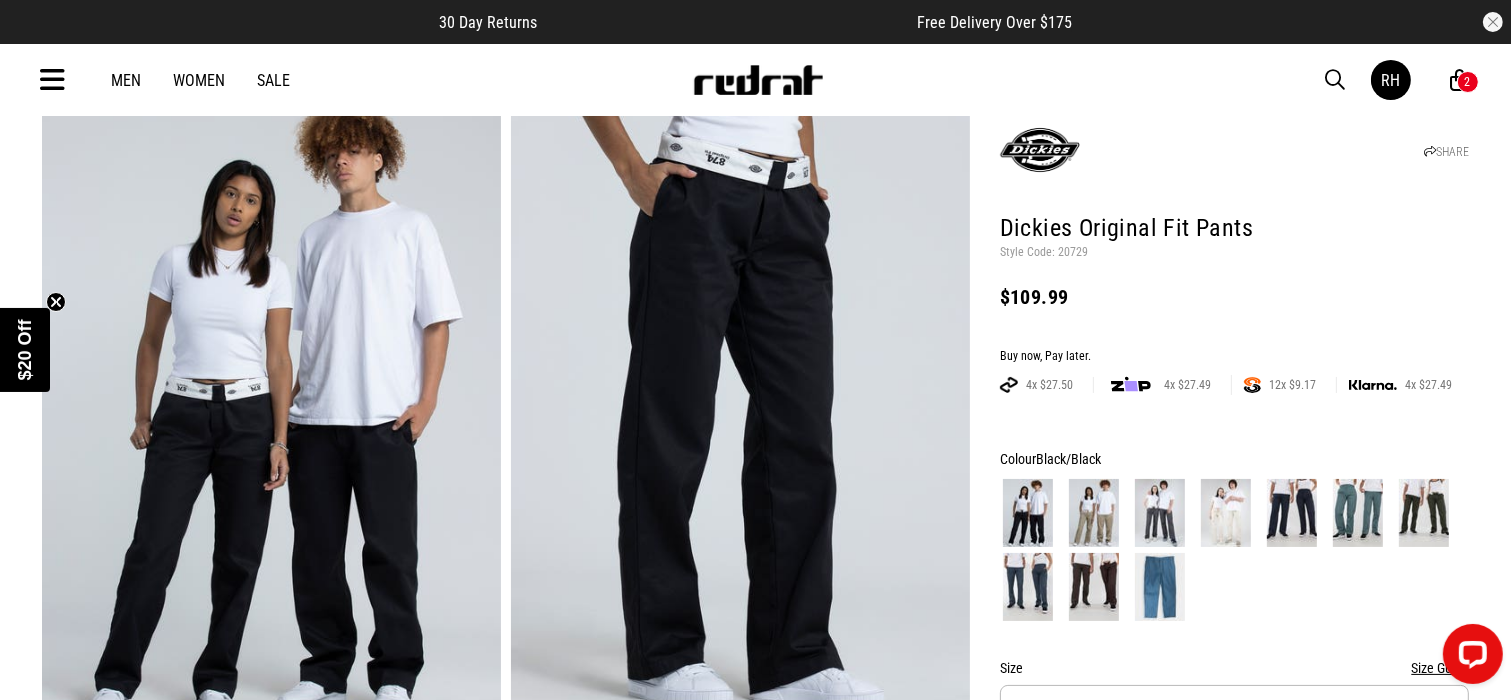 scroll, scrollTop: 0, scrollLeft: 0, axis: both 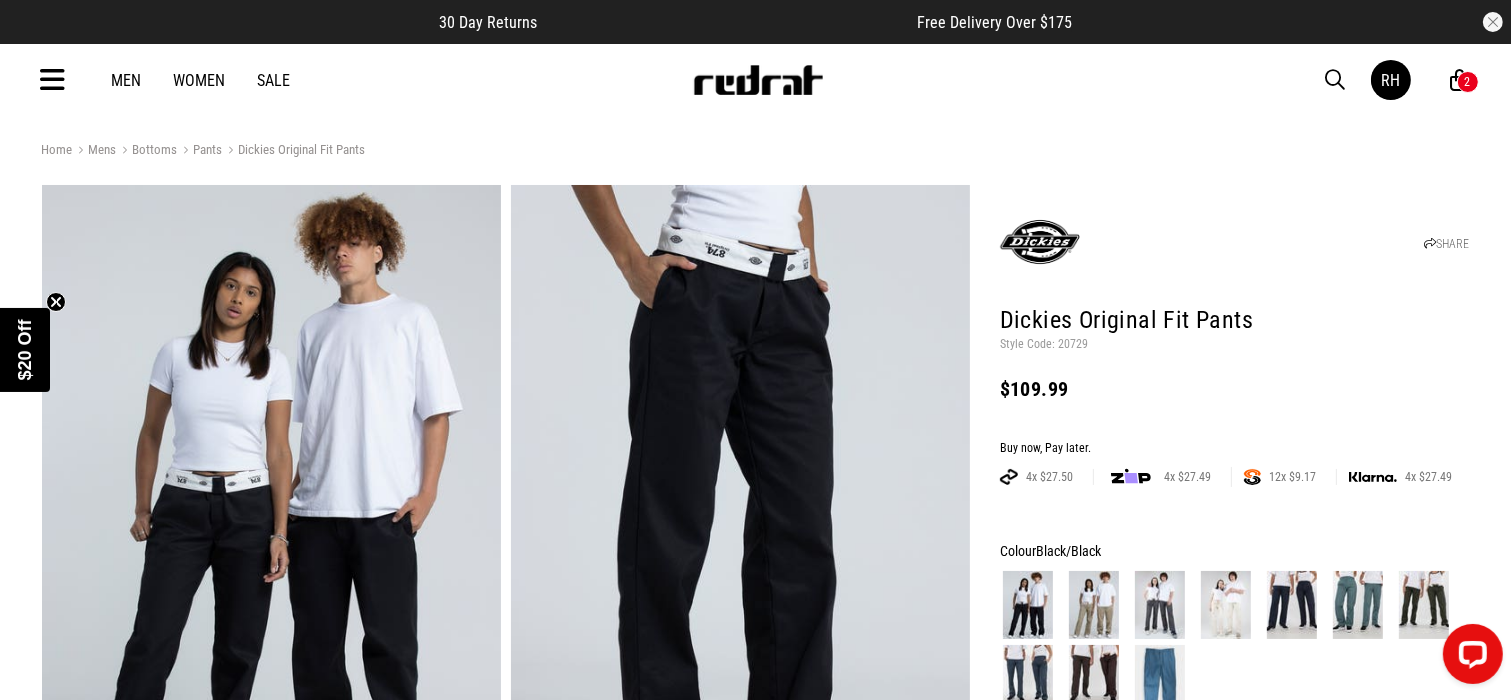 click at bounding box center (1336, 80) 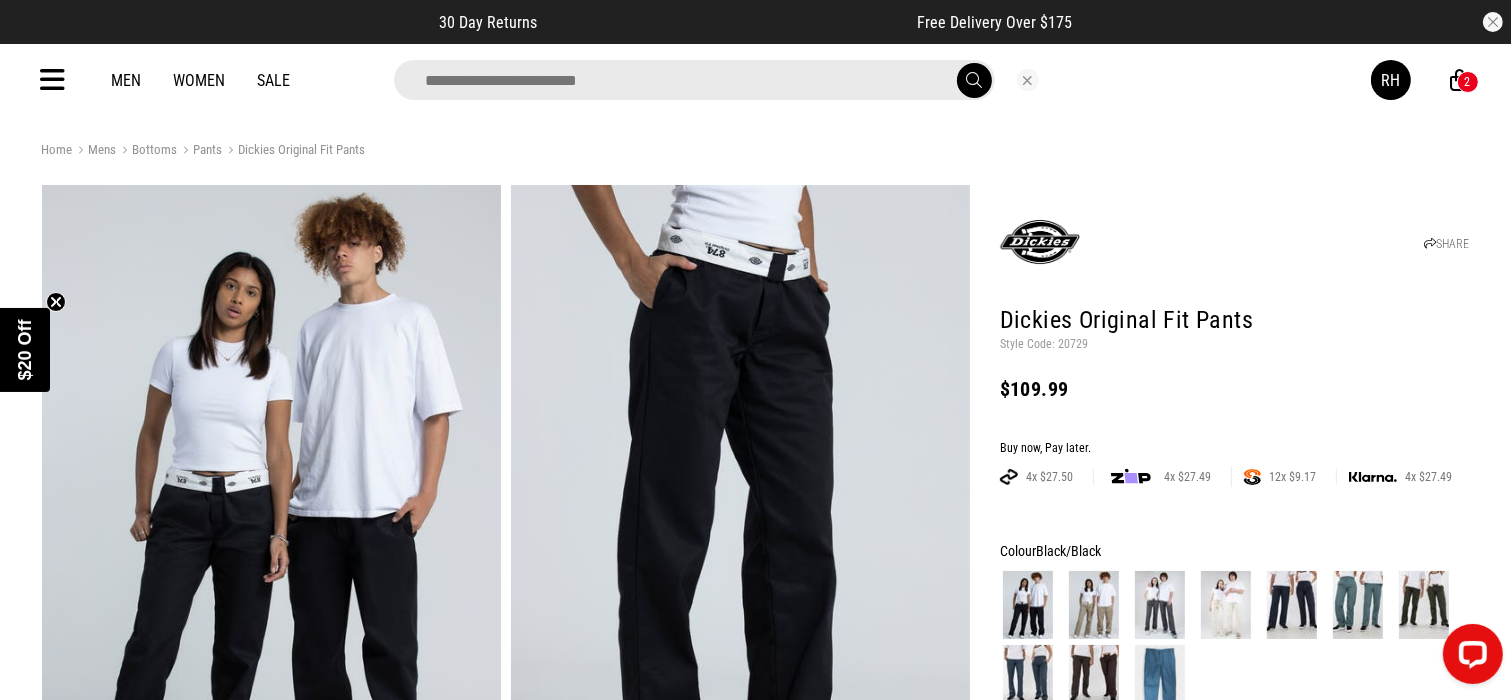 click on "Home Mens Bottoms Pants Dickies Original Fit Pants                  SHARE    Dickies Original Fit Pants   Style Code: 20729   $109.99       Buy now, Pay later.     4x $27.50
4x $27.49   12x $9.17     4x $27.49      Colour  Black/Black    Size   Size Guide   Size 32   In Stock Online       Add to bag     Add to wishlist    Delivery     Click & Collect     Check in Store      To Auckland, New Zealand   Change     Standard Shipping - NZ    $0.00   ETA: 2 - 3 Business days  Add an additional day for rural addresses.       Product Details   Product Details   Relaxed, original loose fit pants brought to you by Dickies. With hidden side pockets and a zip up closure at front, these pants are also wrinkle-proof and fade resistant, plus they feature sturdy belt loops for that perfect comfortable fit.
FEATURES
- 65% polyester, 35% cotton
- Zip fly
- Thick belt loops
- Hidden side pockets
- Product code: 874
NOTE: This product is in mens size range     Returns   here" at bounding box center [756, 1308] 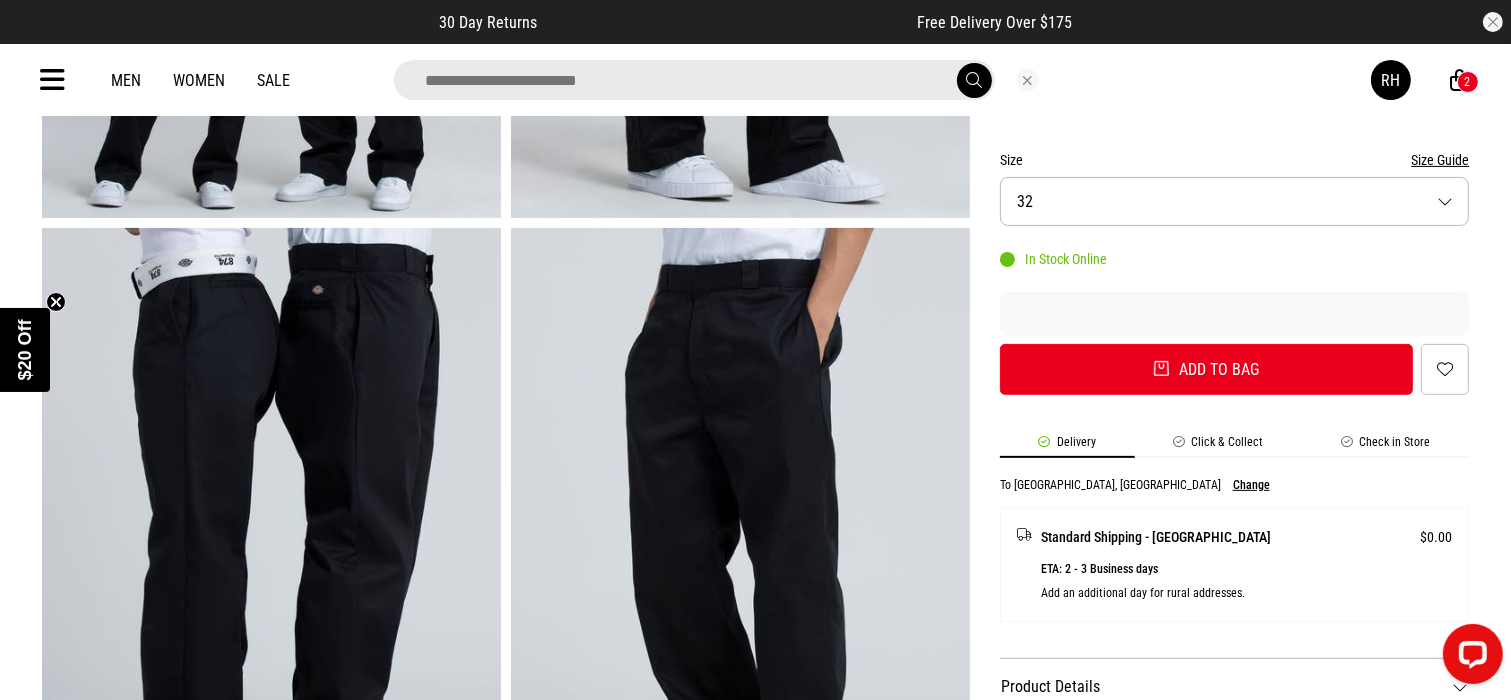 scroll, scrollTop: 594, scrollLeft: 0, axis: vertical 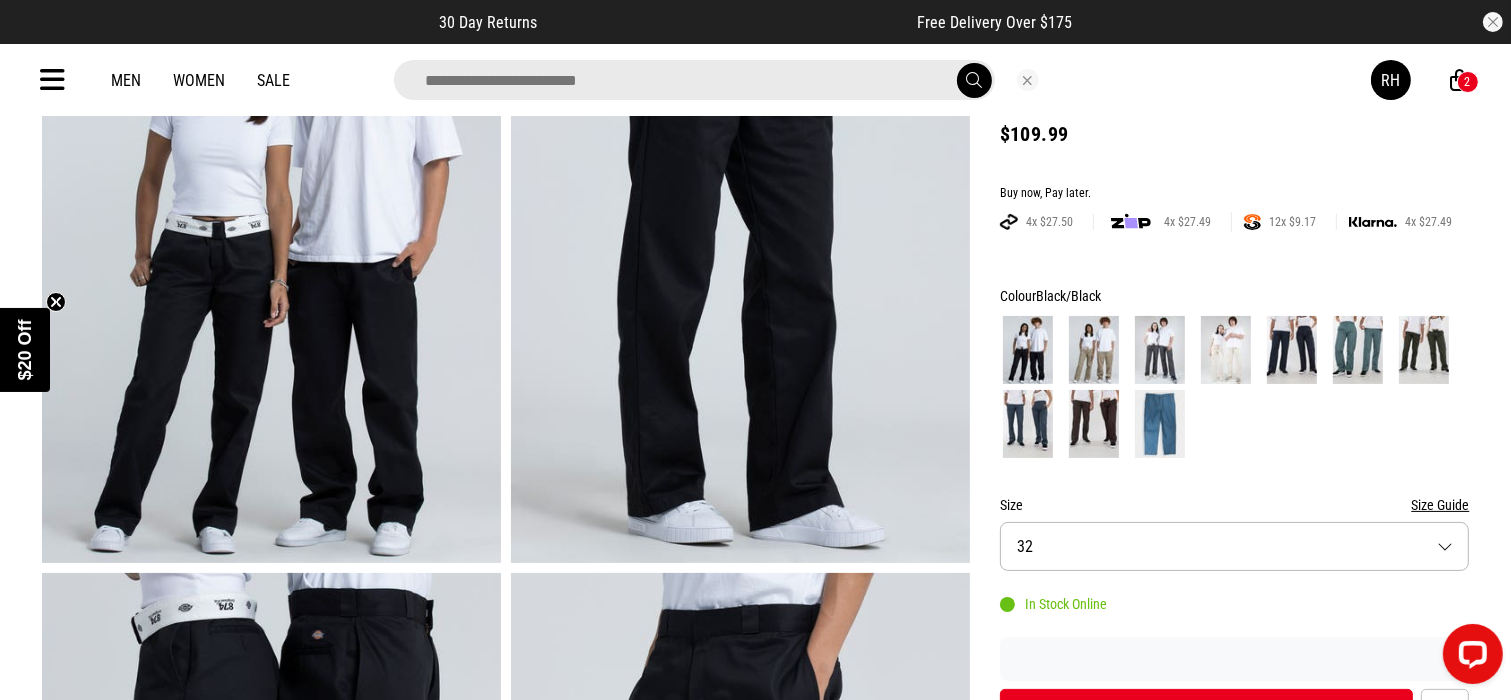 click at bounding box center [1160, 350] 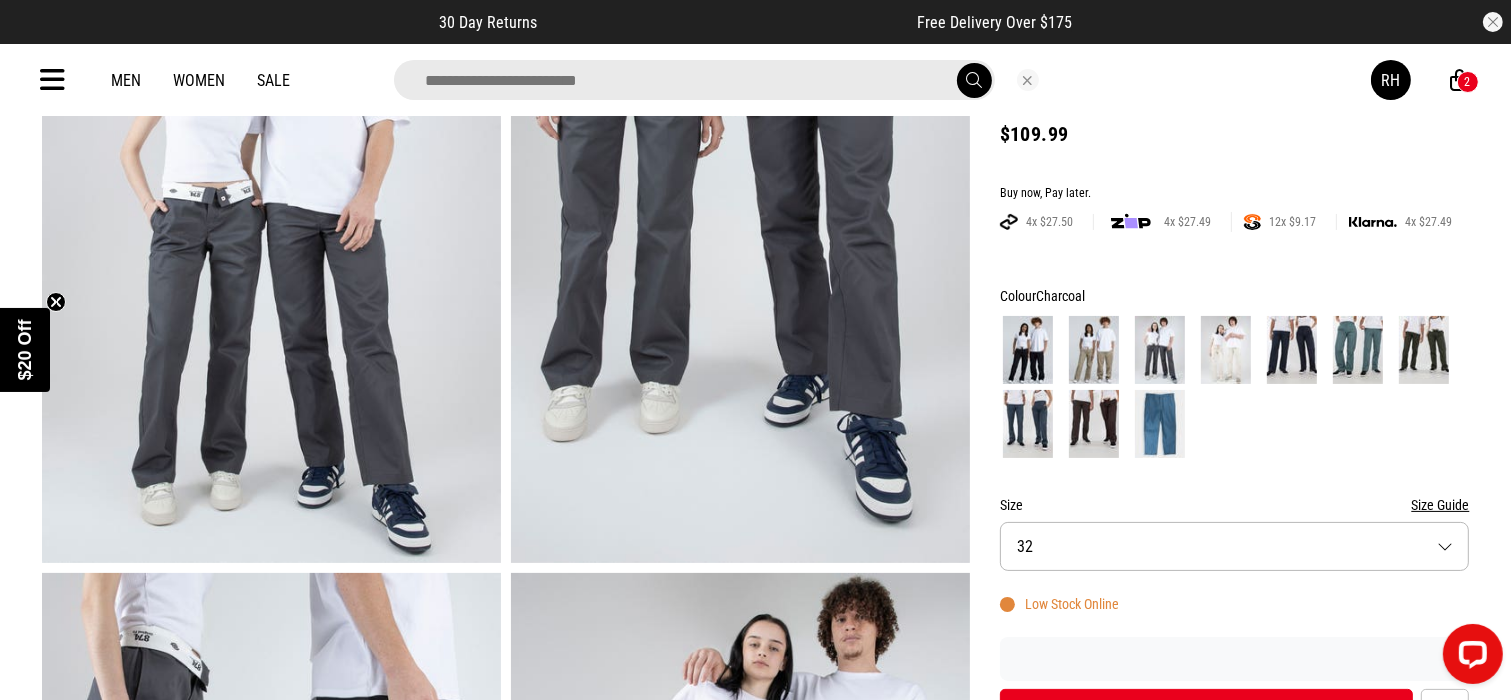 click on "Size 32" at bounding box center (1235, 546) 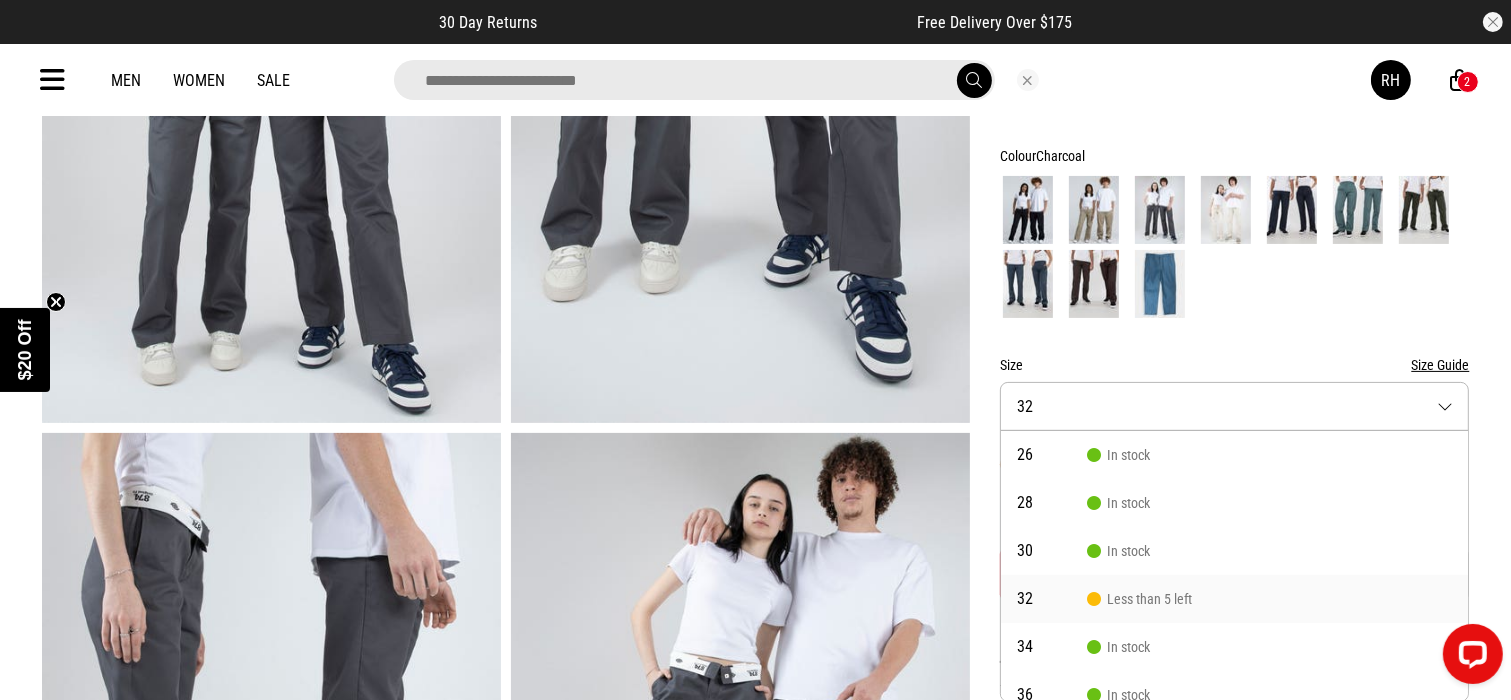 click on "Size 32" at bounding box center (1235, 406) 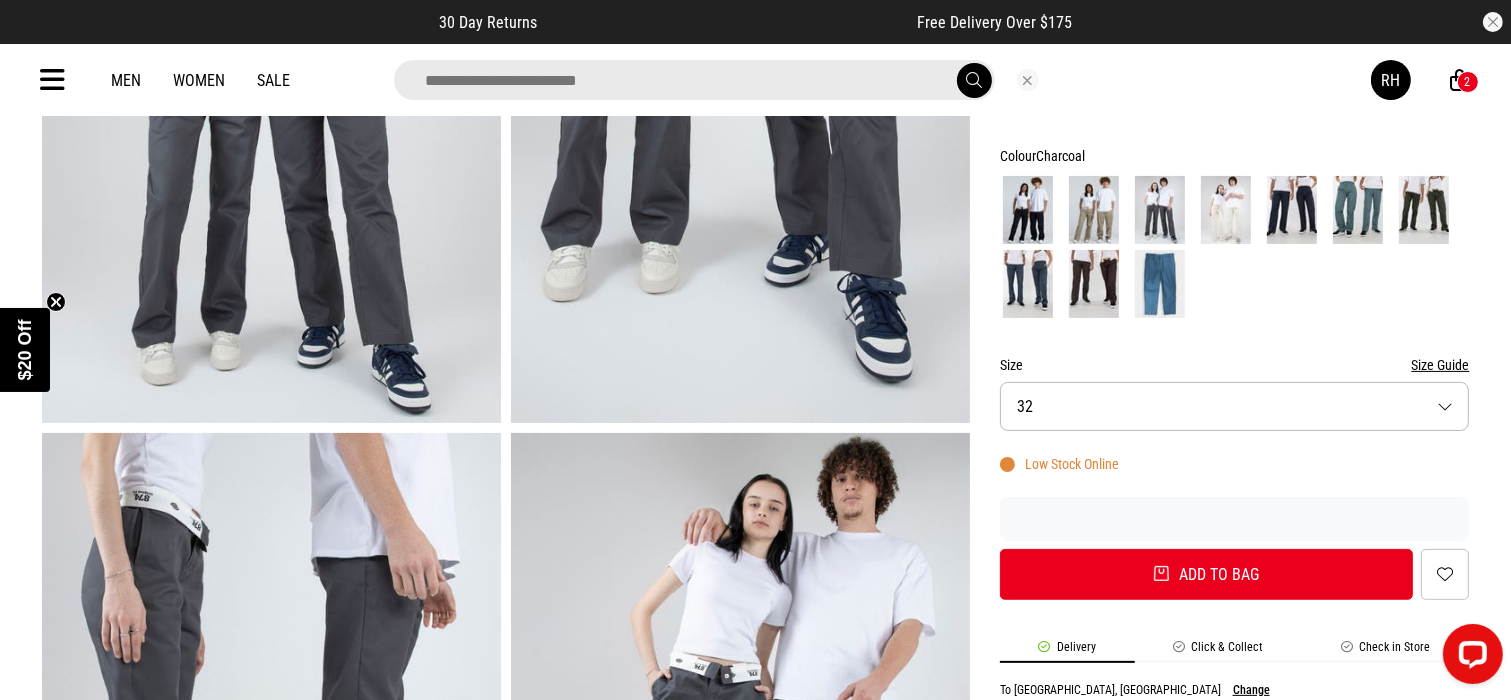 type 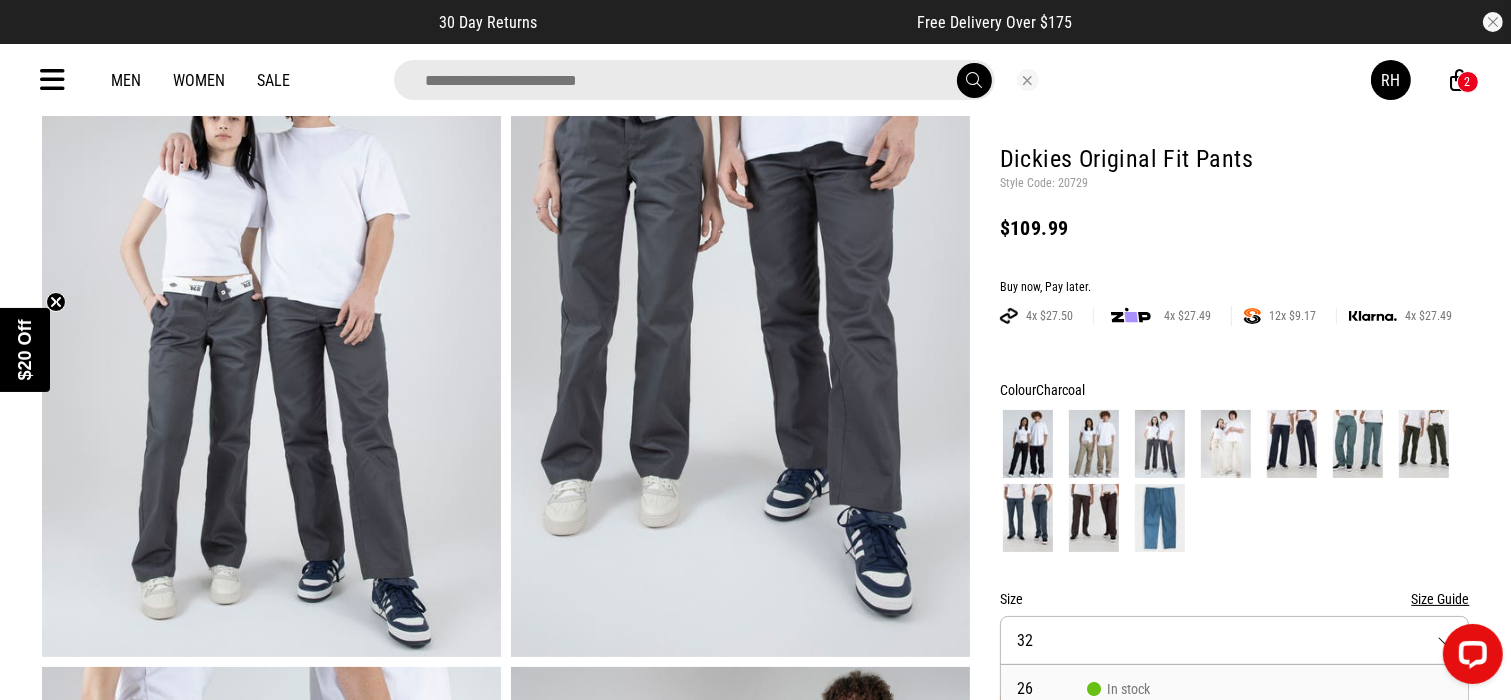 scroll, scrollTop: 172, scrollLeft: 0, axis: vertical 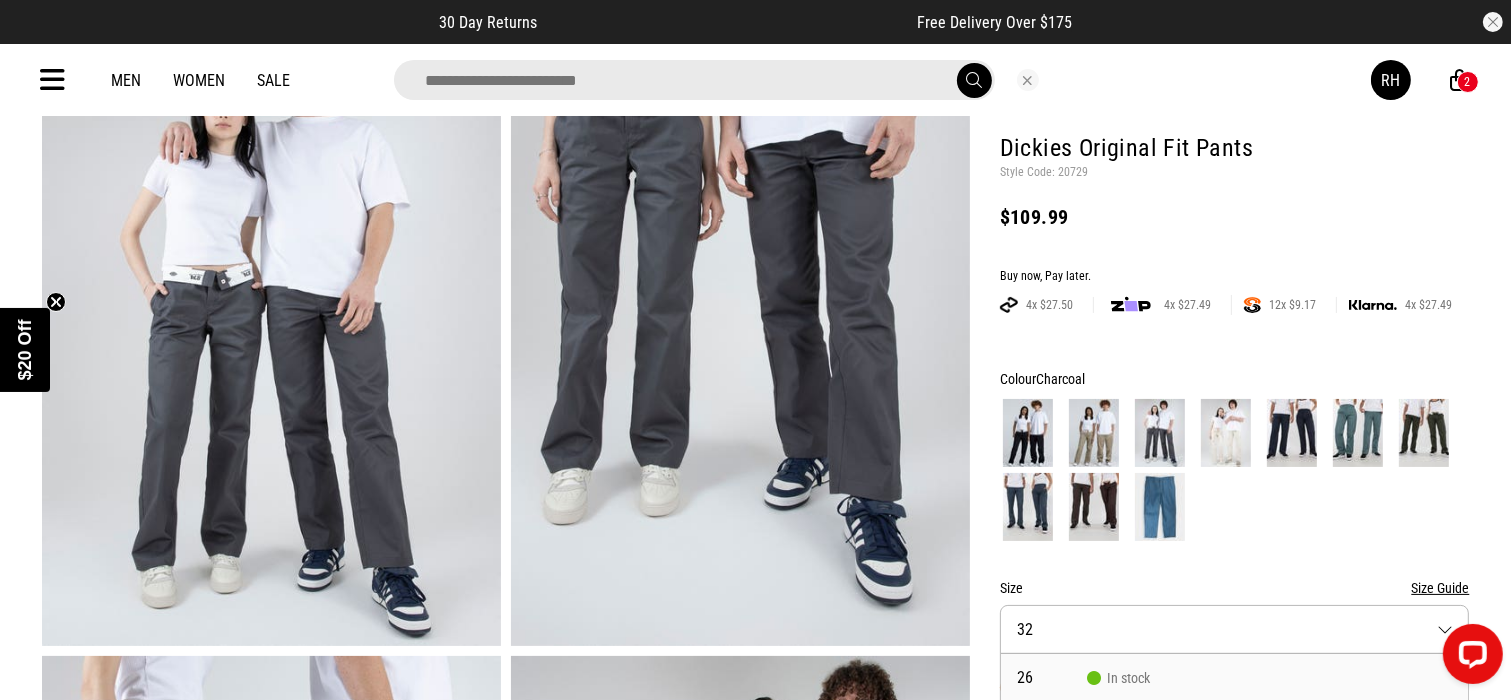 click at bounding box center [1292, 433] 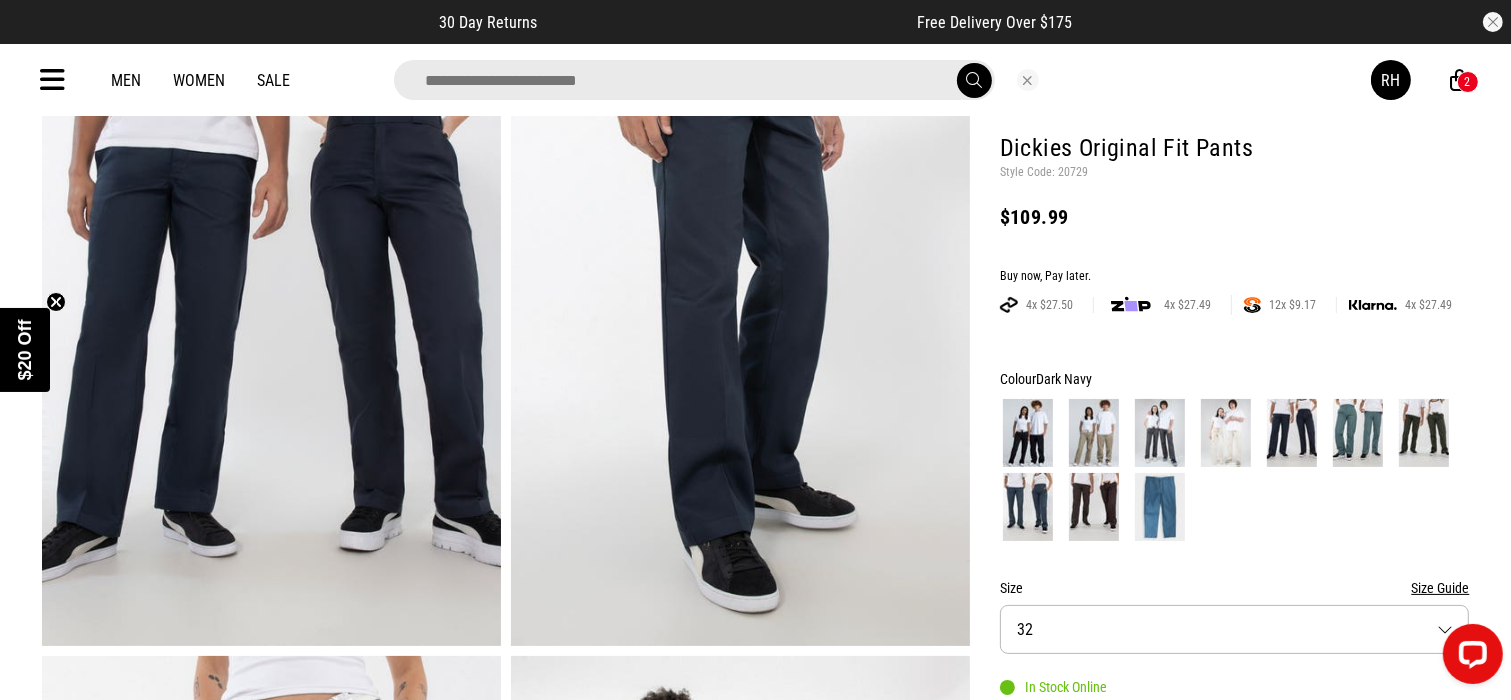 click at bounding box center (1358, 433) 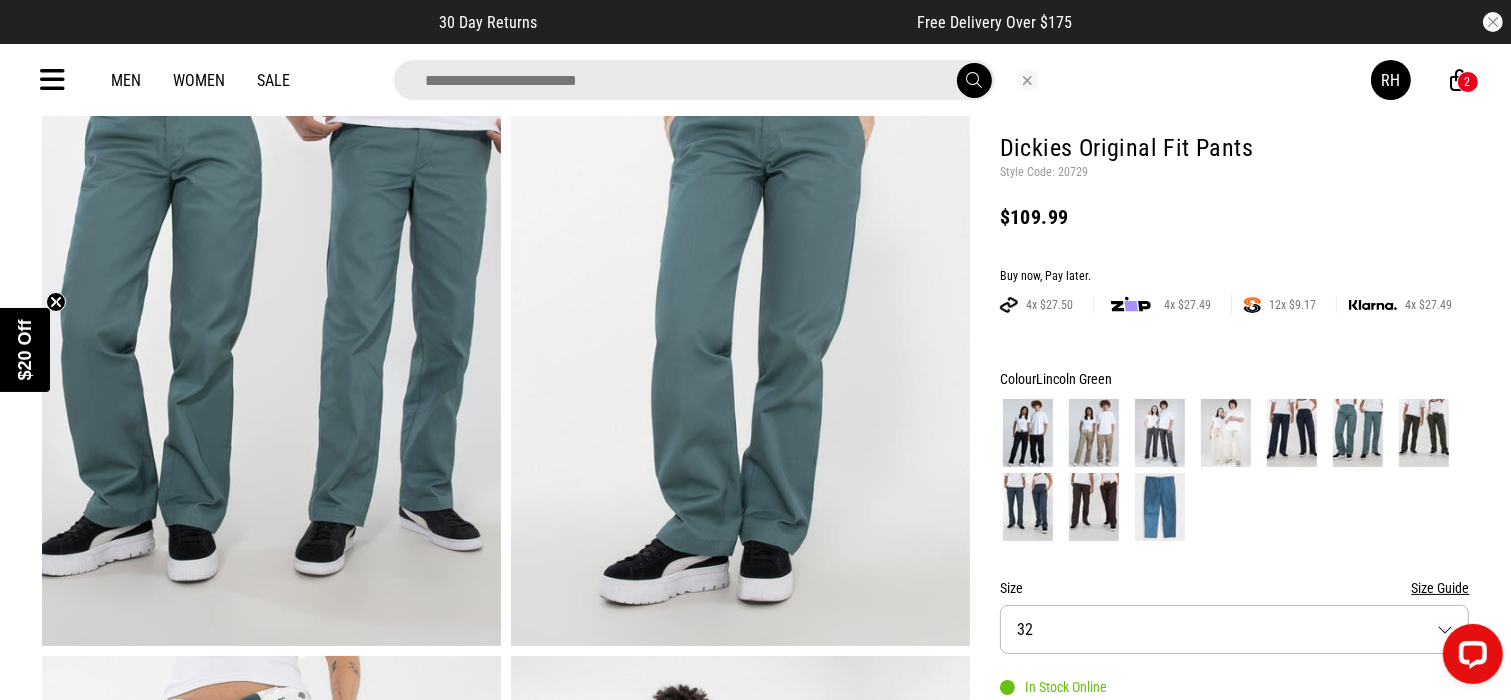click at bounding box center [1424, 433] 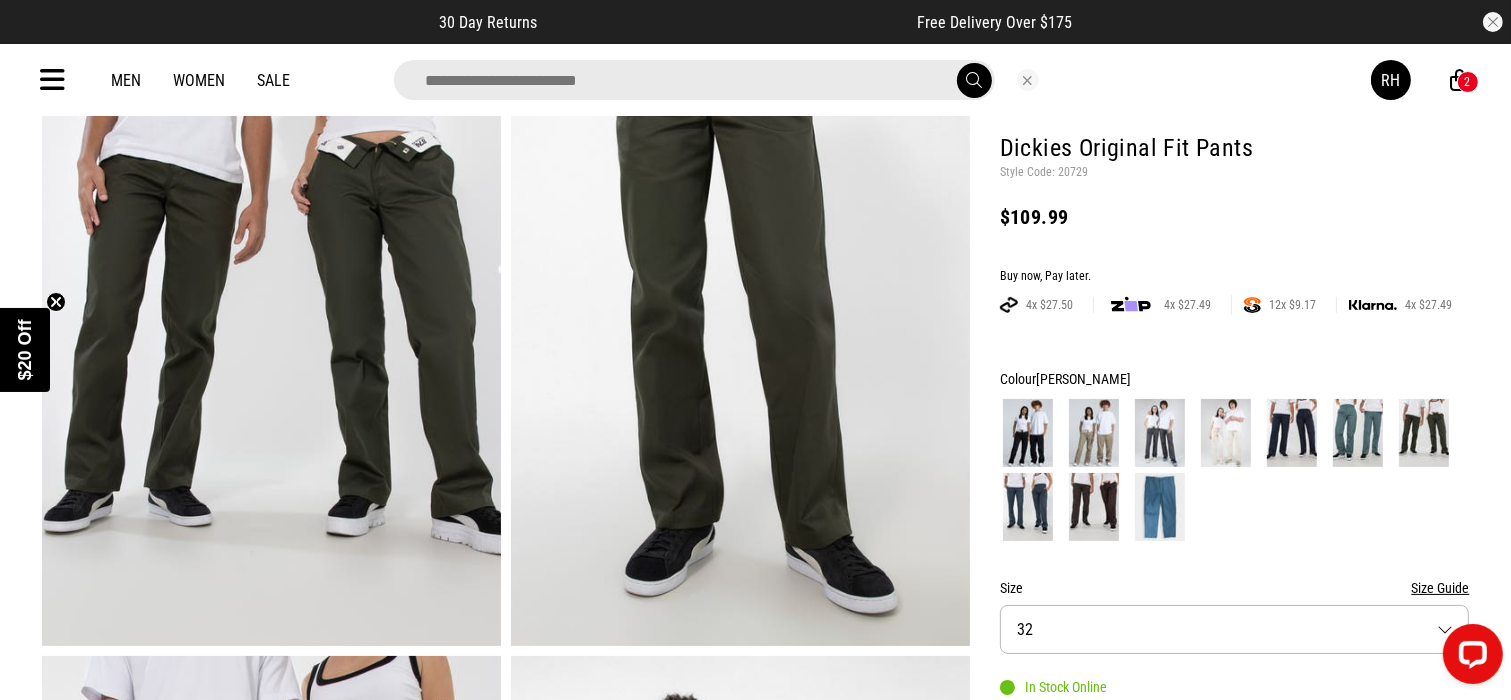 click at bounding box center (1028, 507) 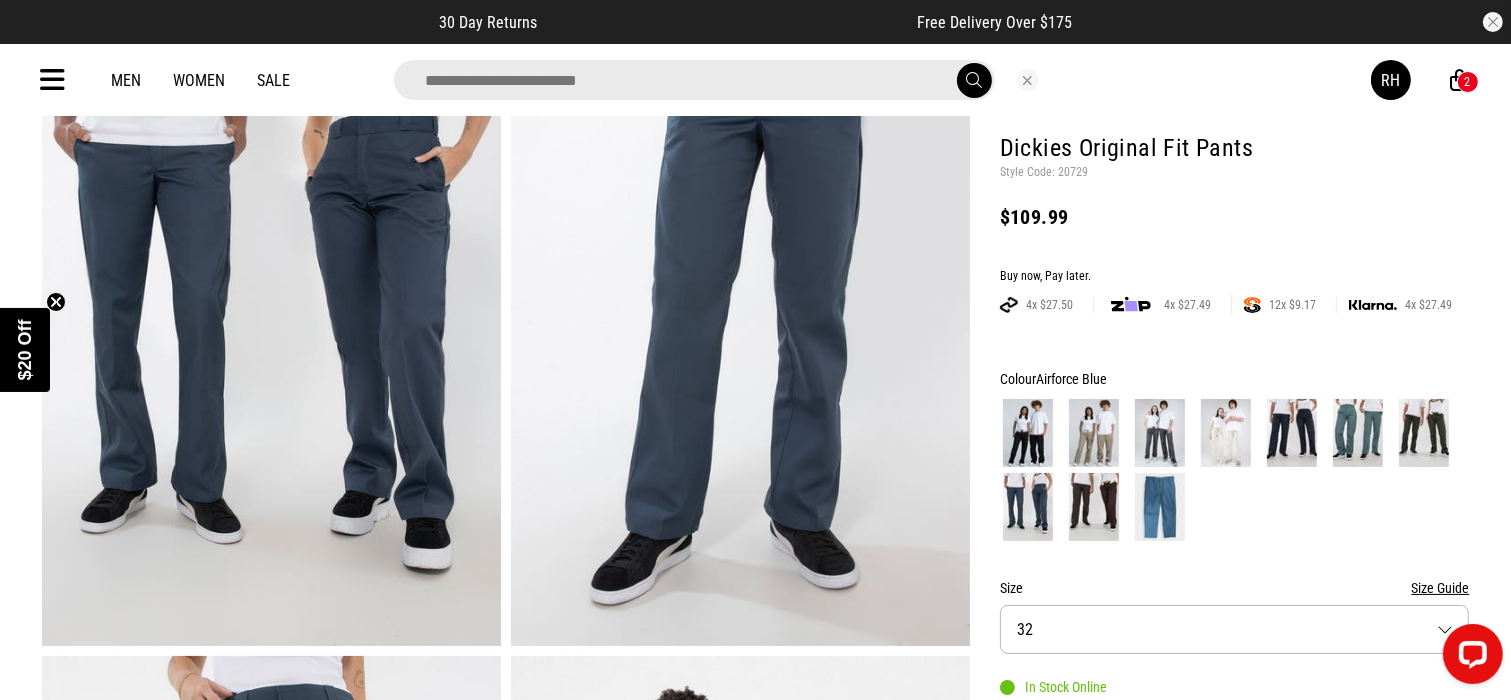 click at bounding box center (1028, 433) 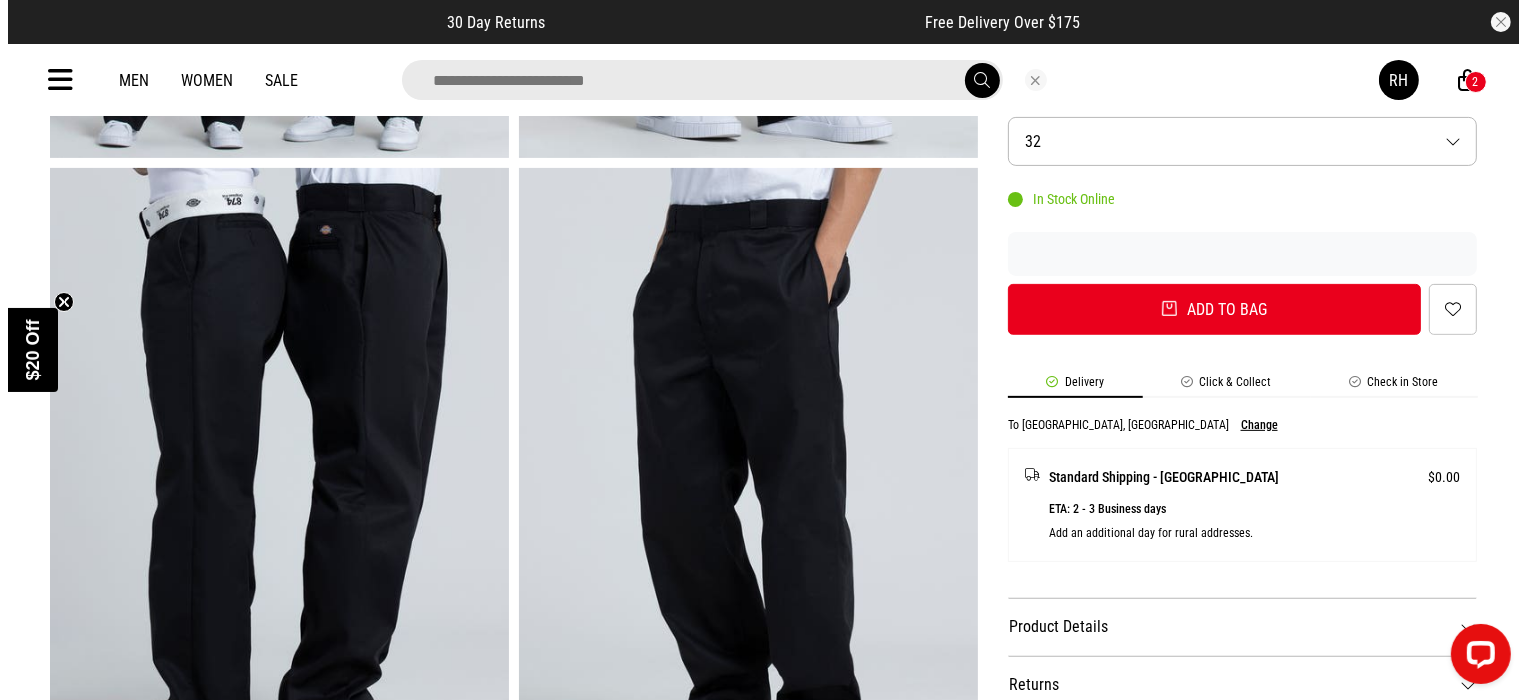 scroll, scrollTop: 681, scrollLeft: 0, axis: vertical 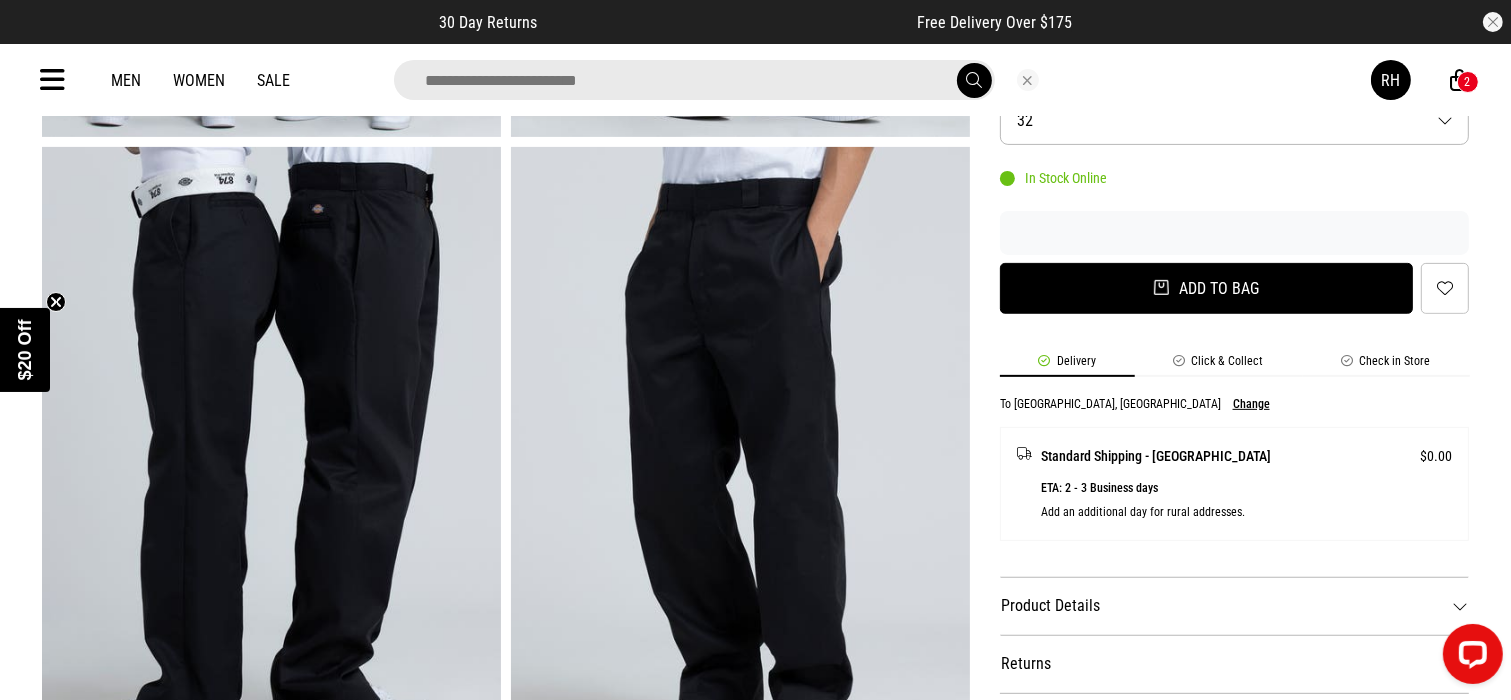 click on "Add to bag" at bounding box center (1207, 288) 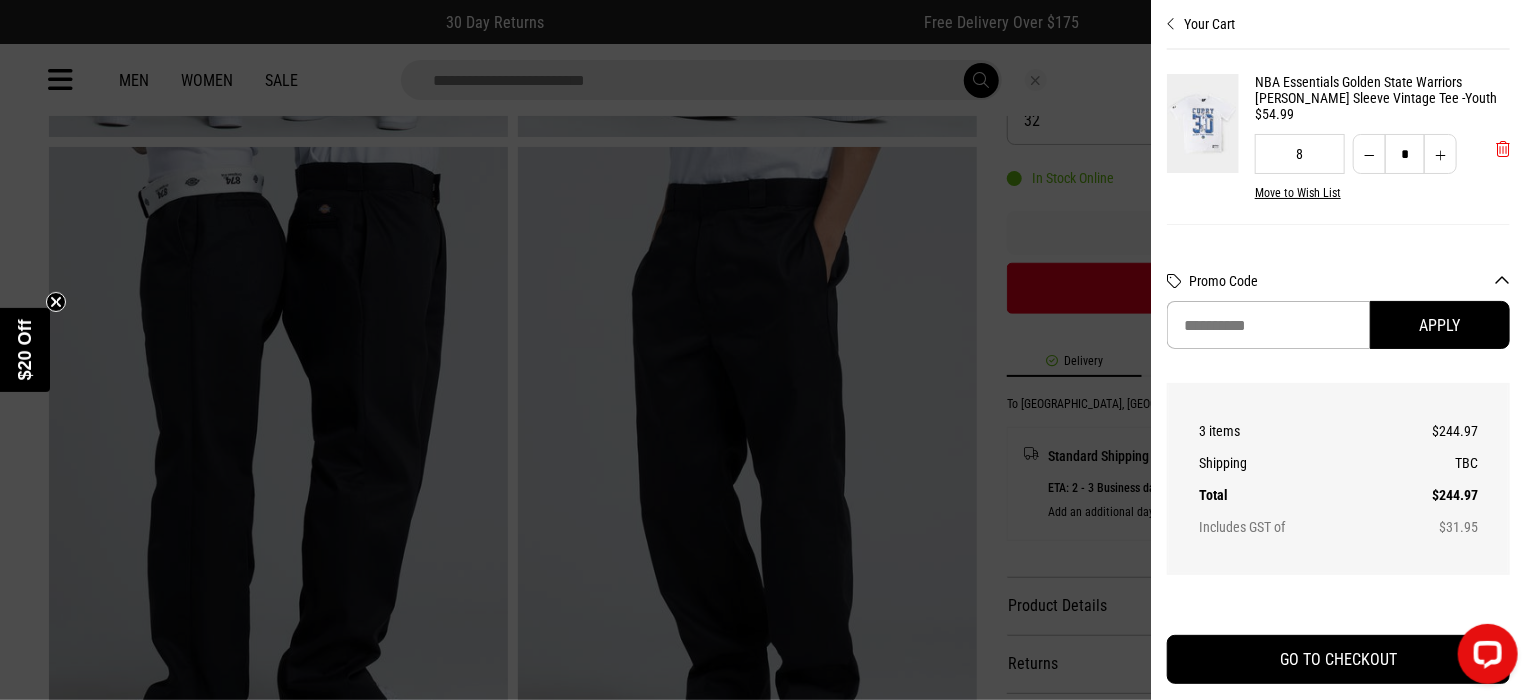 click at bounding box center (1503, 149) 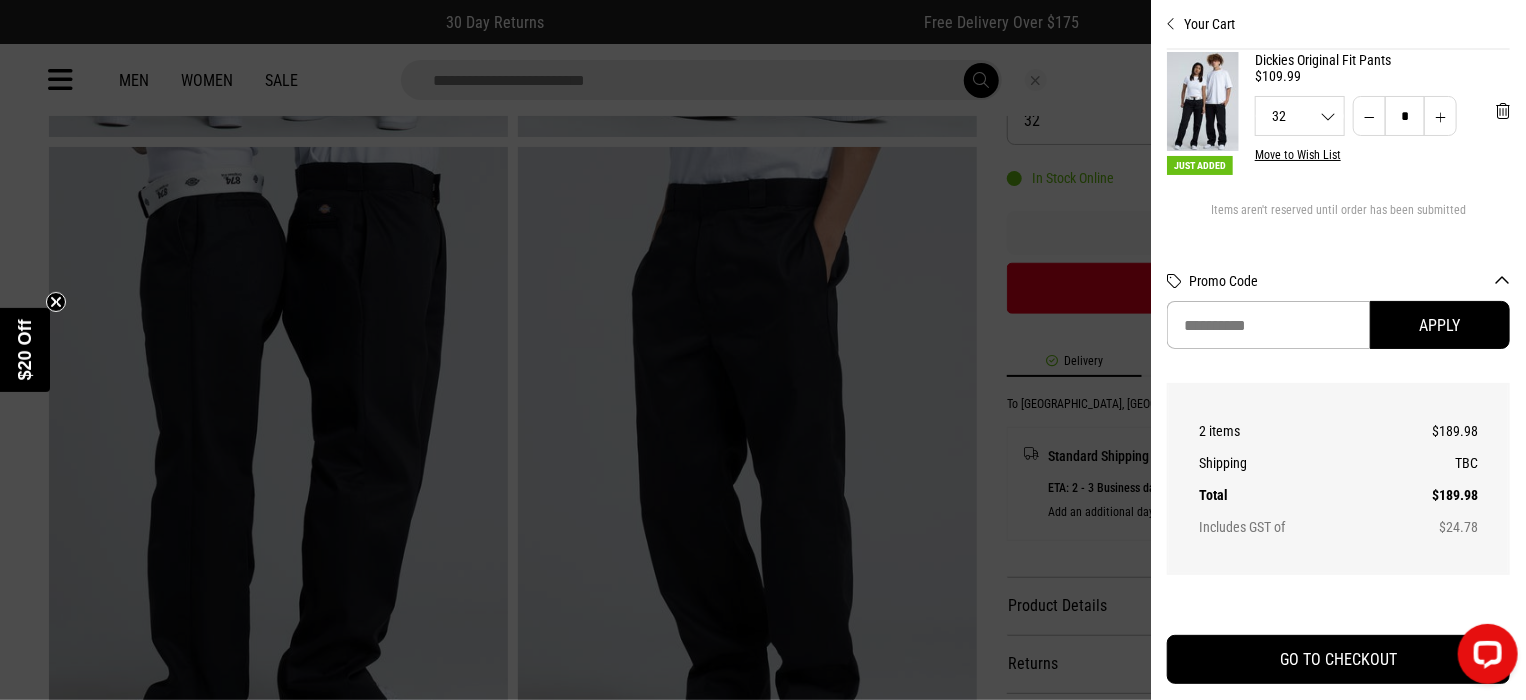 scroll, scrollTop: 0, scrollLeft: 0, axis: both 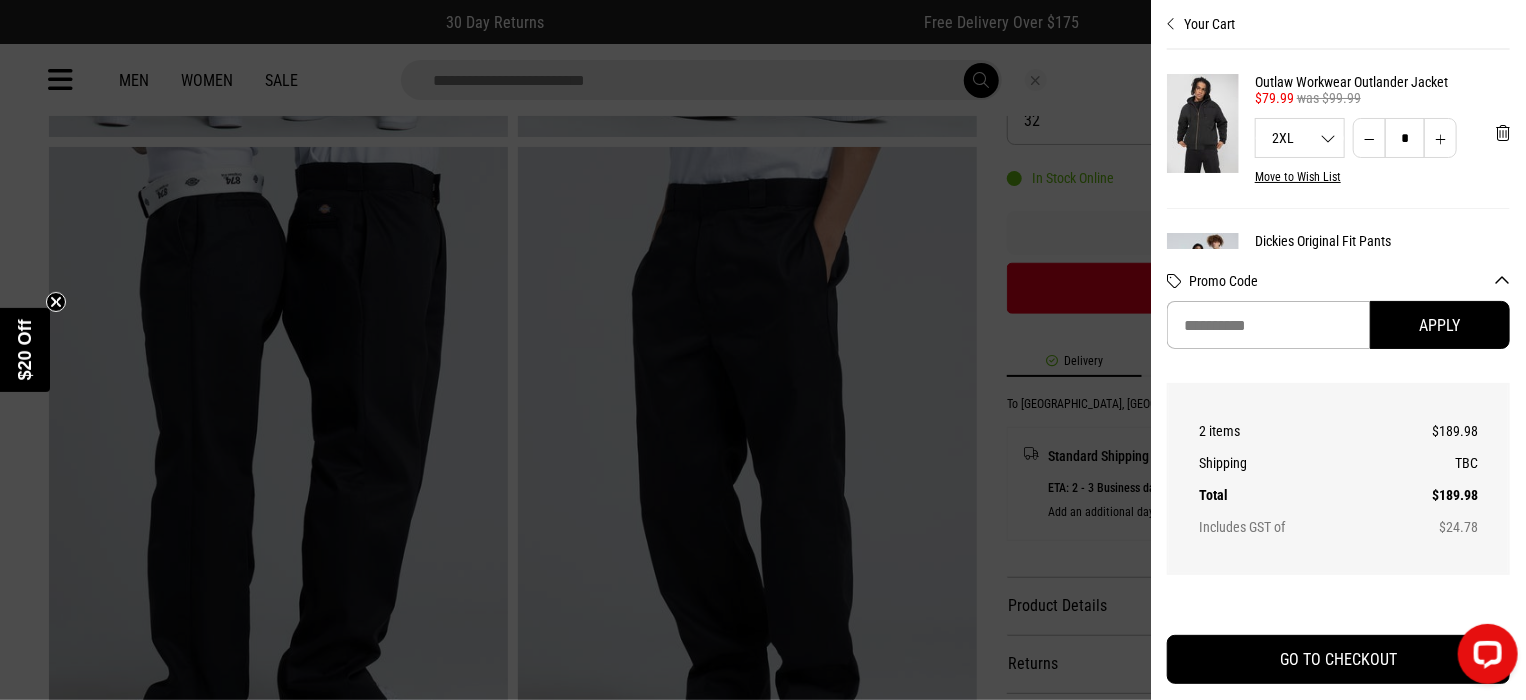 click at bounding box center [763, 350] 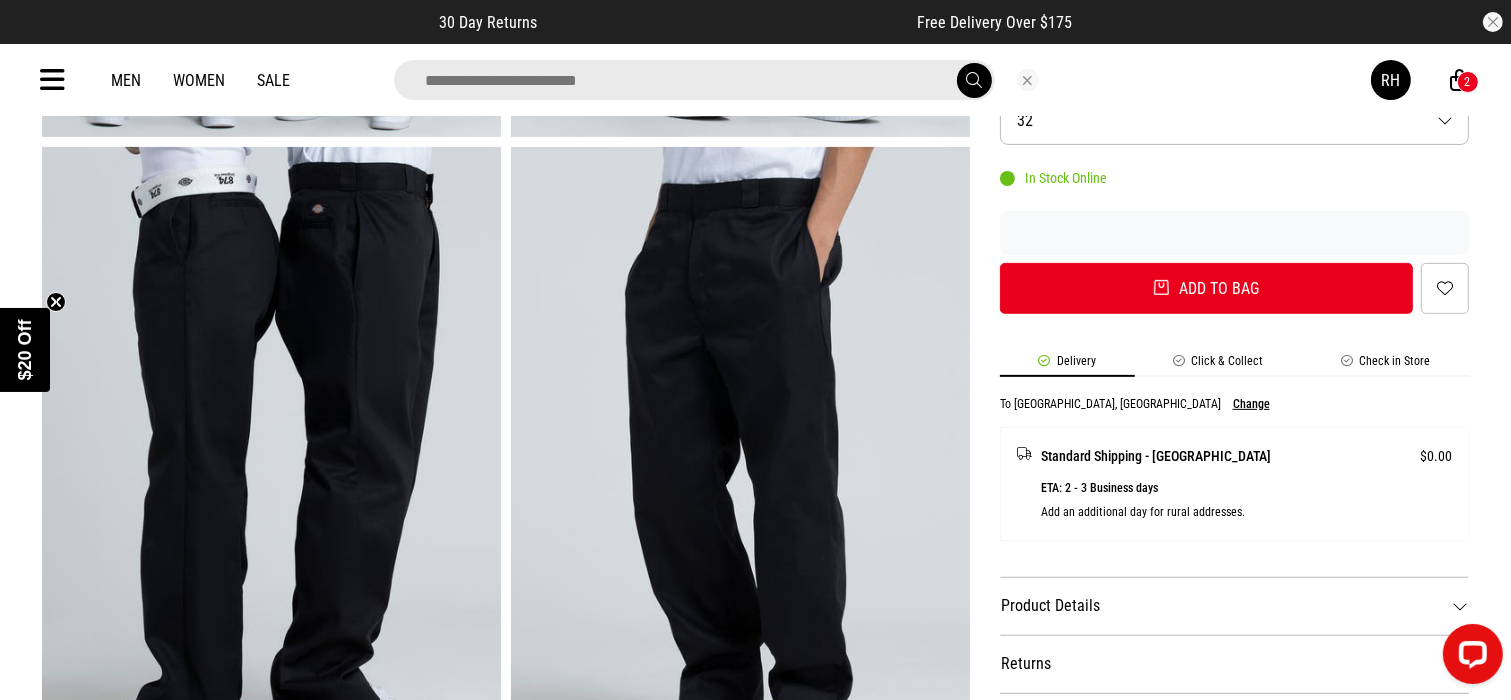 click at bounding box center (694, 80) 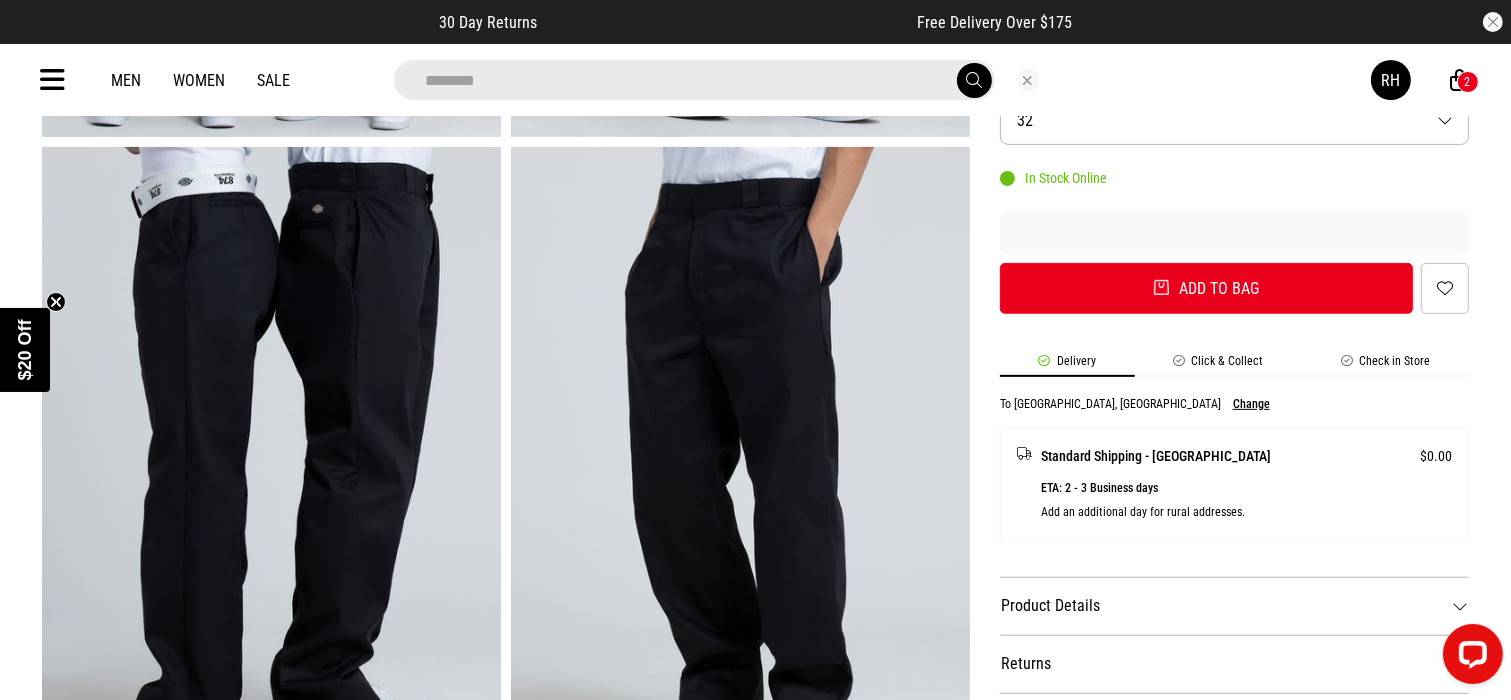 type on "********" 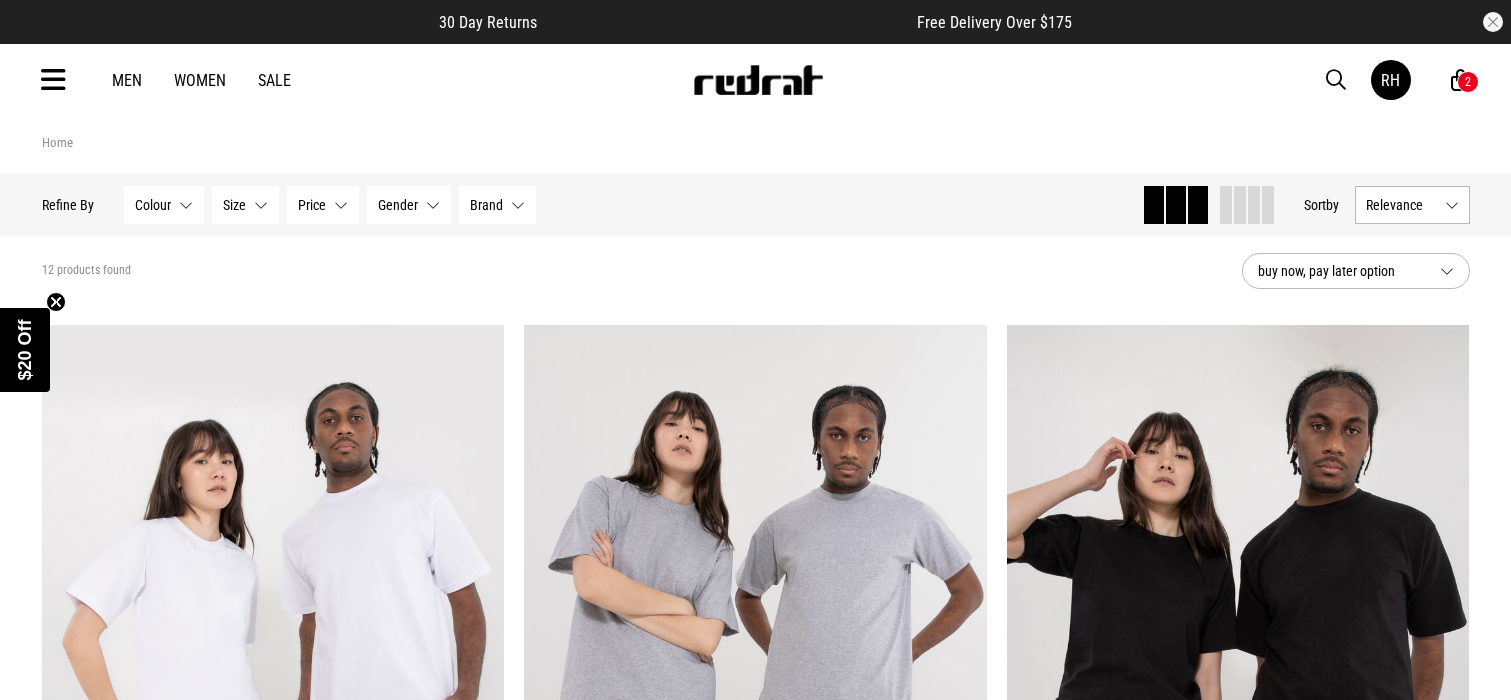scroll, scrollTop: 0, scrollLeft: 0, axis: both 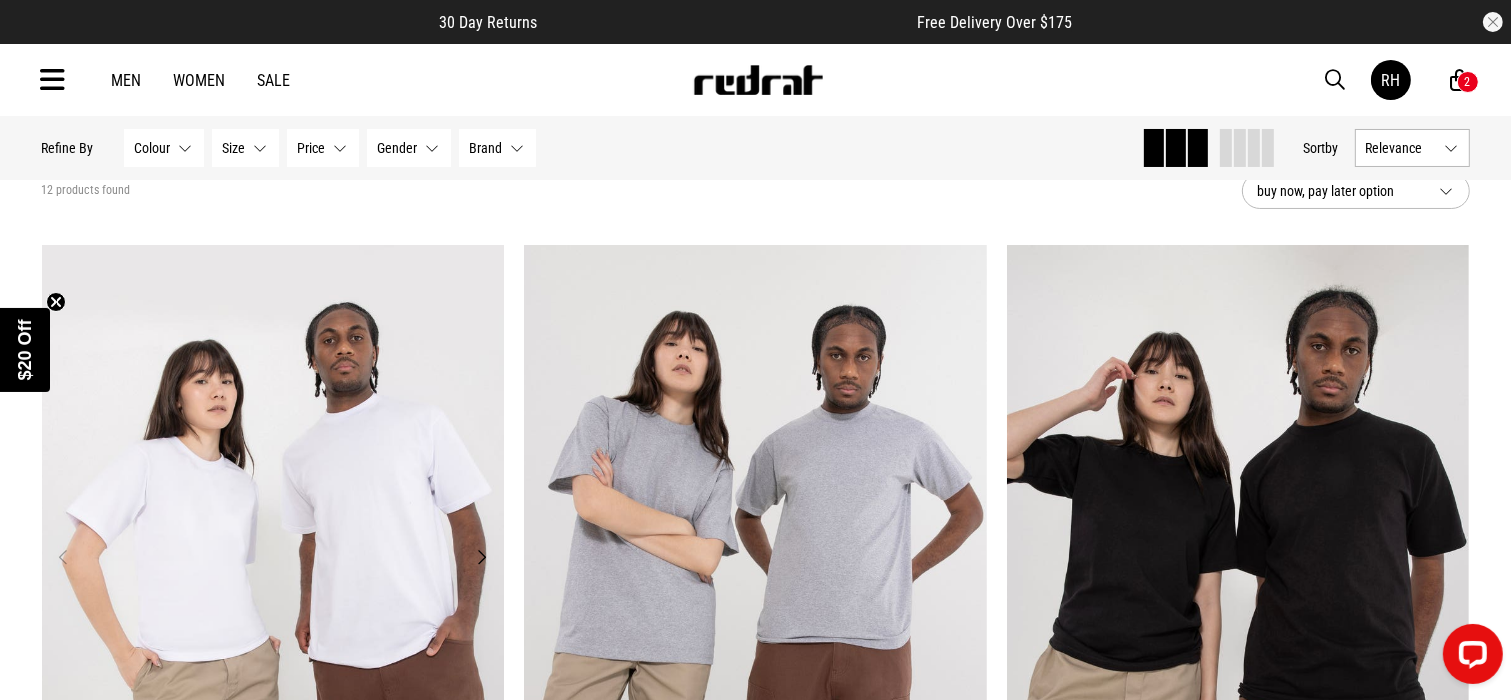 click at bounding box center [273, 569] 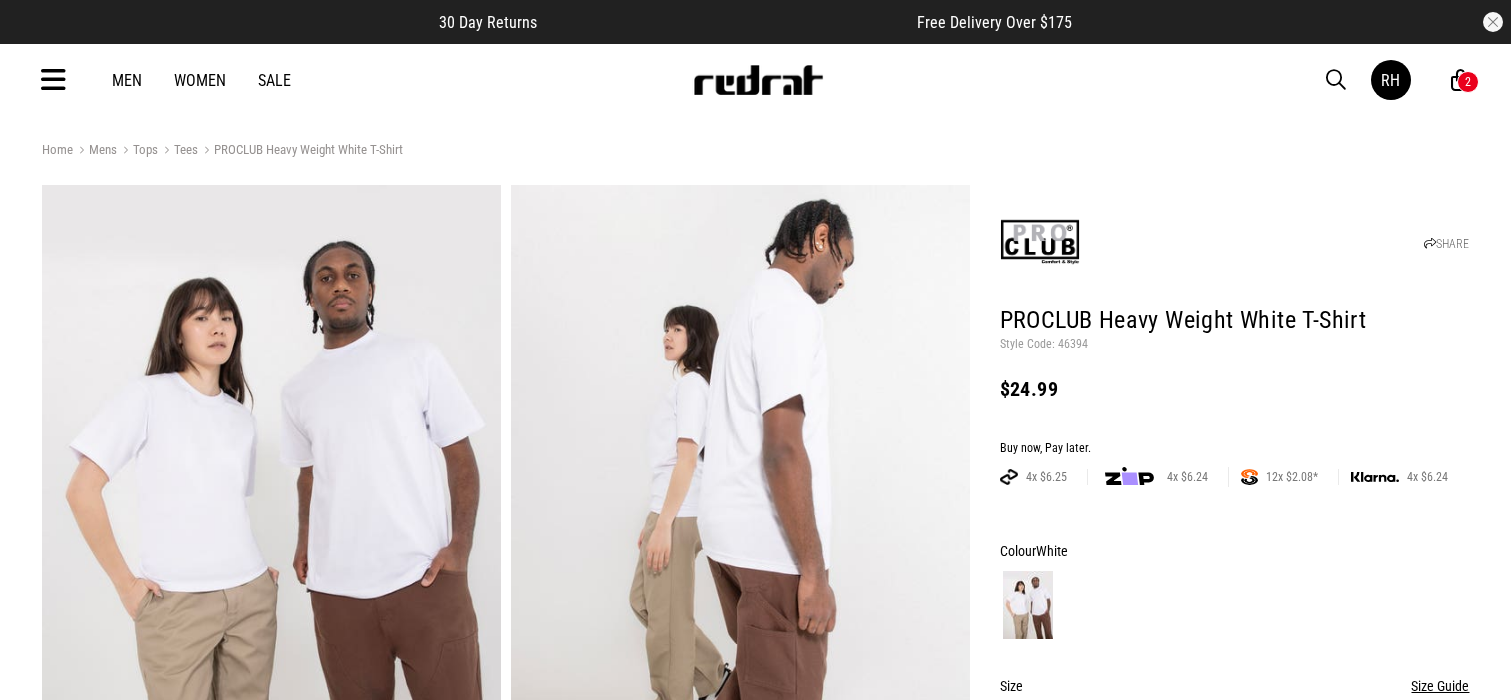 scroll, scrollTop: 40, scrollLeft: 0, axis: vertical 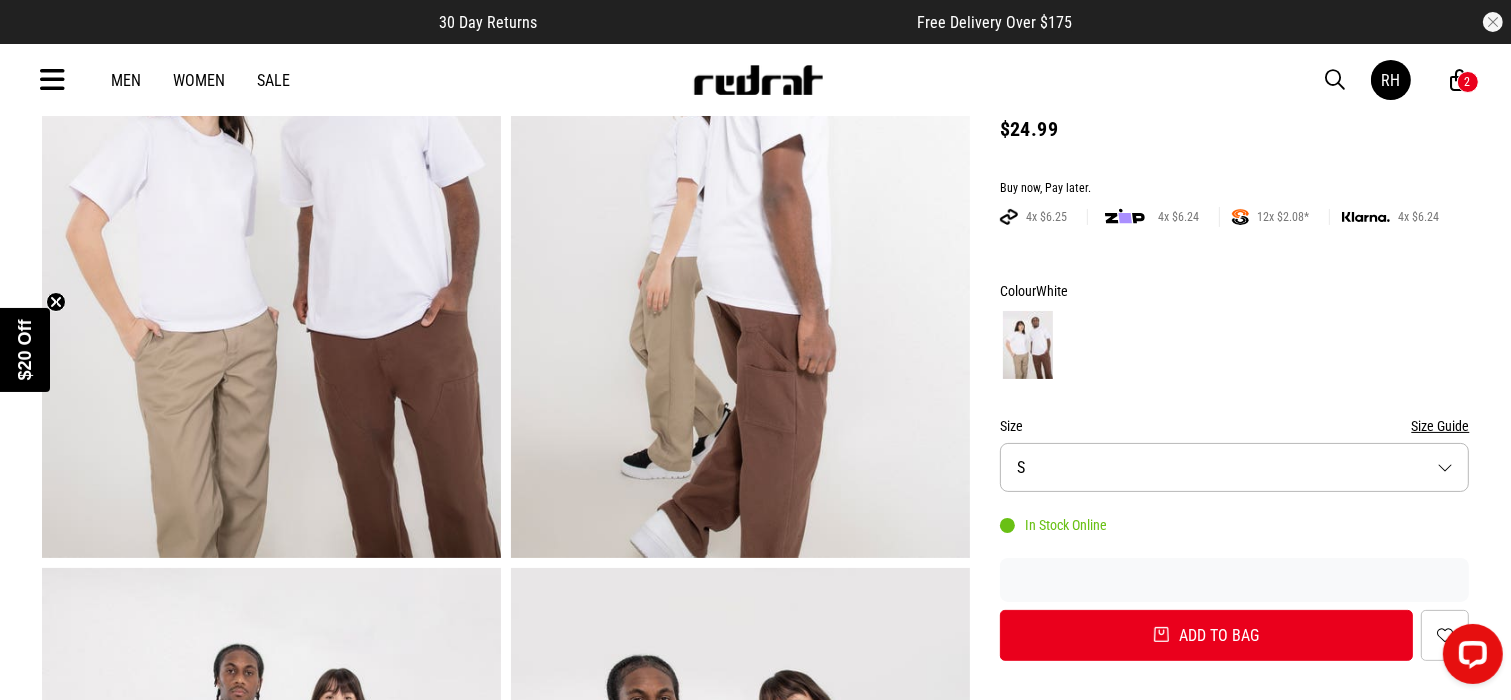 click on "Size S" at bounding box center [1235, 467] 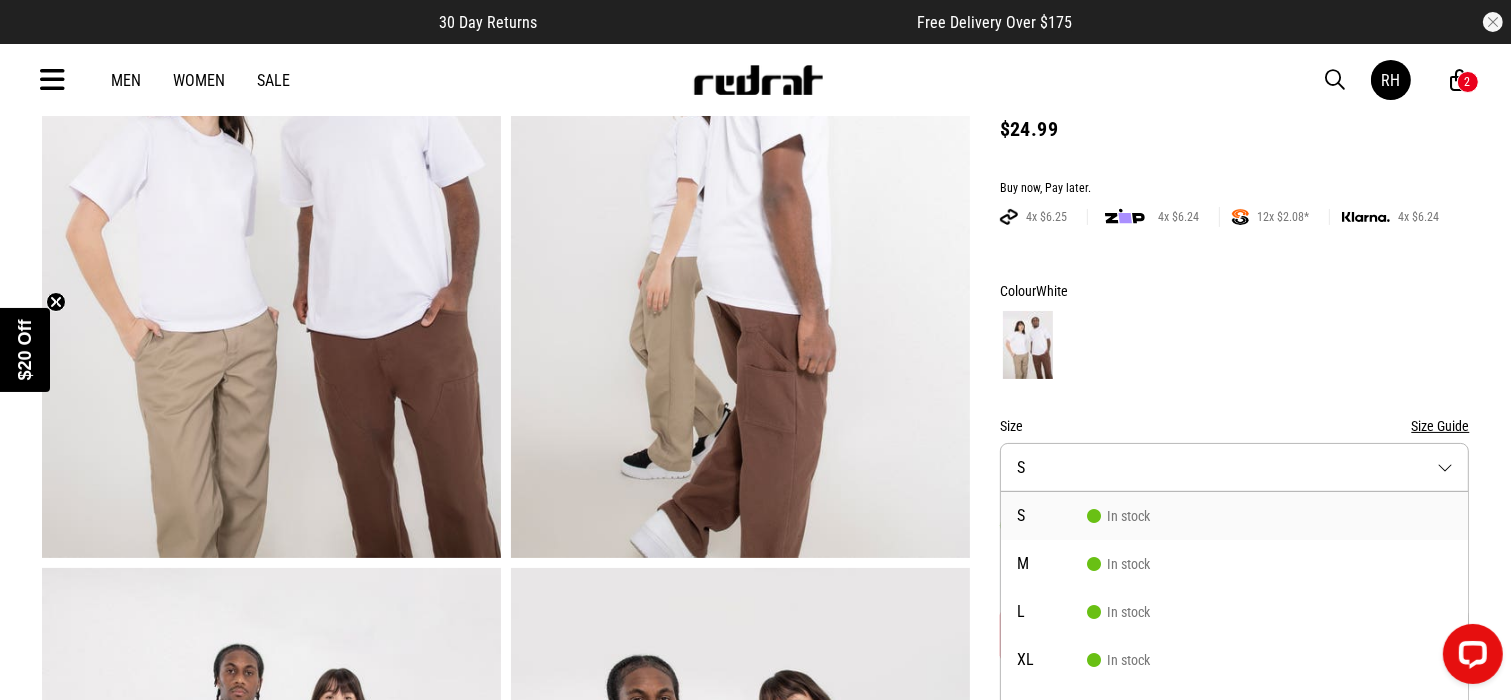 scroll, scrollTop: 321, scrollLeft: 0, axis: vertical 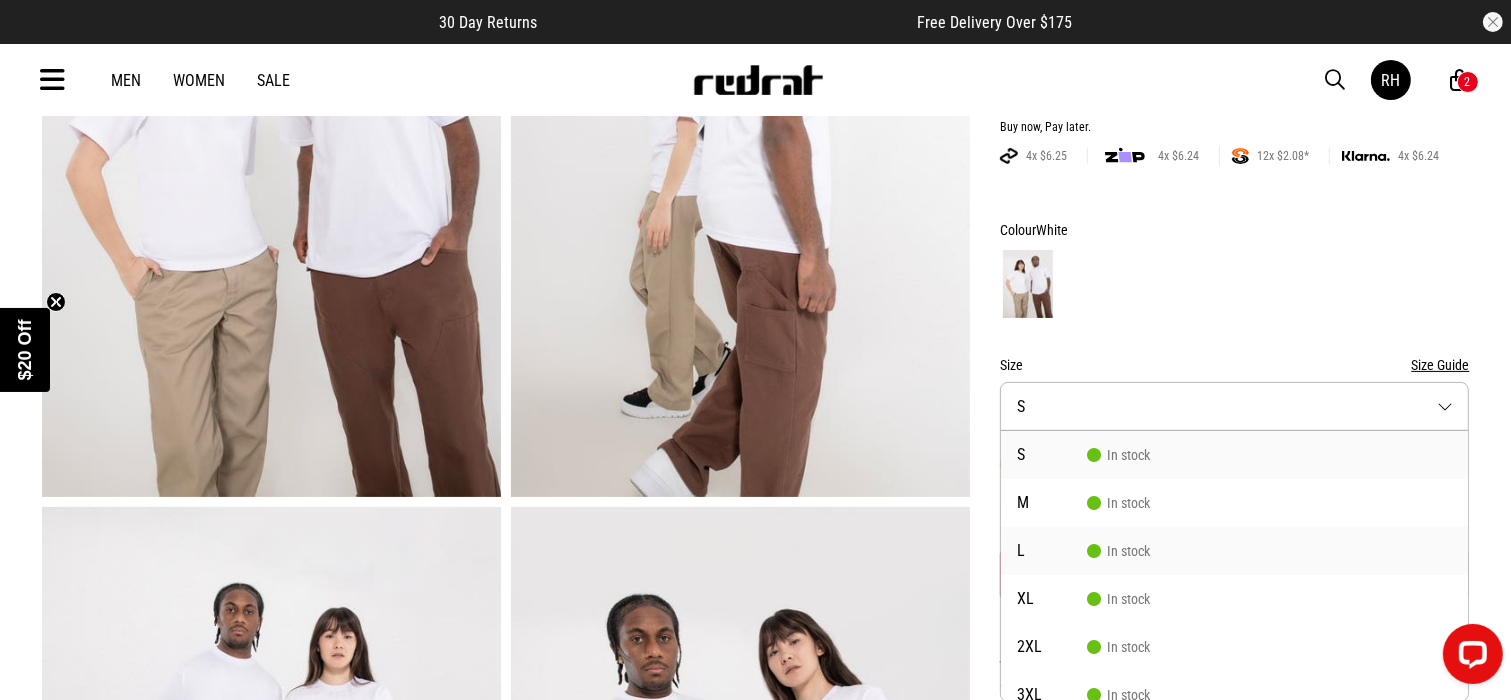 click on "In stock" at bounding box center [1118, 551] 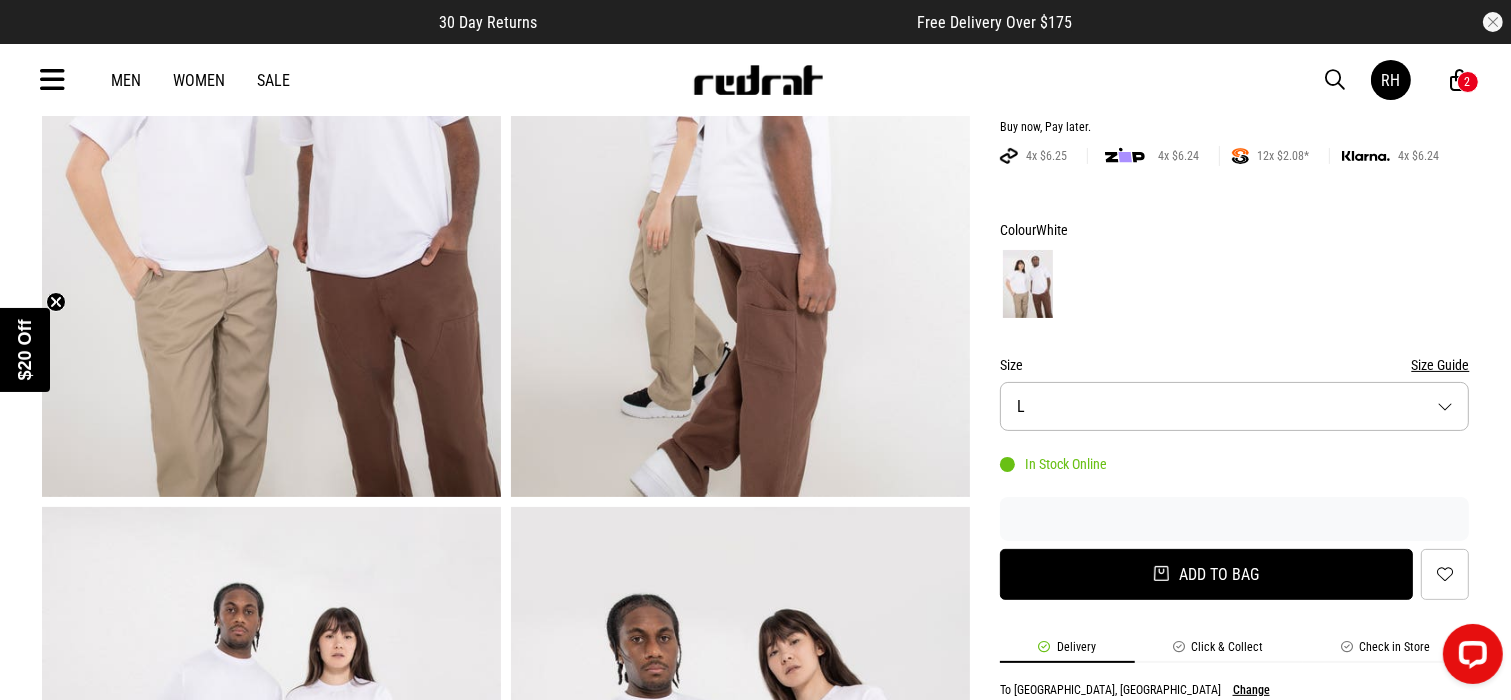 click on "Add to bag" at bounding box center (1207, 574) 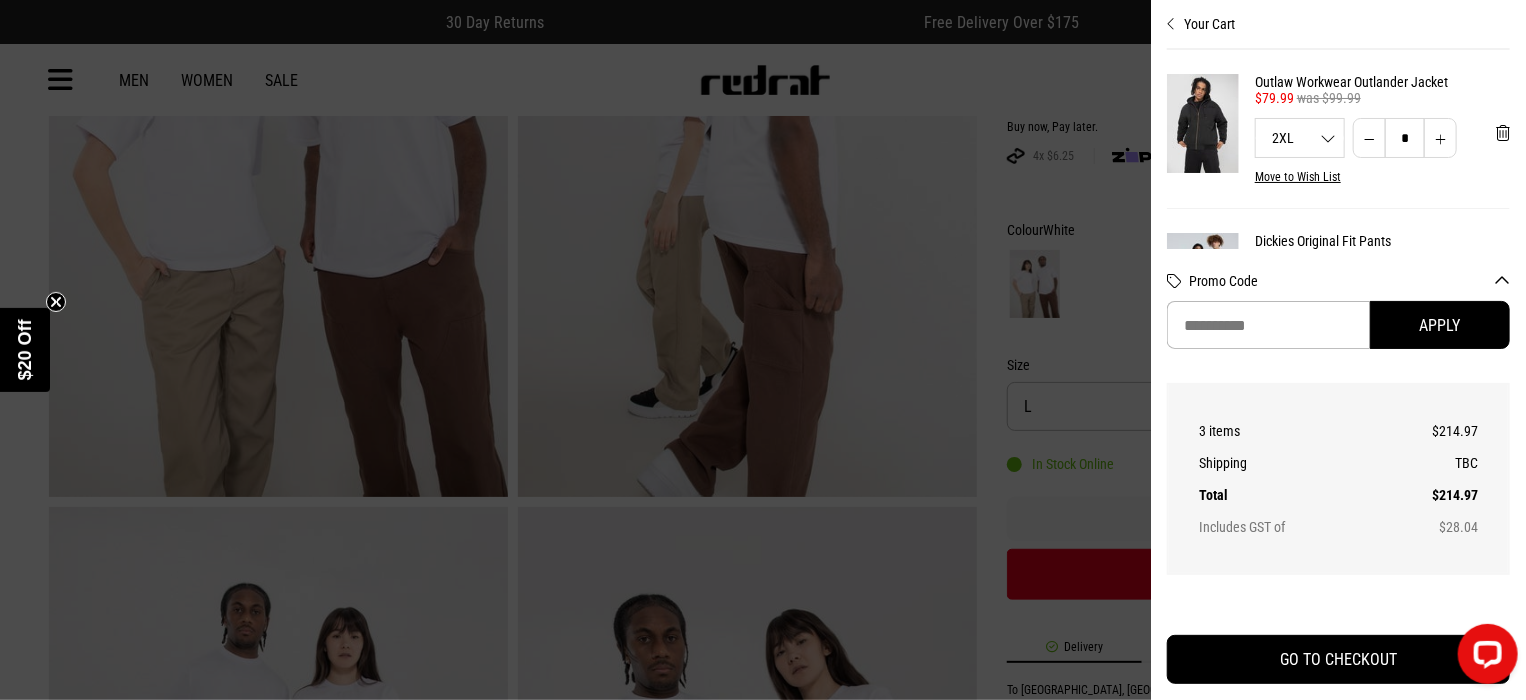 click at bounding box center (763, 350) 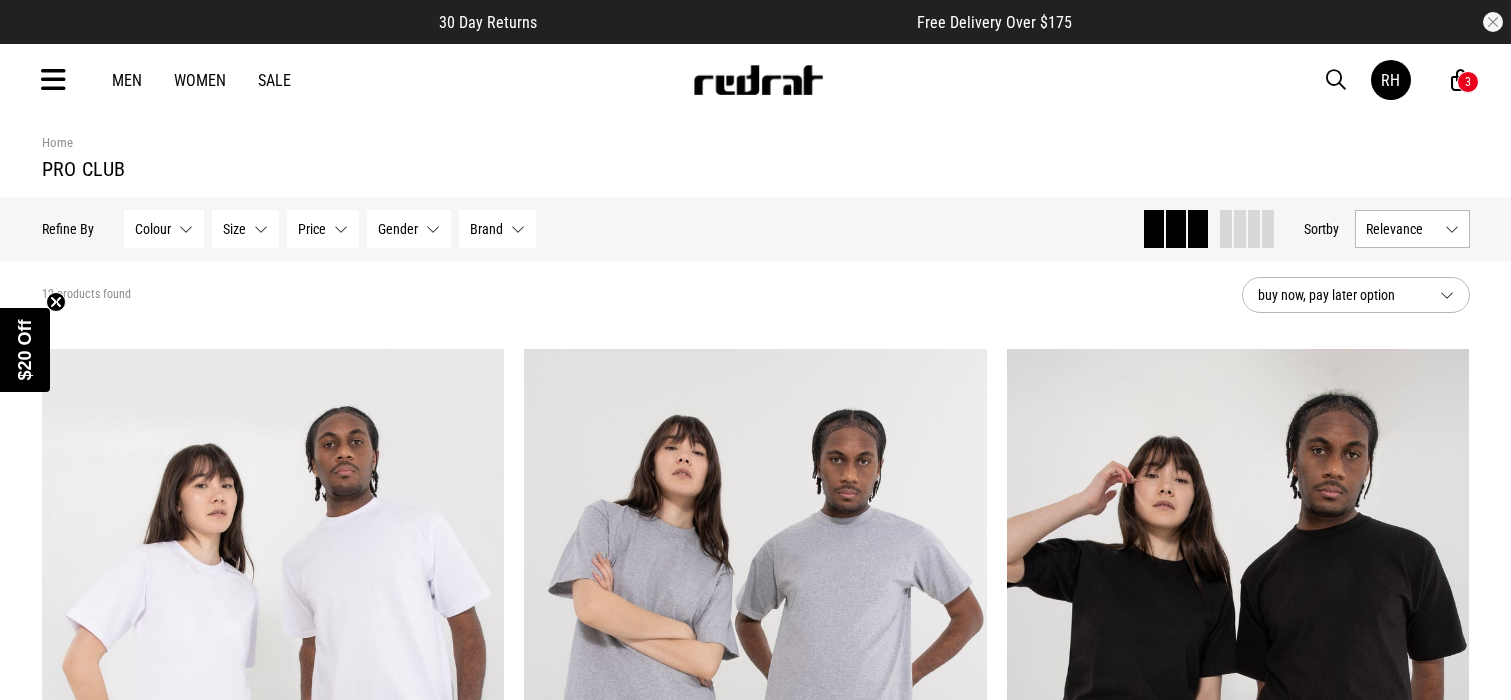 scroll, scrollTop: 60, scrollLeft: 0, axis: vertical 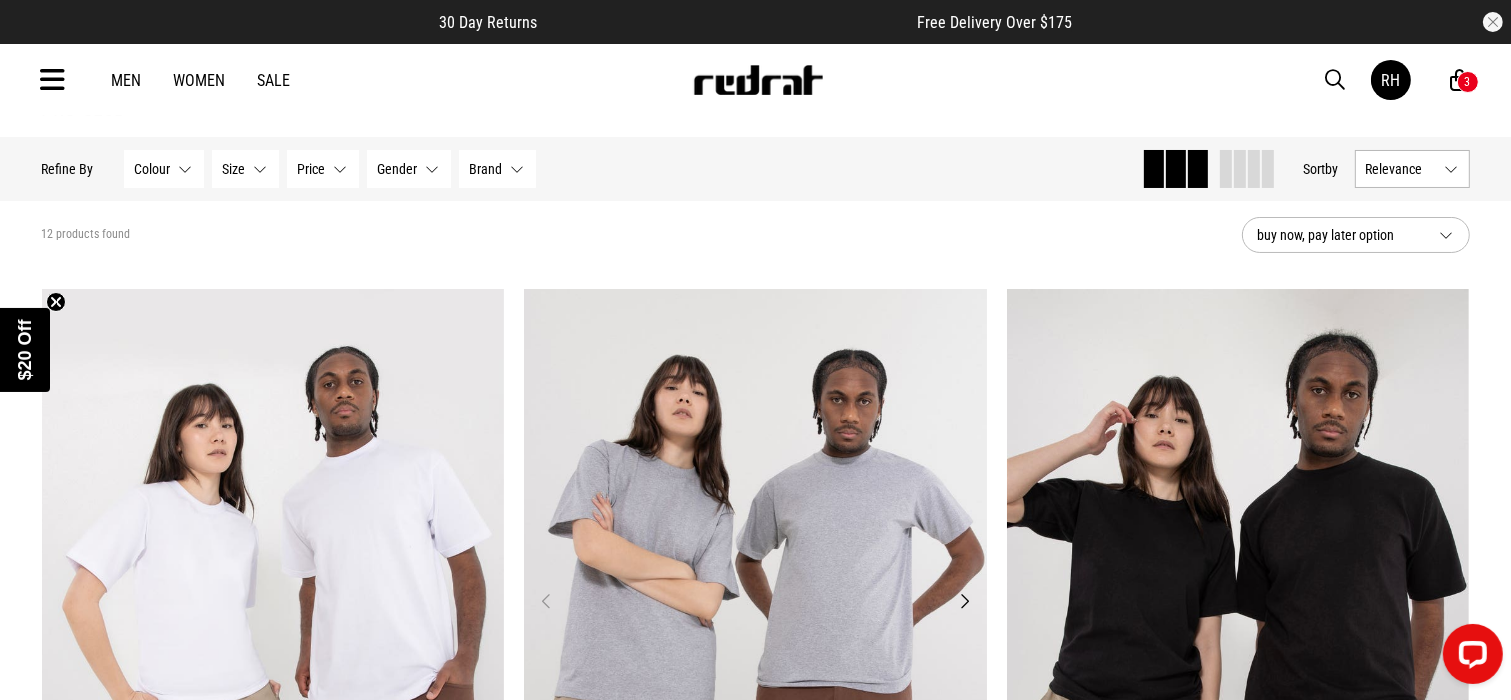 click at bounding box center (755, 613) 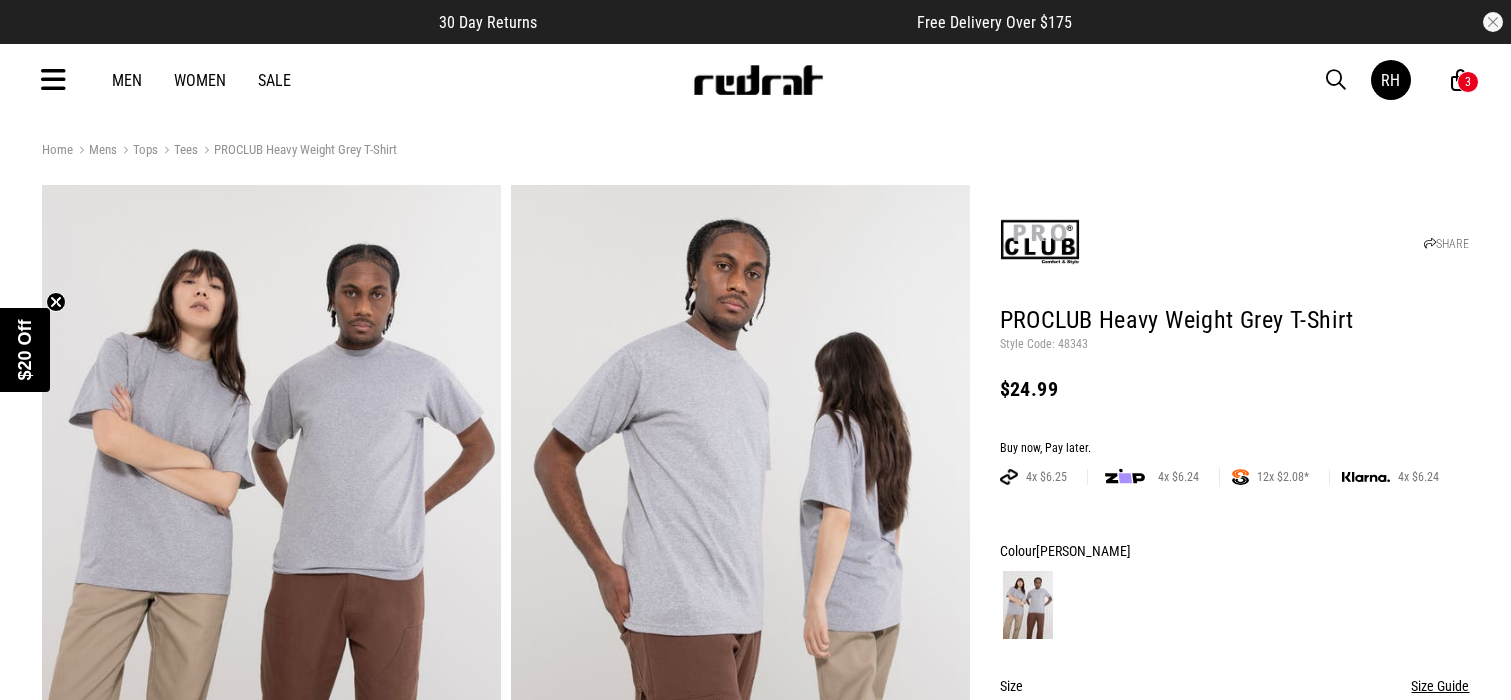 scroll, scrollTop: 0, scrollLeft: 0, axis: both 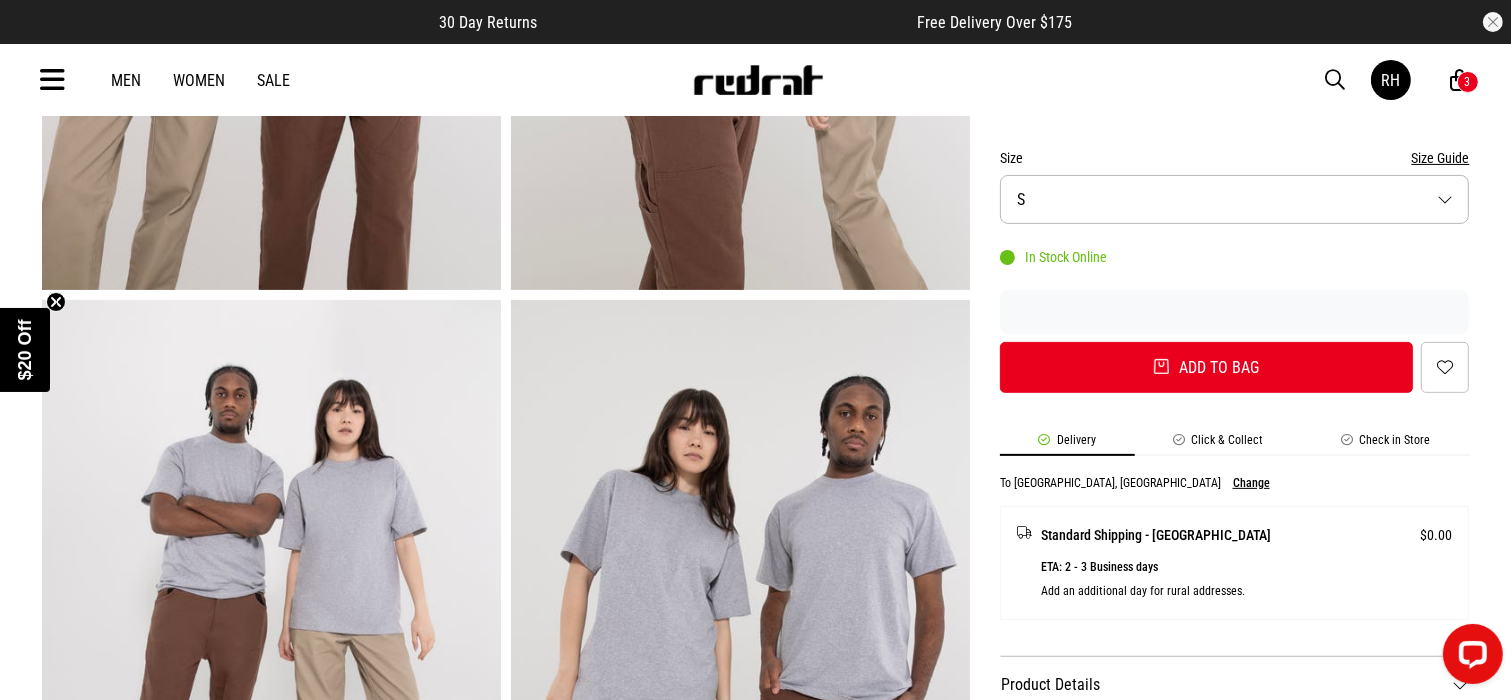 click on "Size S" at bounding box center (1235, 199) 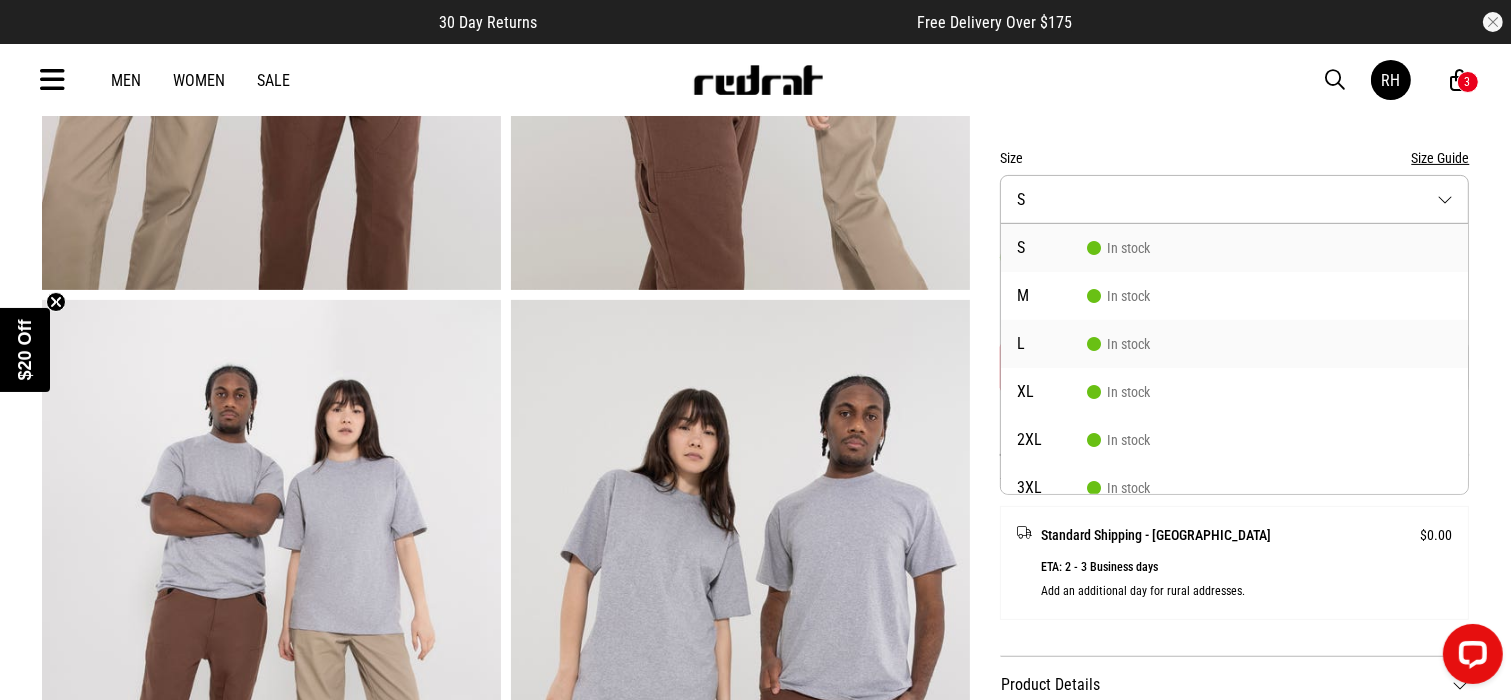 click on "L" at bounding box center (1052, 344) 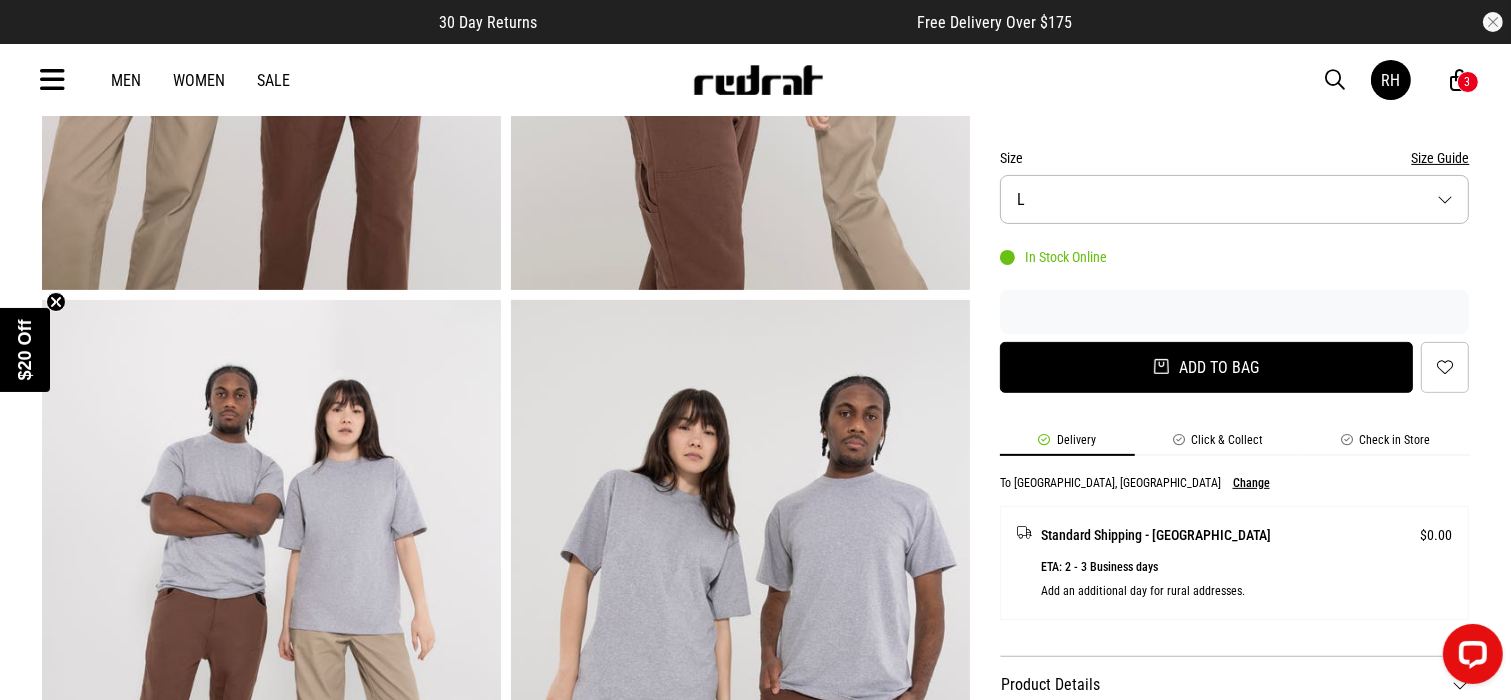 click on "Add to bag" at bounding box center (1207, 367) 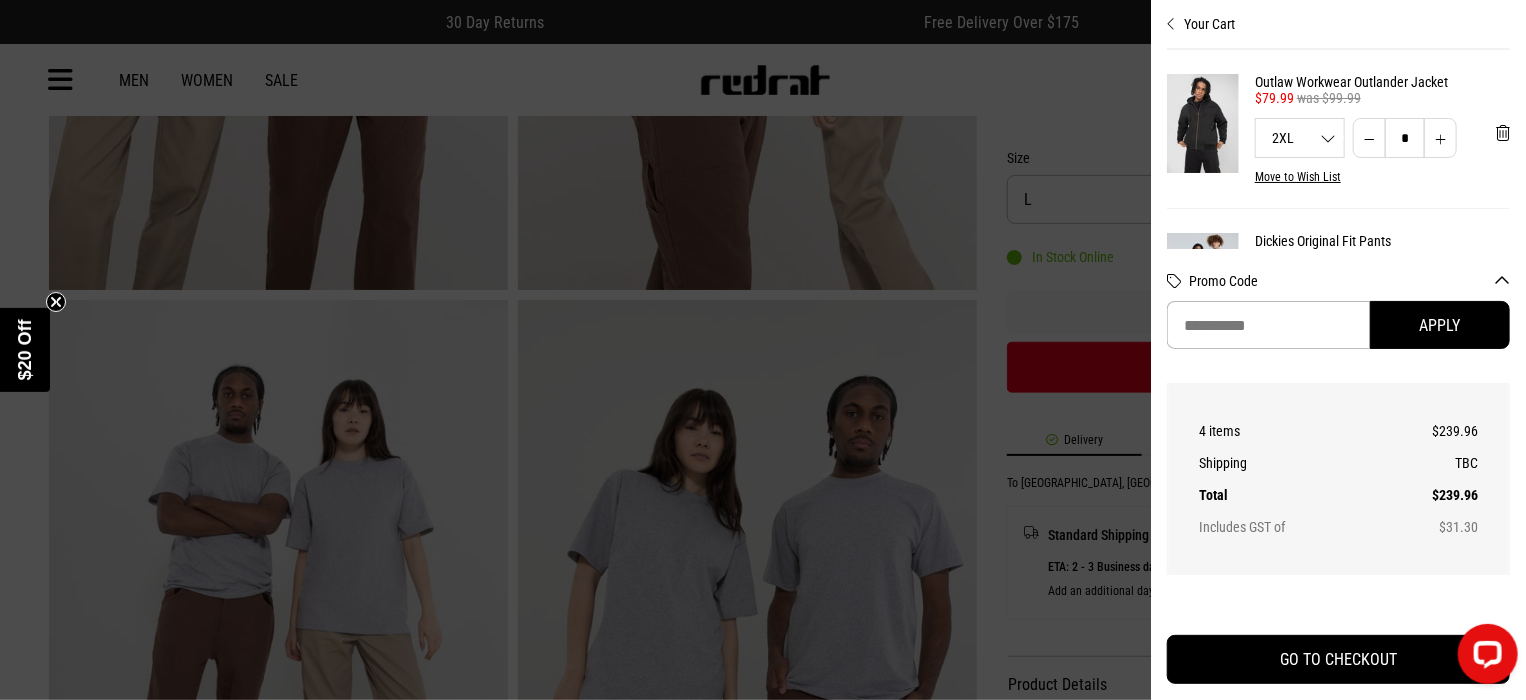 click at bounding box center [763, 350] 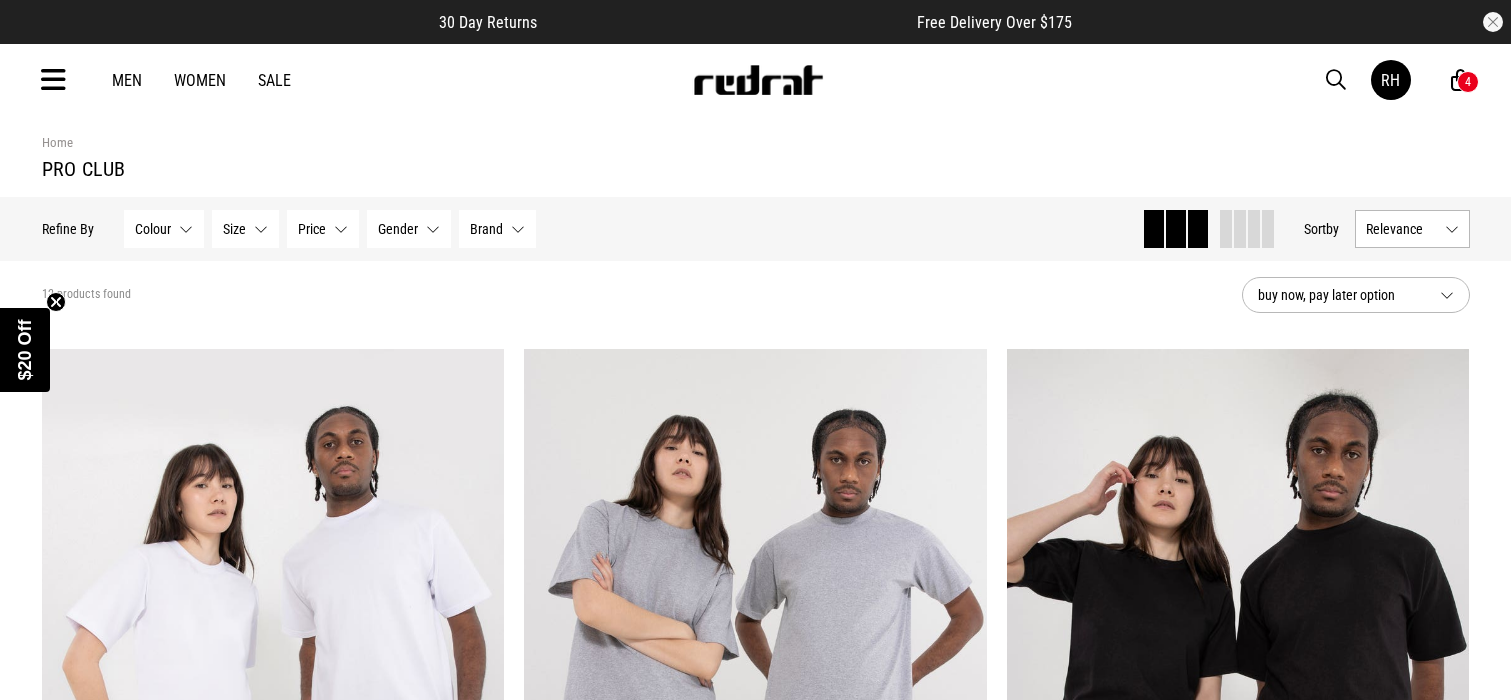scroll, scrollTop: 17, scrollLeft: 0, axis: vertical 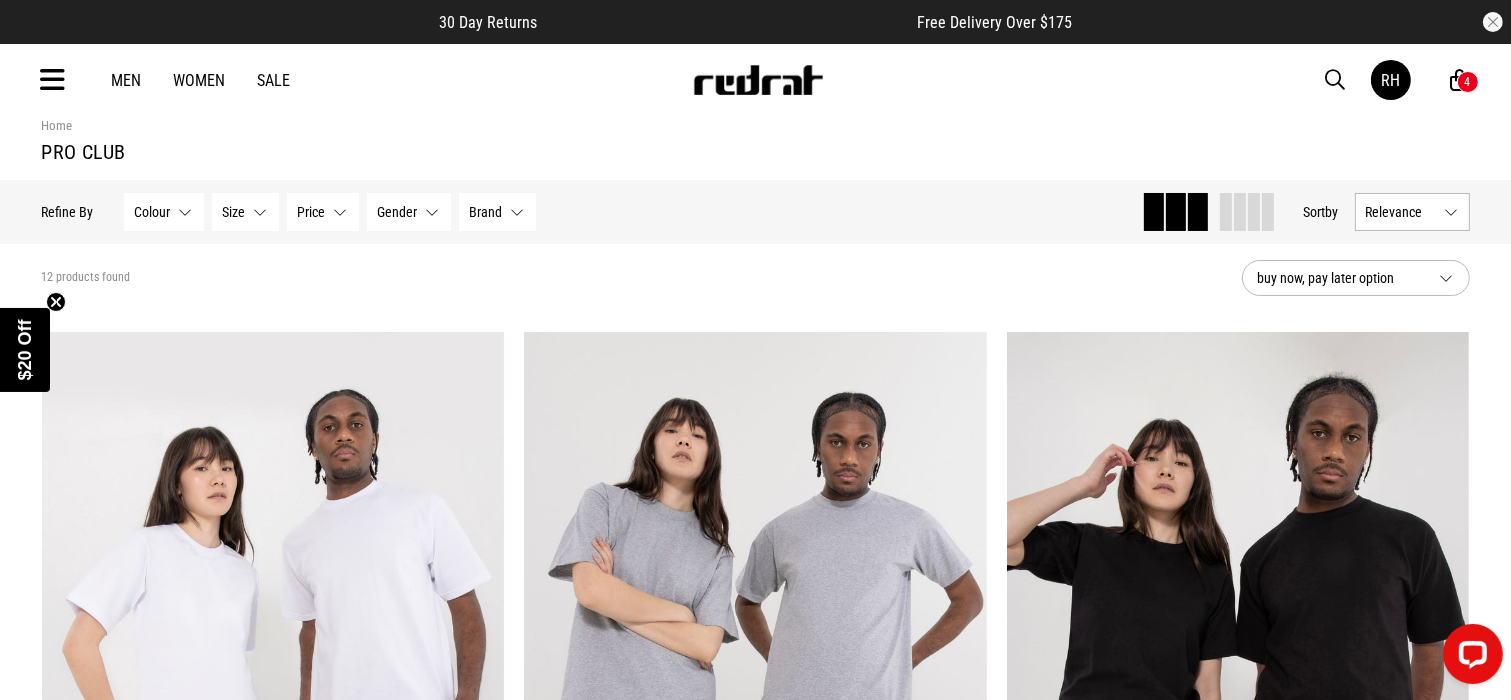 click at bounding box center (1336, 80) 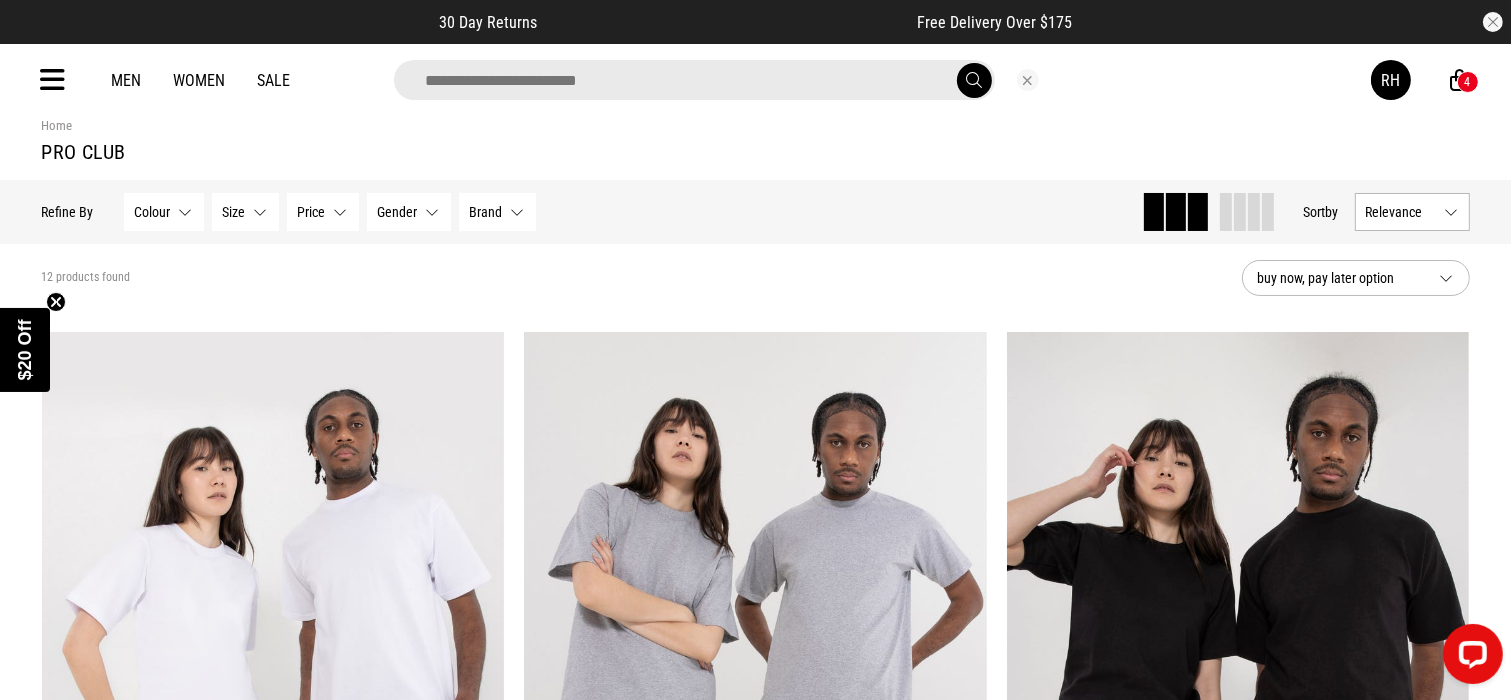 click at bounding box center (694, 80) 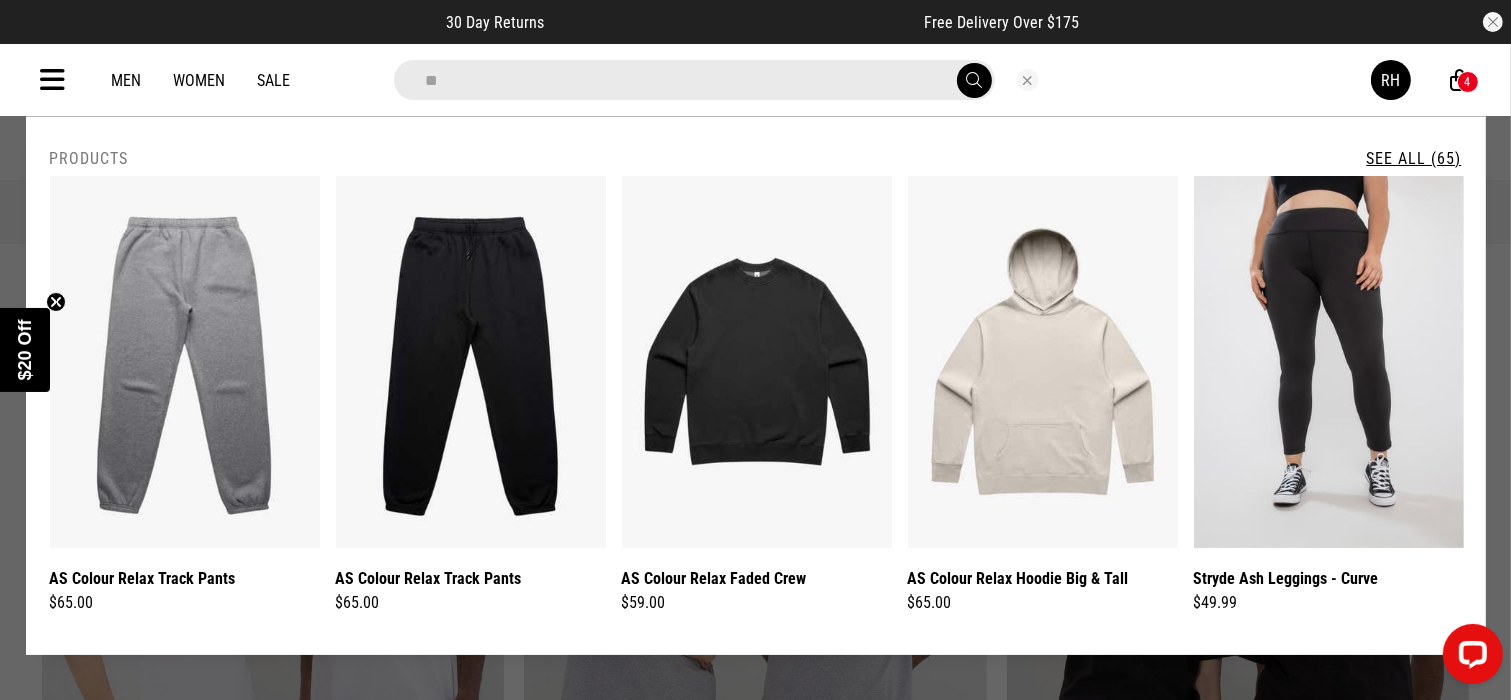 type on "**" 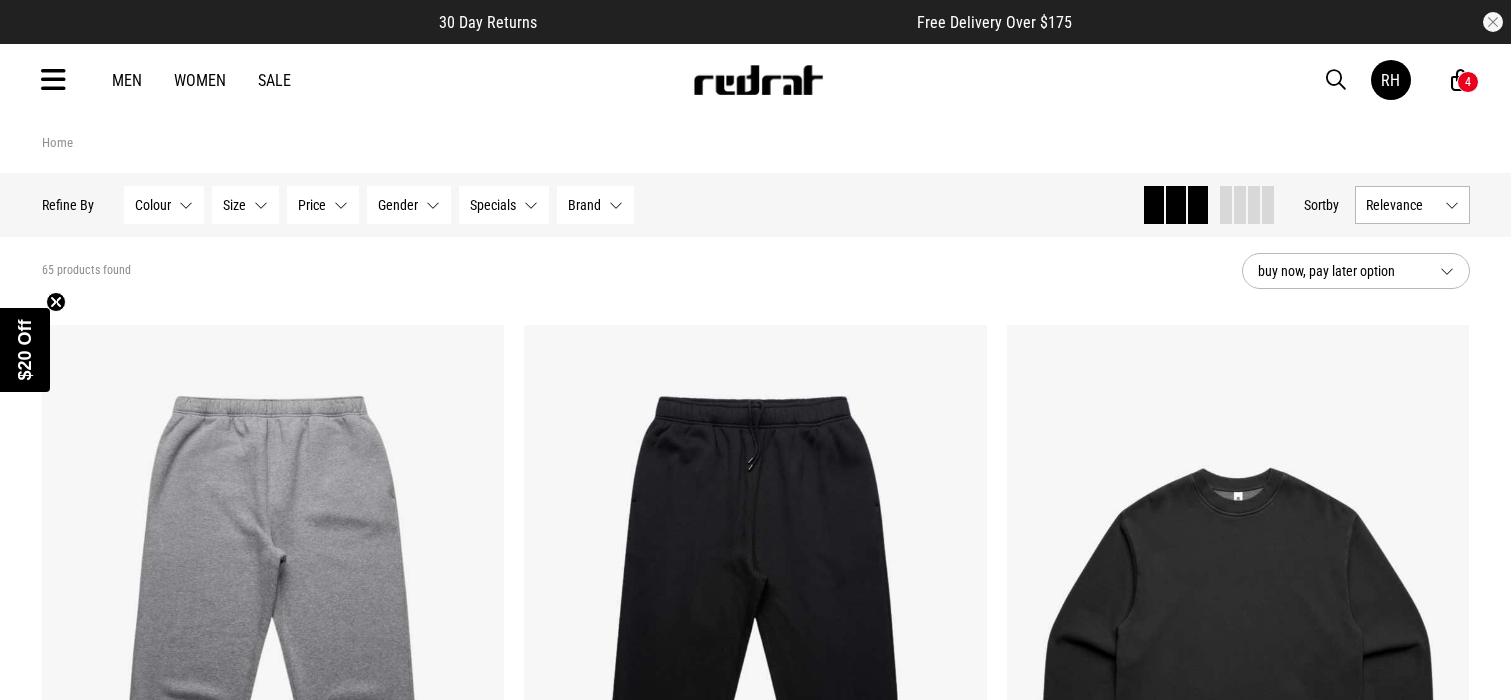 scroll, scrollTop: 0, scrollLeft: 0, axis: both 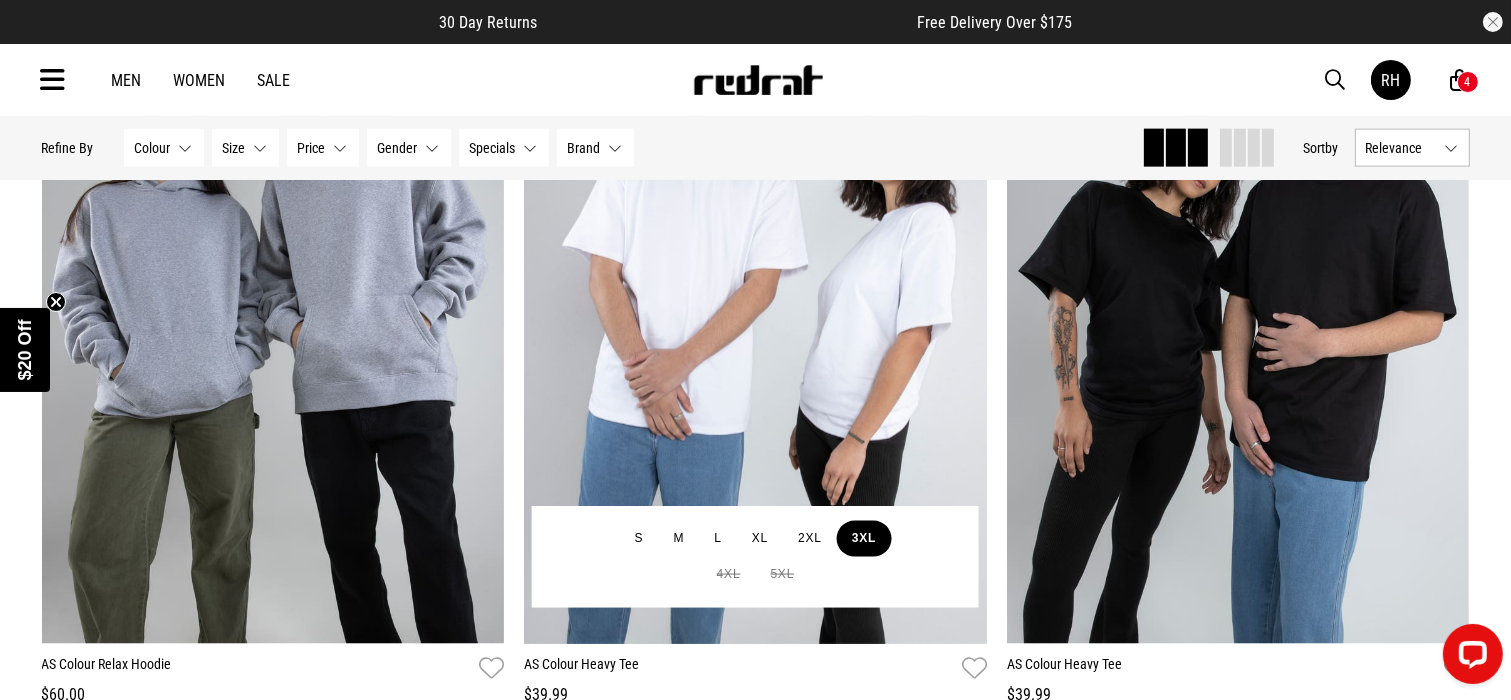 click on "3XL" at bounding box center (864, 539) 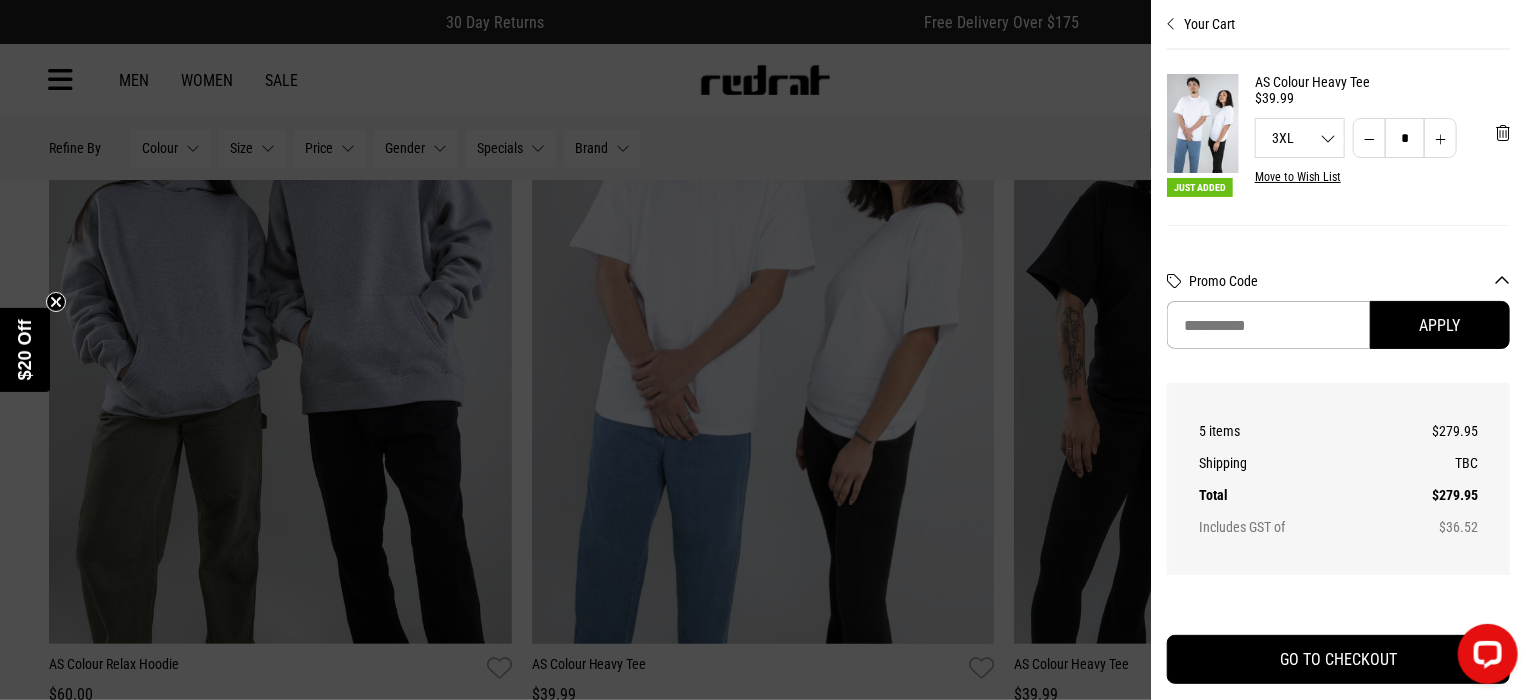 click at bounding box center (763, 350) 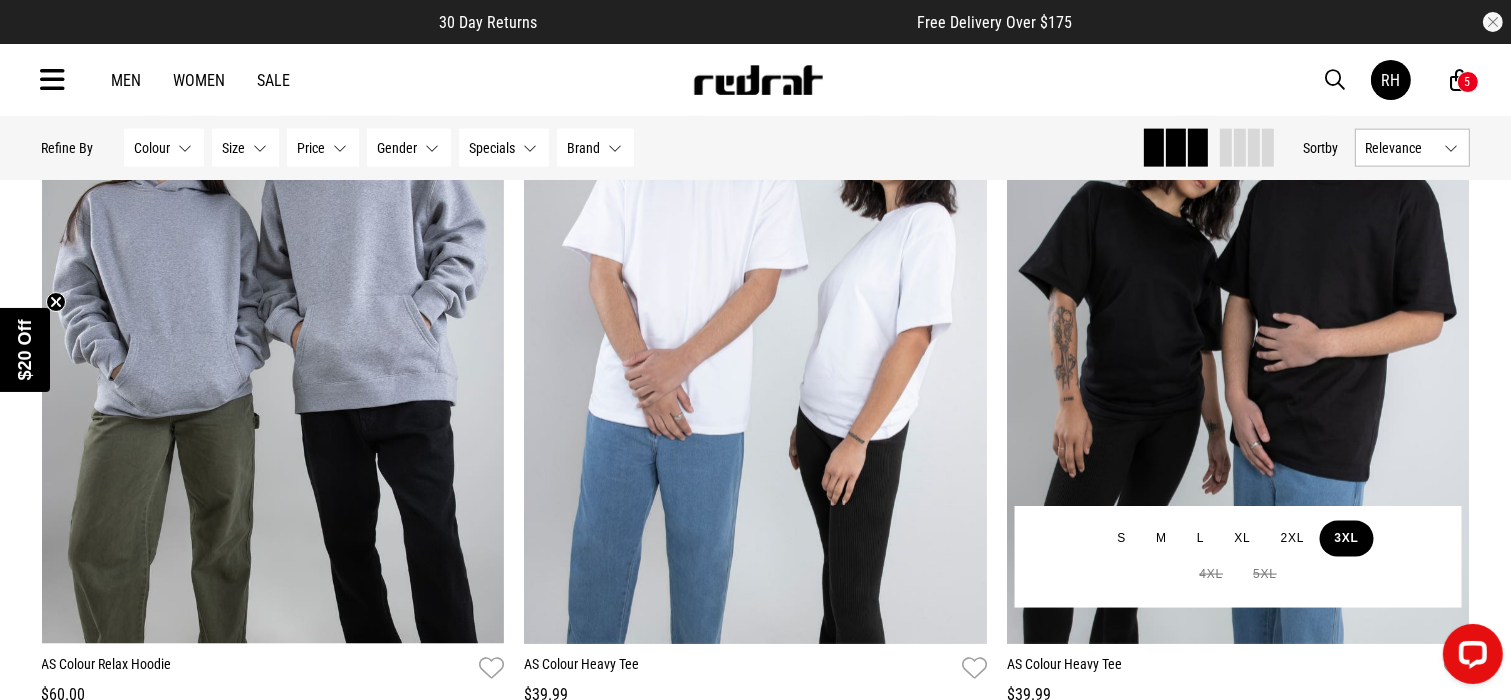 click on "3XL" at bounding box center [1347, 539] 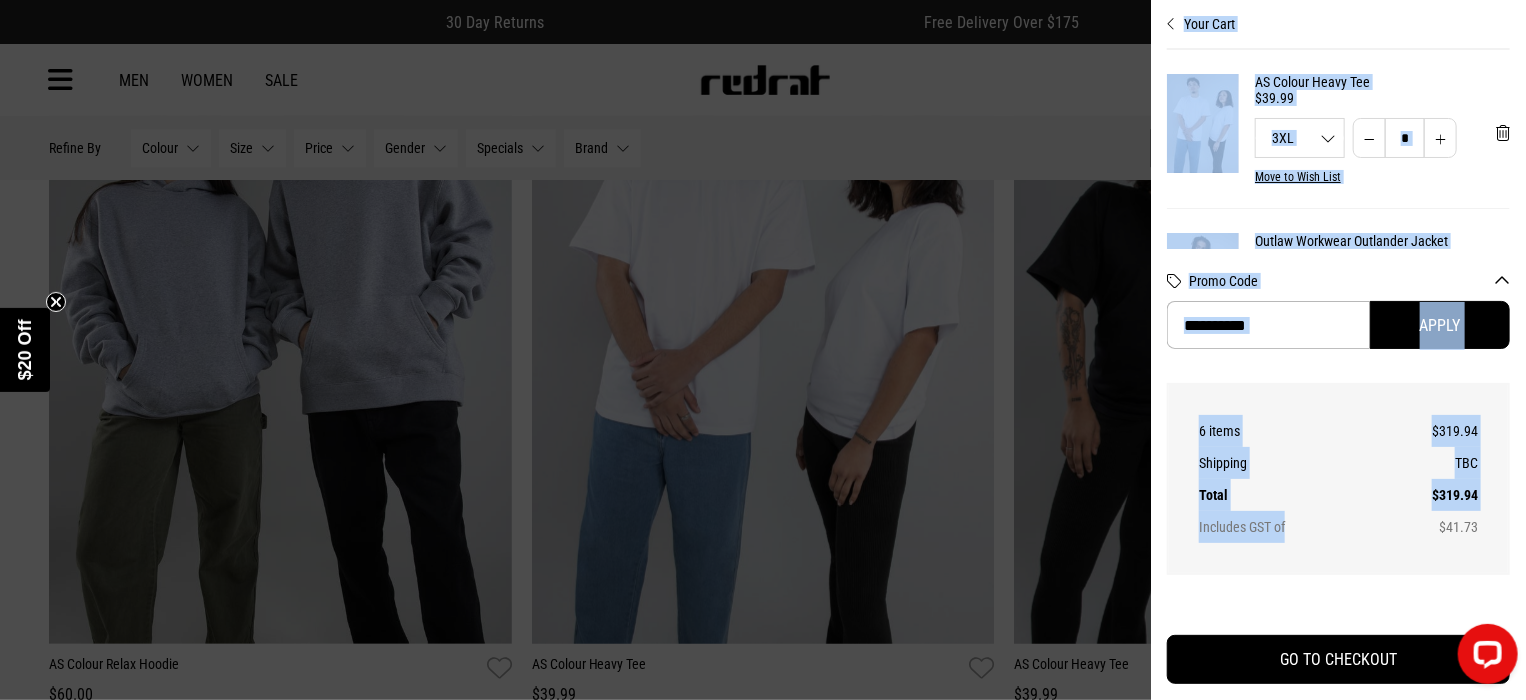 drag, startPoint x: 1352, startPoint y: 542, endPoint x: 830, endPoint y: 483, distance: 525.3237 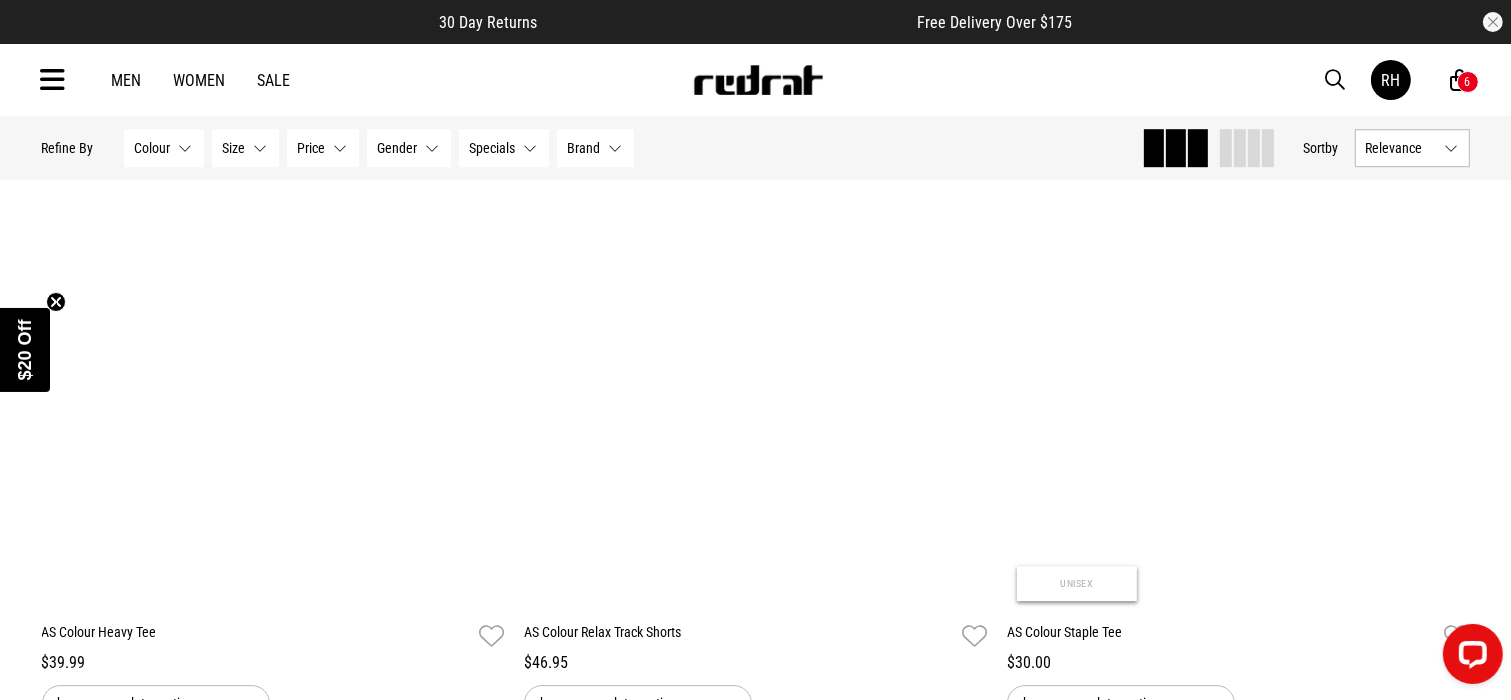 scroll, scrollTop: 5947, scrollLeft: 0, axis: vertical 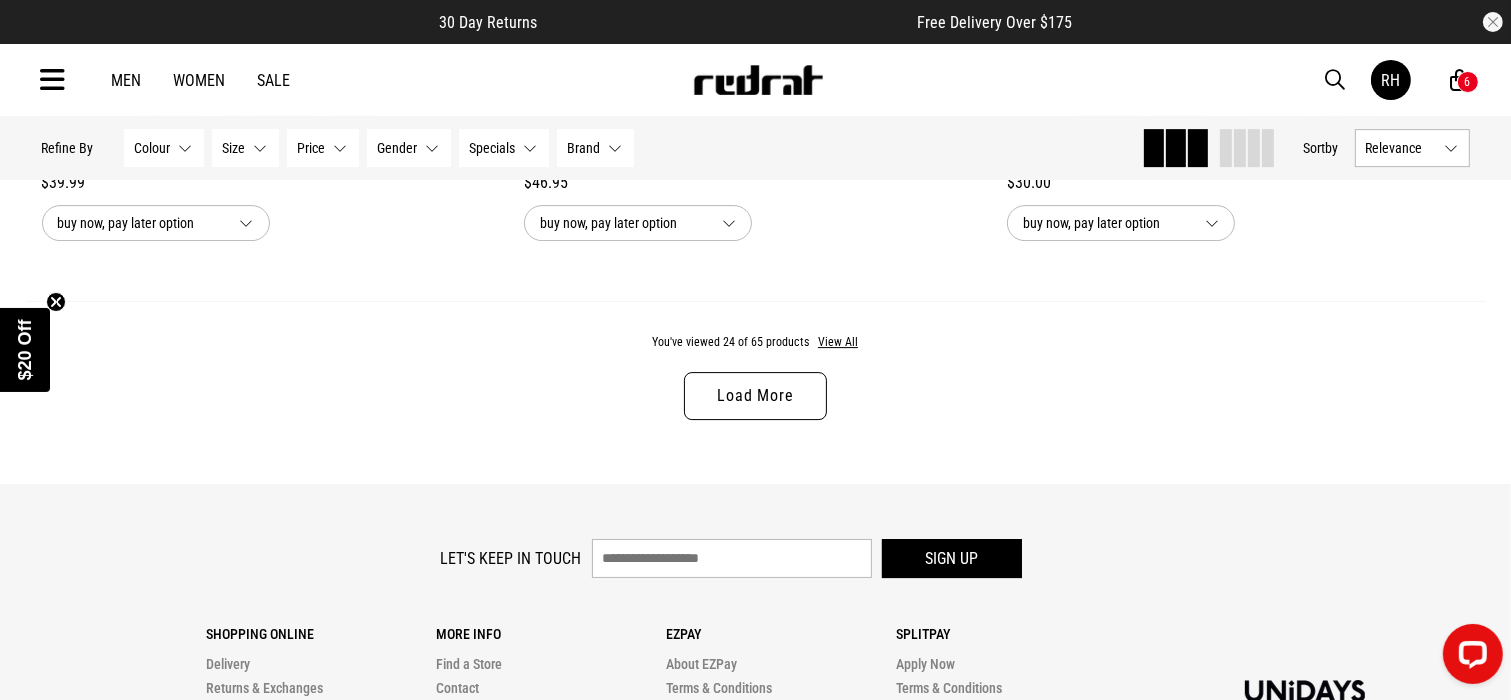 click on "Load More" at bounding box center [755, 396] 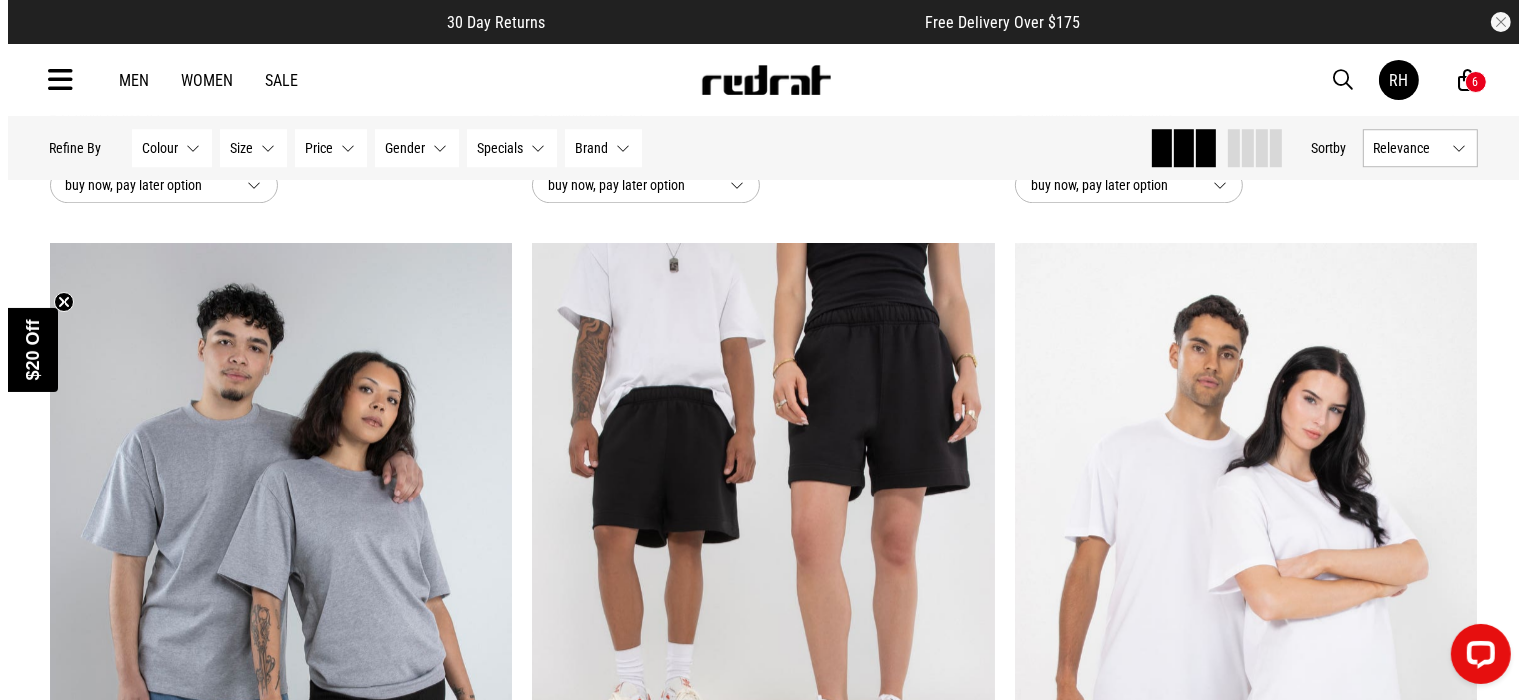 scroll, scrollTop: 5683, scrollLeft: 0, axis: vertical 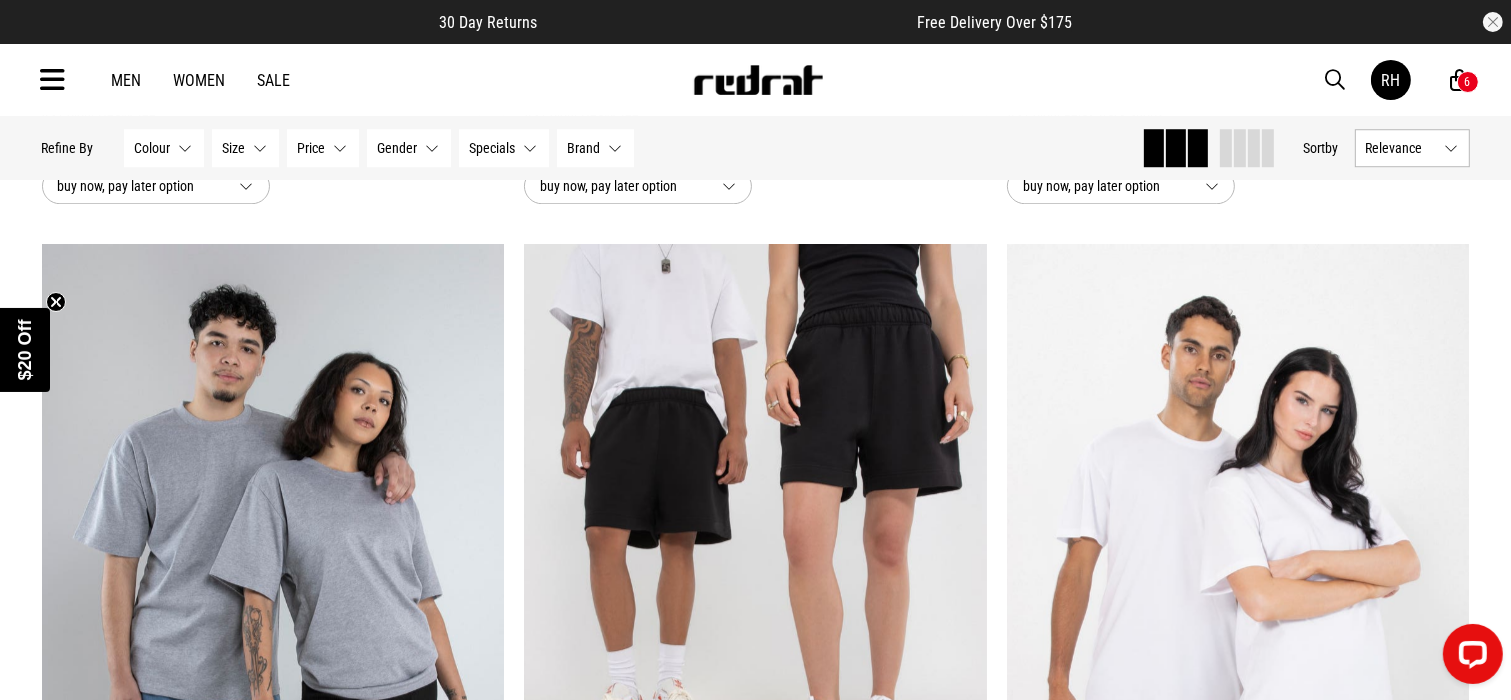 click at bounding box center (1460, 80) 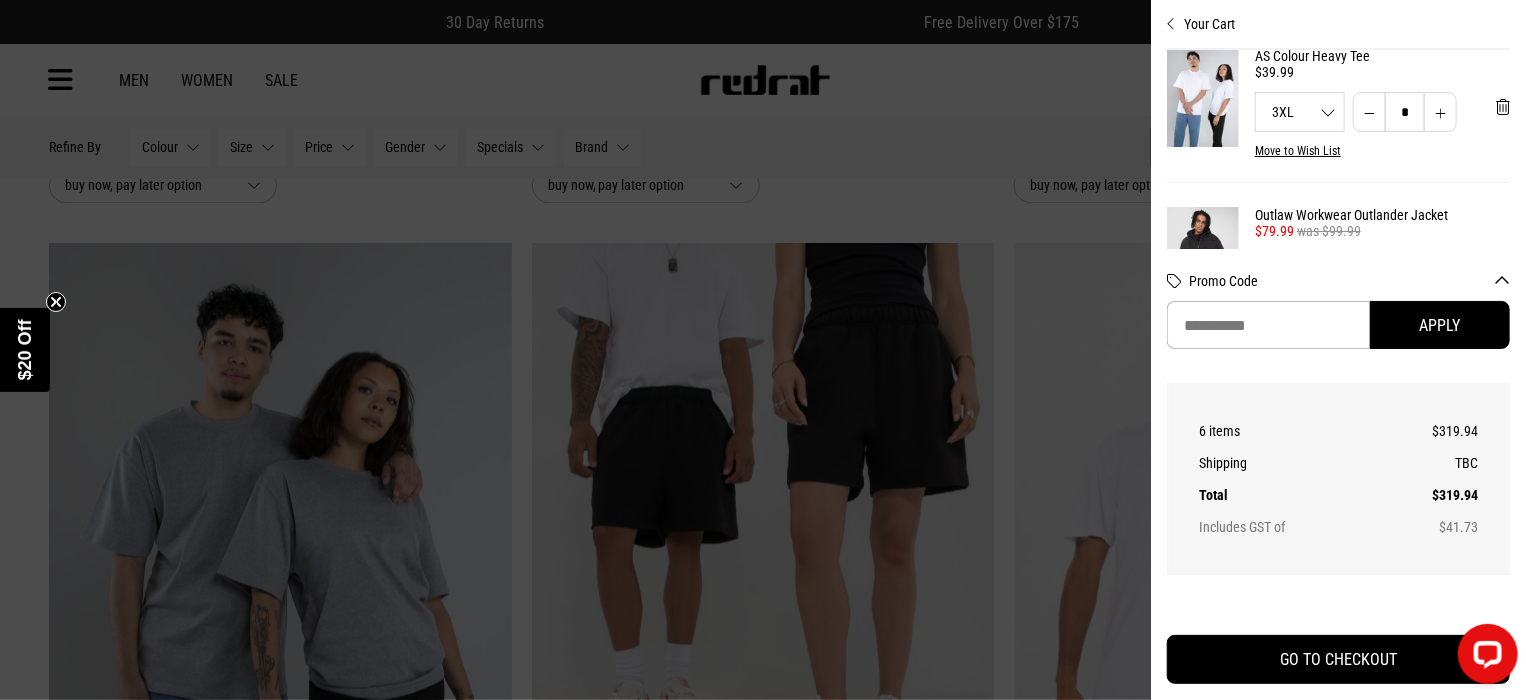 scroll, scrollTop: 40, scrollLeft: 0, axis: vertical 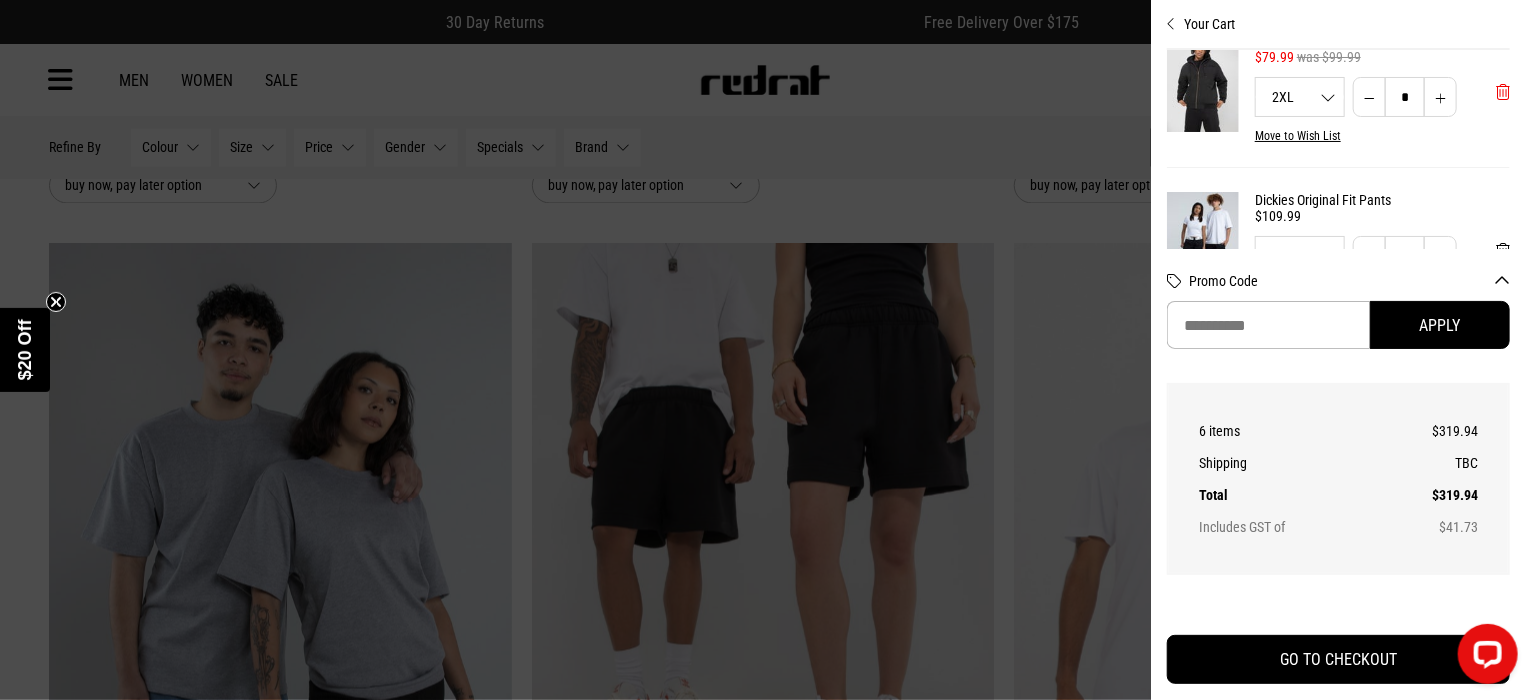 click at bounding box center [1503, 92] 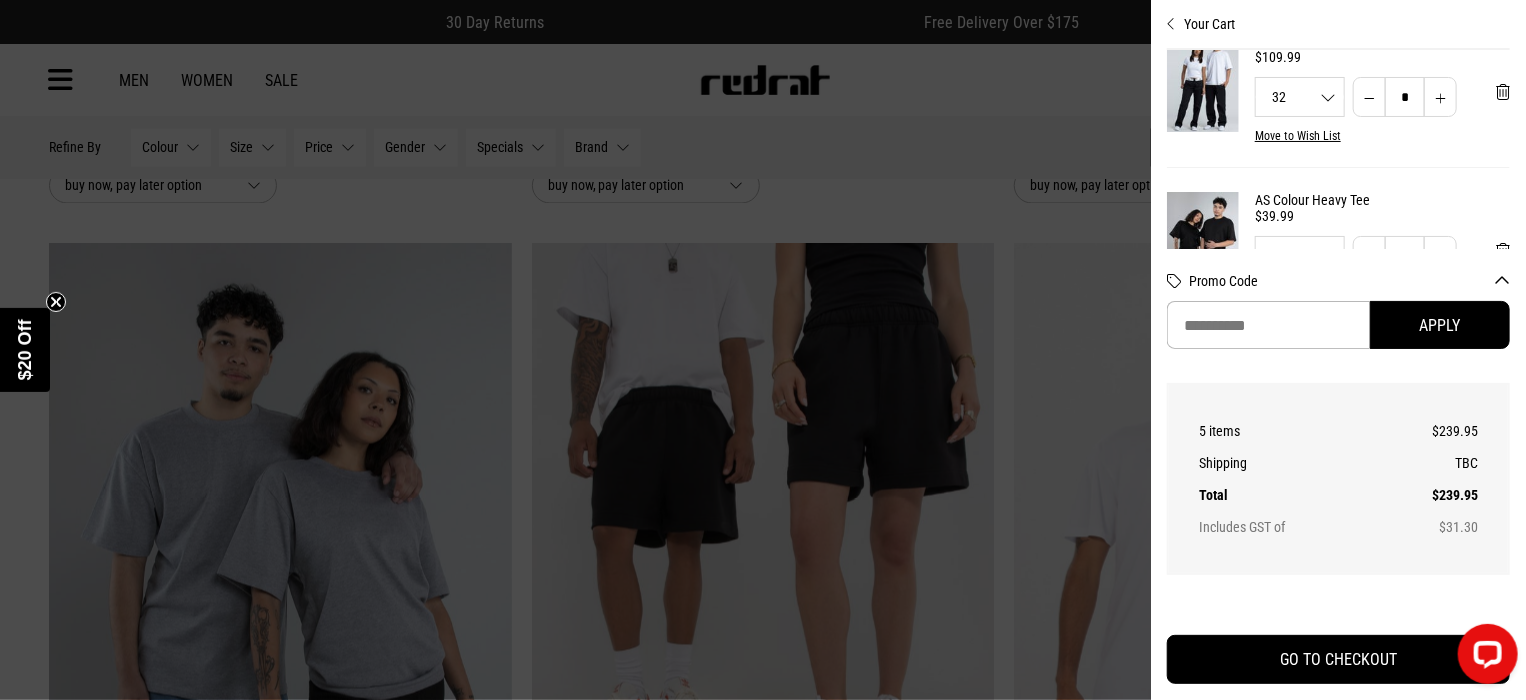 scroll, scrollTop: 39, scrollLeft: 0, axis: vertical 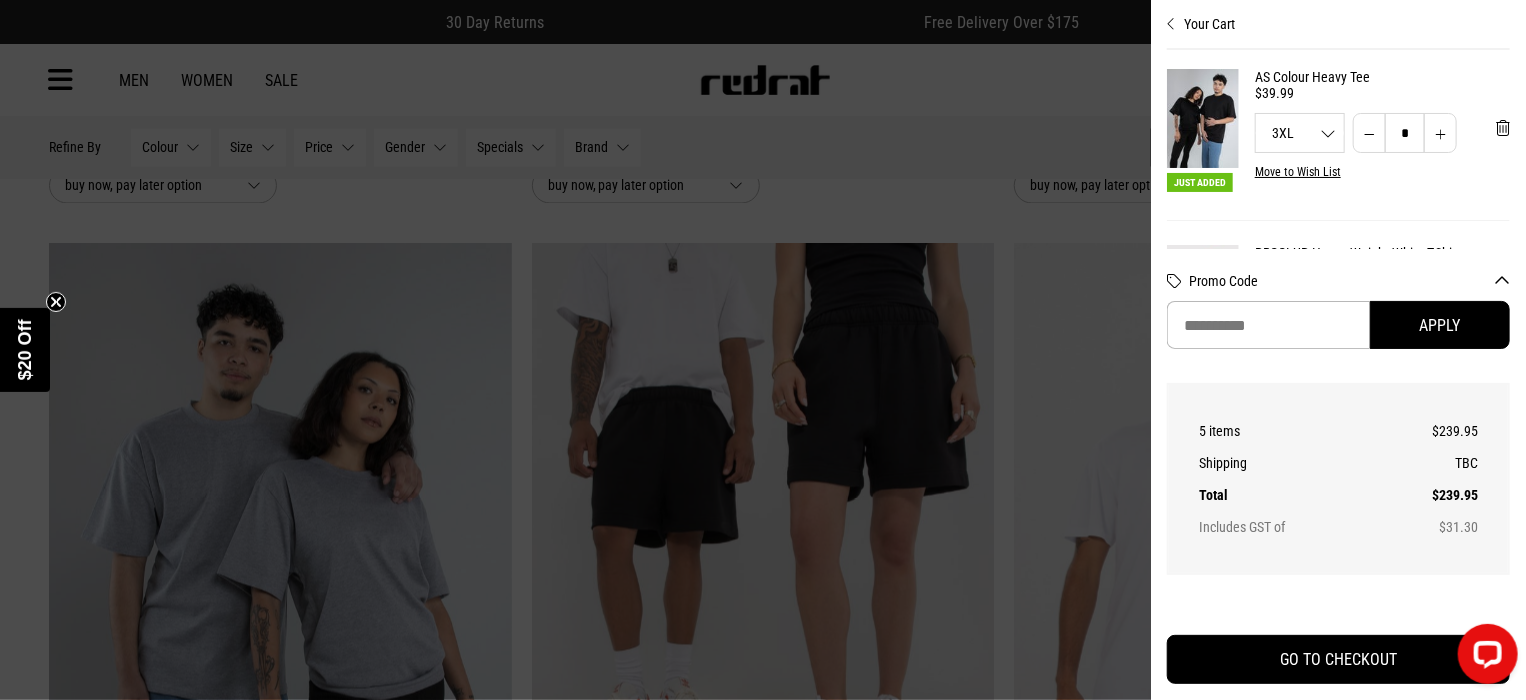 click at bounding box center [763, 350] 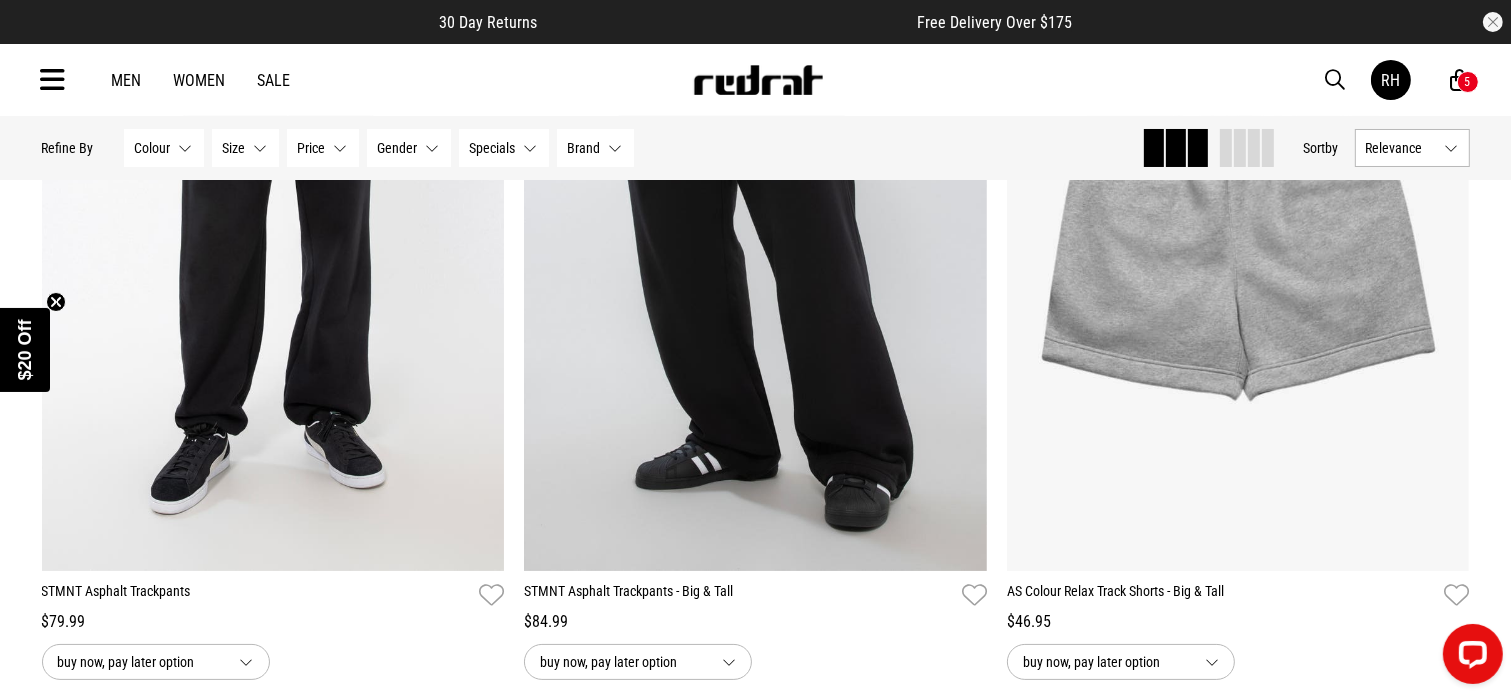 scroll, scrollTop: 7682, scrollLeft: 0, axis: vertical 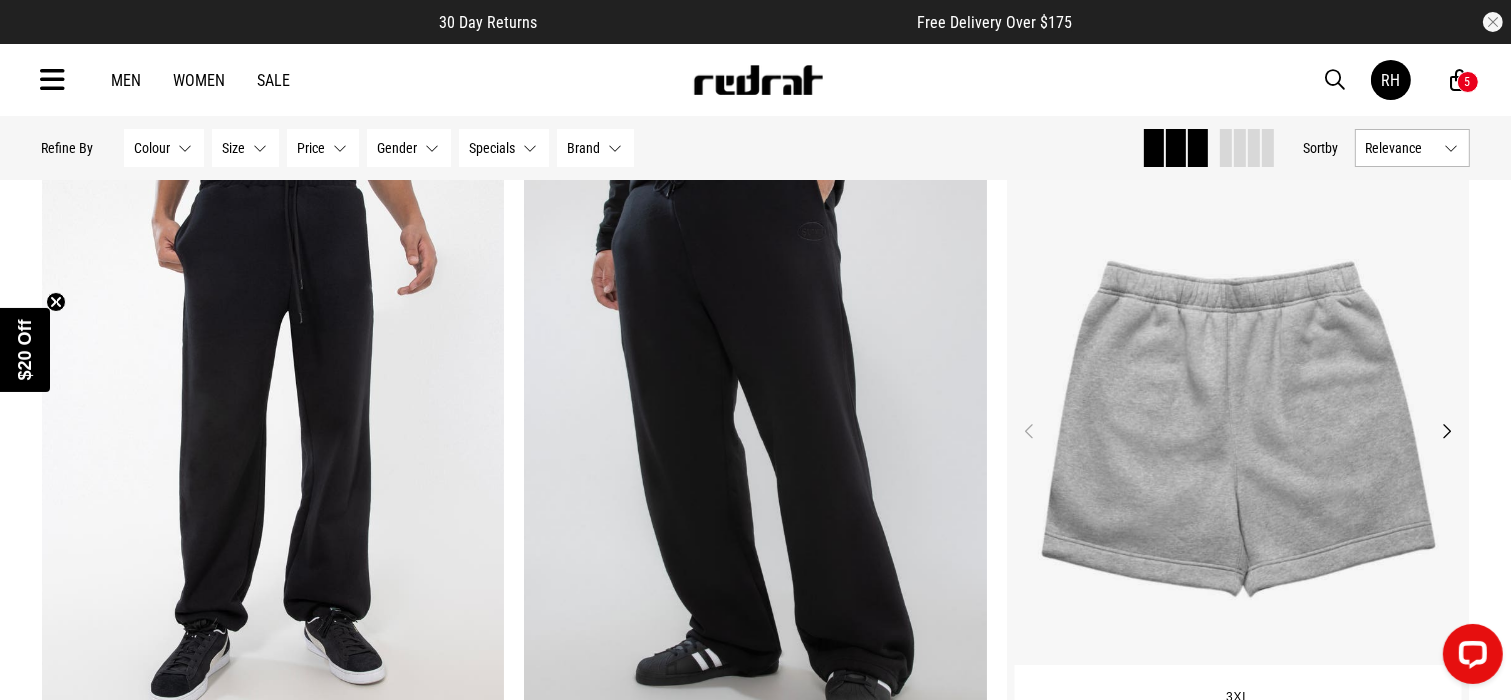 click at bounding box center [1238, 443] 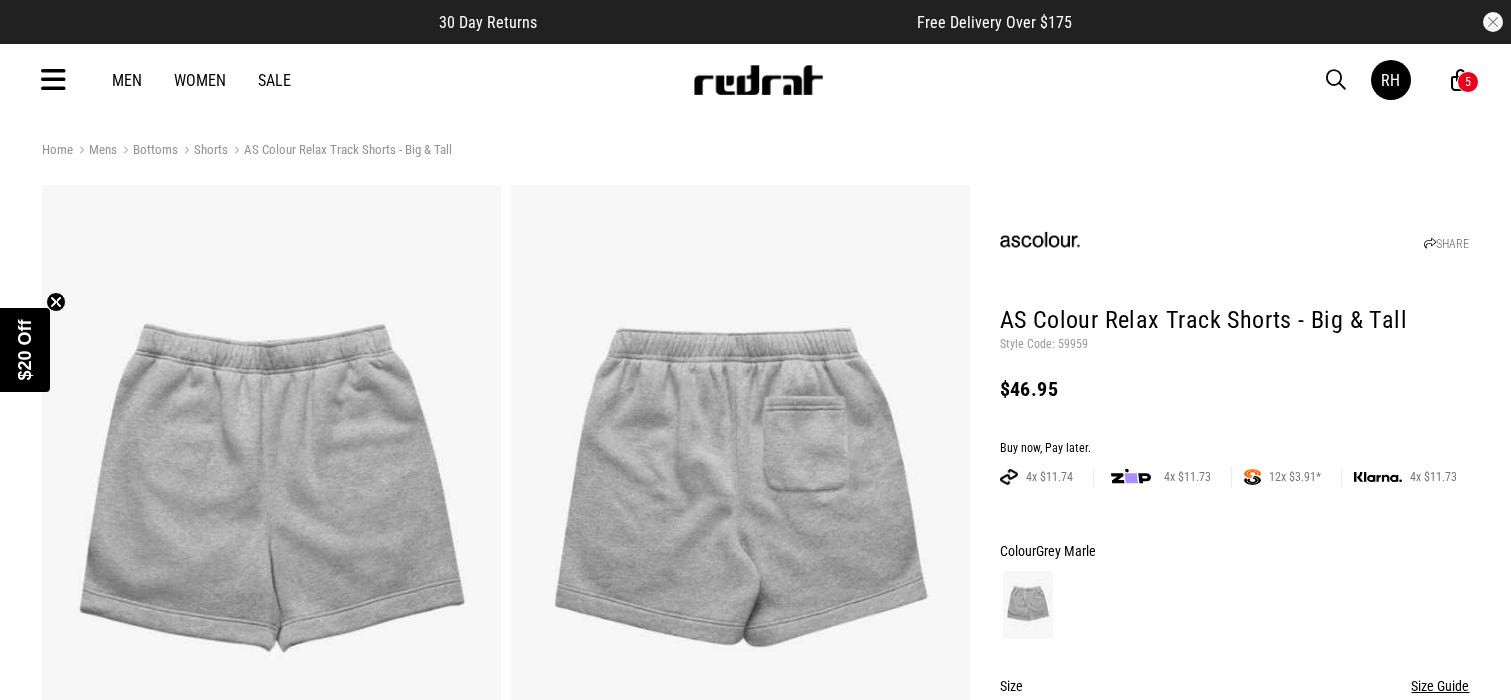 scroll, scrollTop: 0, scrollLeft: 0, axis: both 